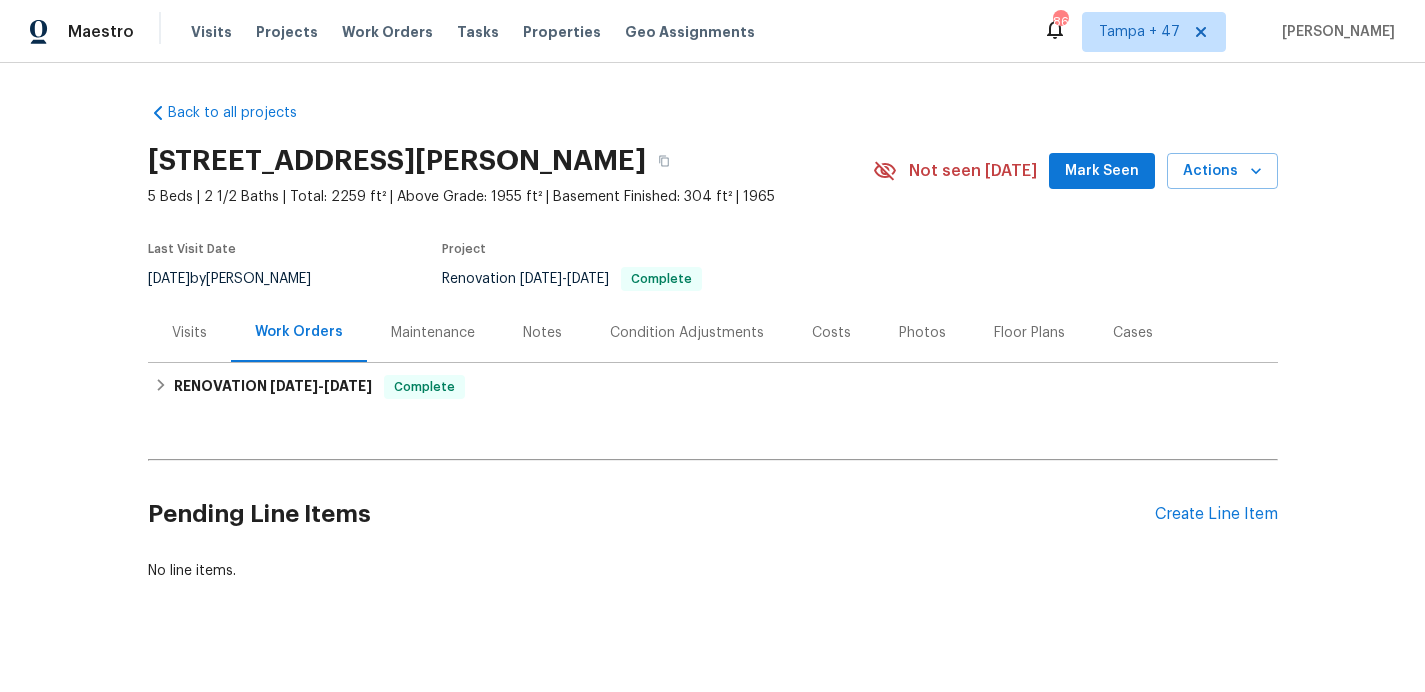scroll, scrollTop: 0, scrollLeft: 0, axis: both 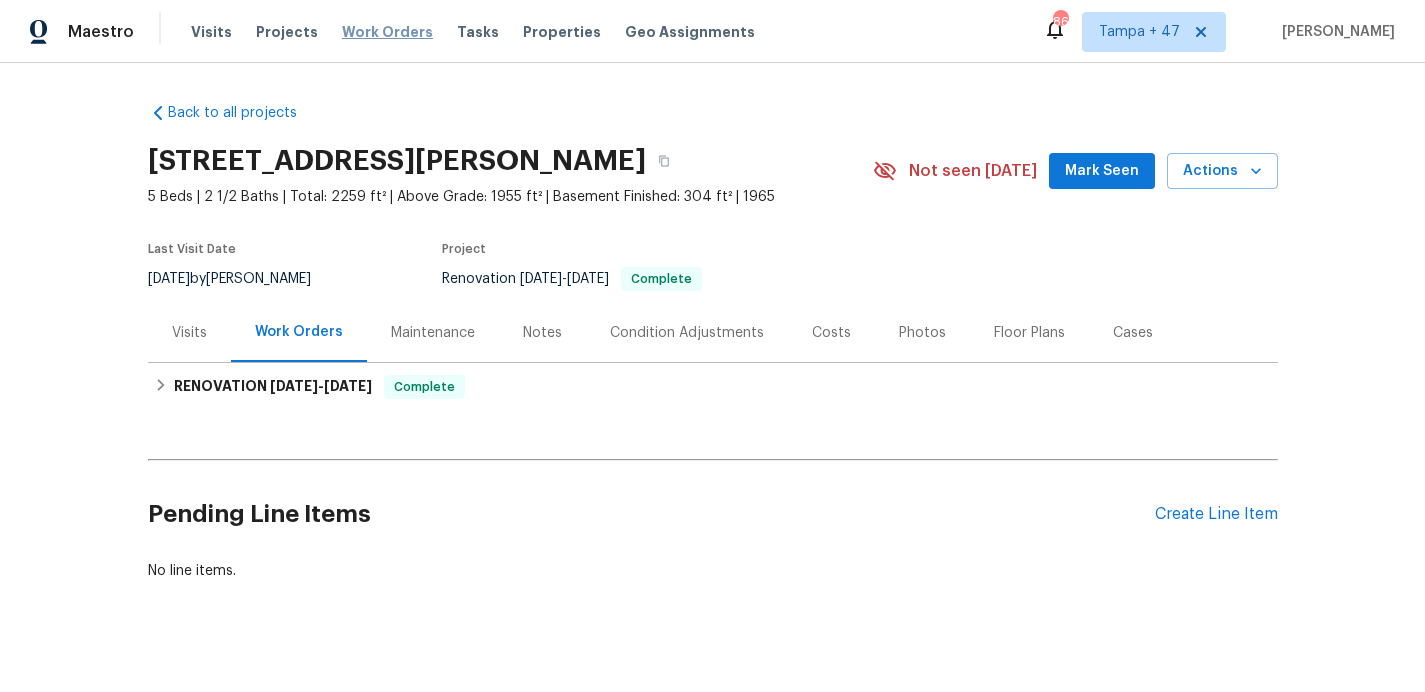 click on "Work Orders" at bounding box center [387, 32] 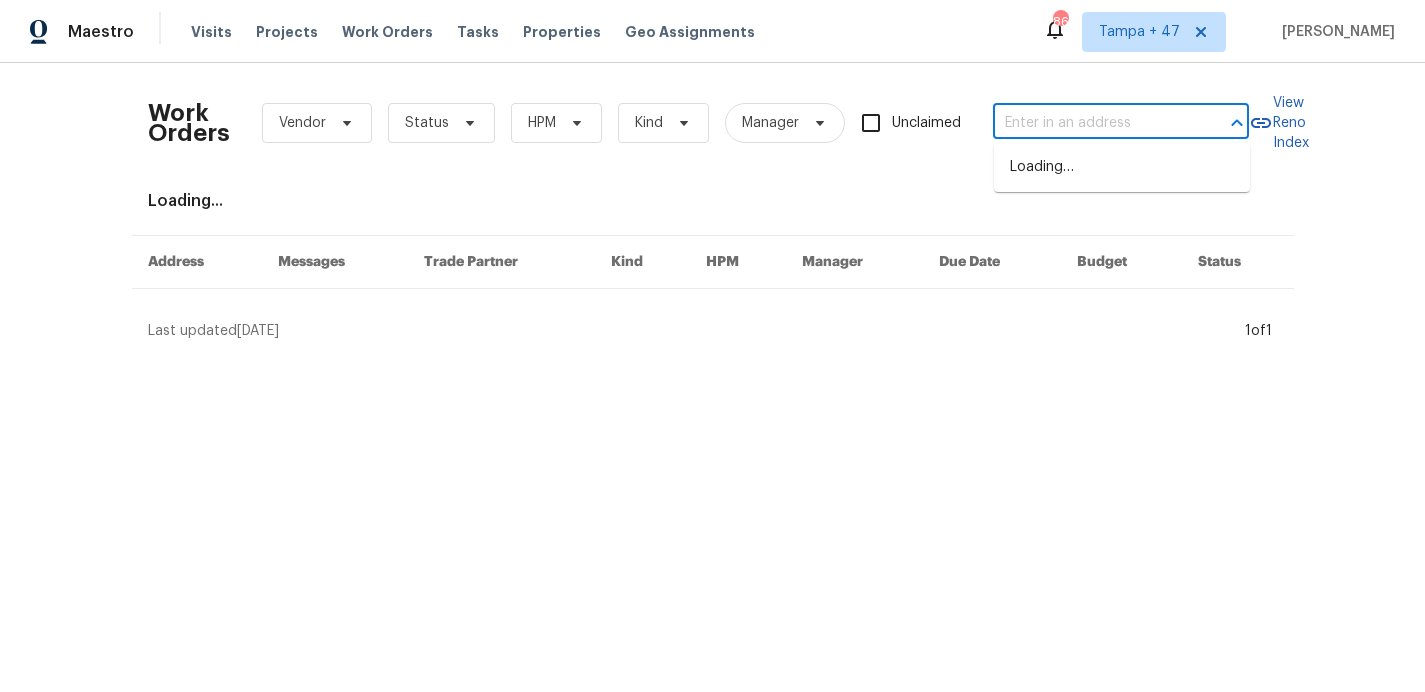 click at bounding box center (1093, 123) 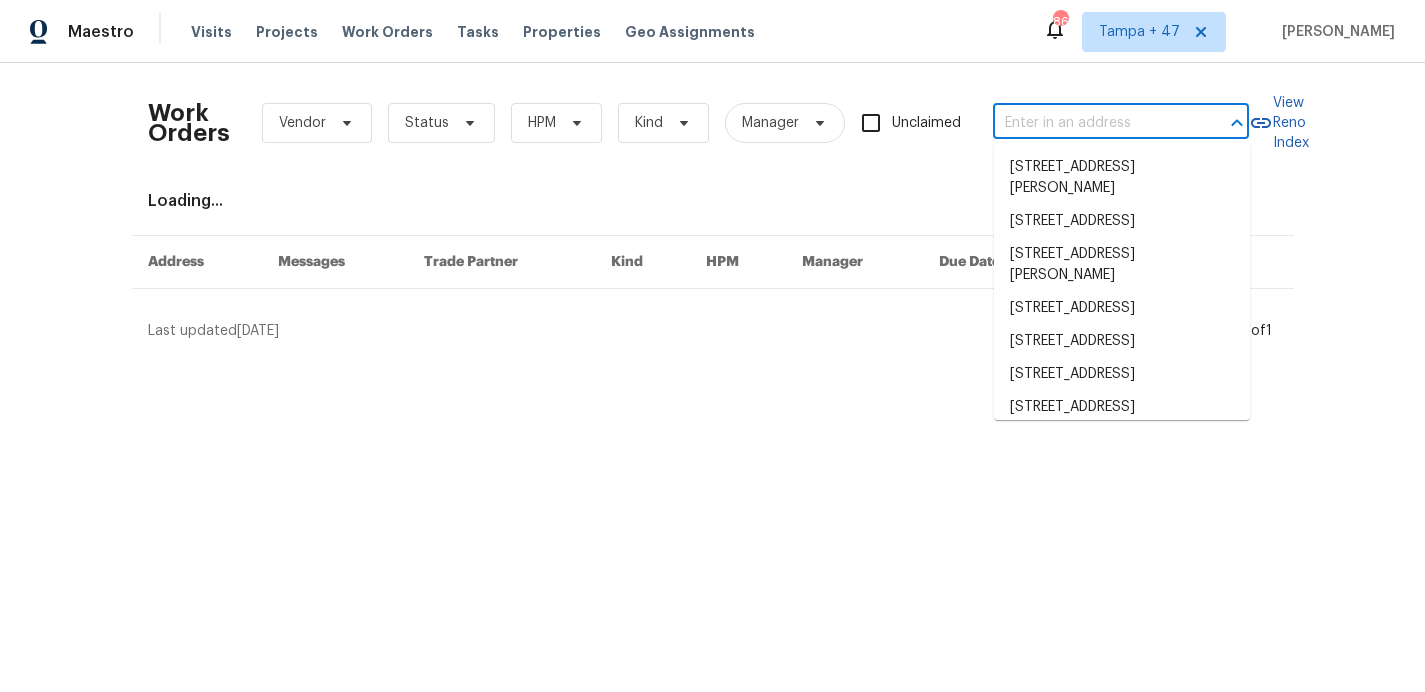 paste on "1606 Woodbriar Ave Greensboro, NC 27405" 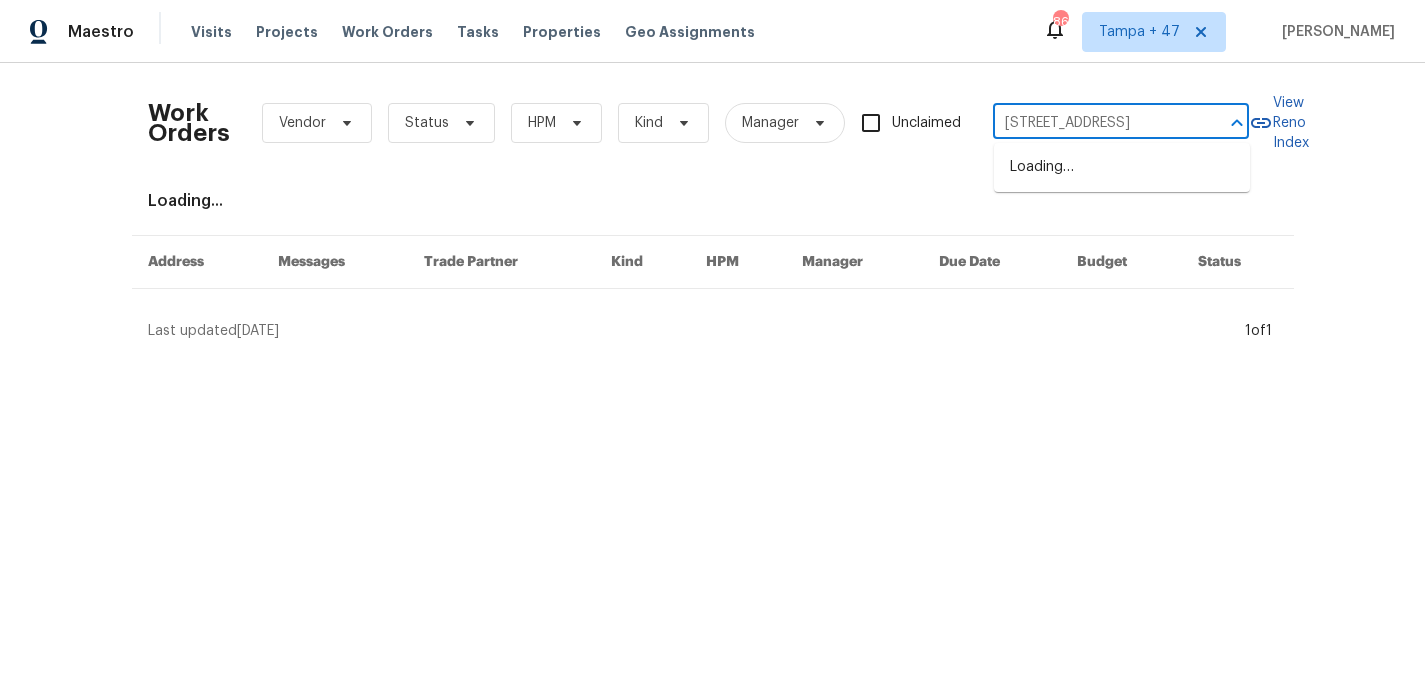scroll, scrollTop: 0, scrollLeft: 97, axis: horizontal 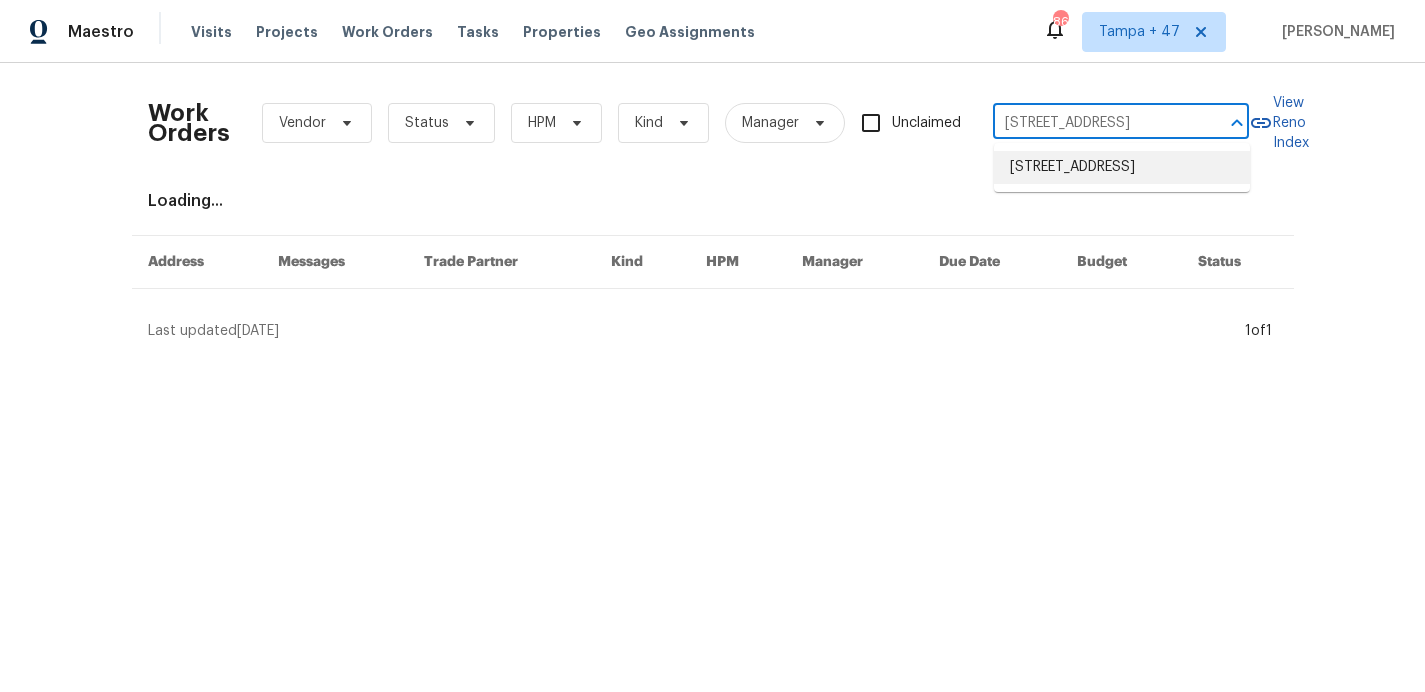 click on "1606 Woodbriar Ave, Greensboro, NC 27405" at bounding box center (1122, 167) 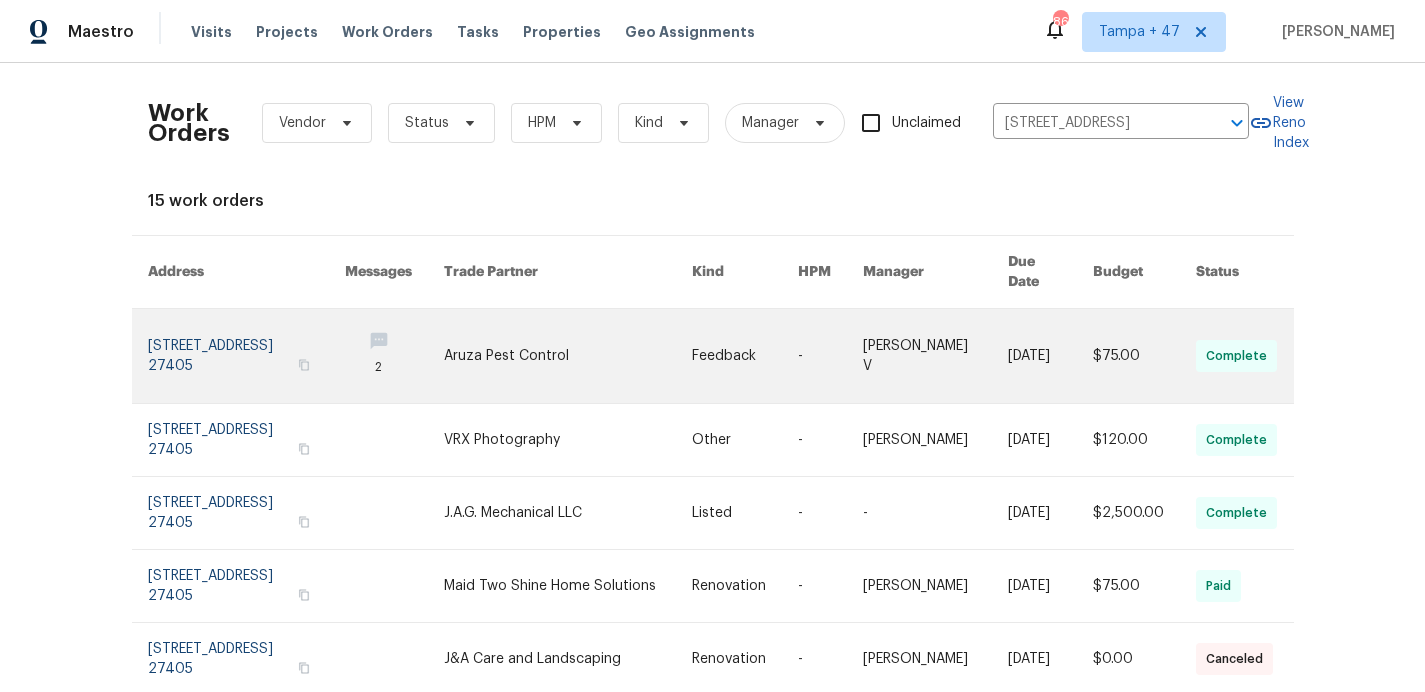 click at bounding box center (247, 356) 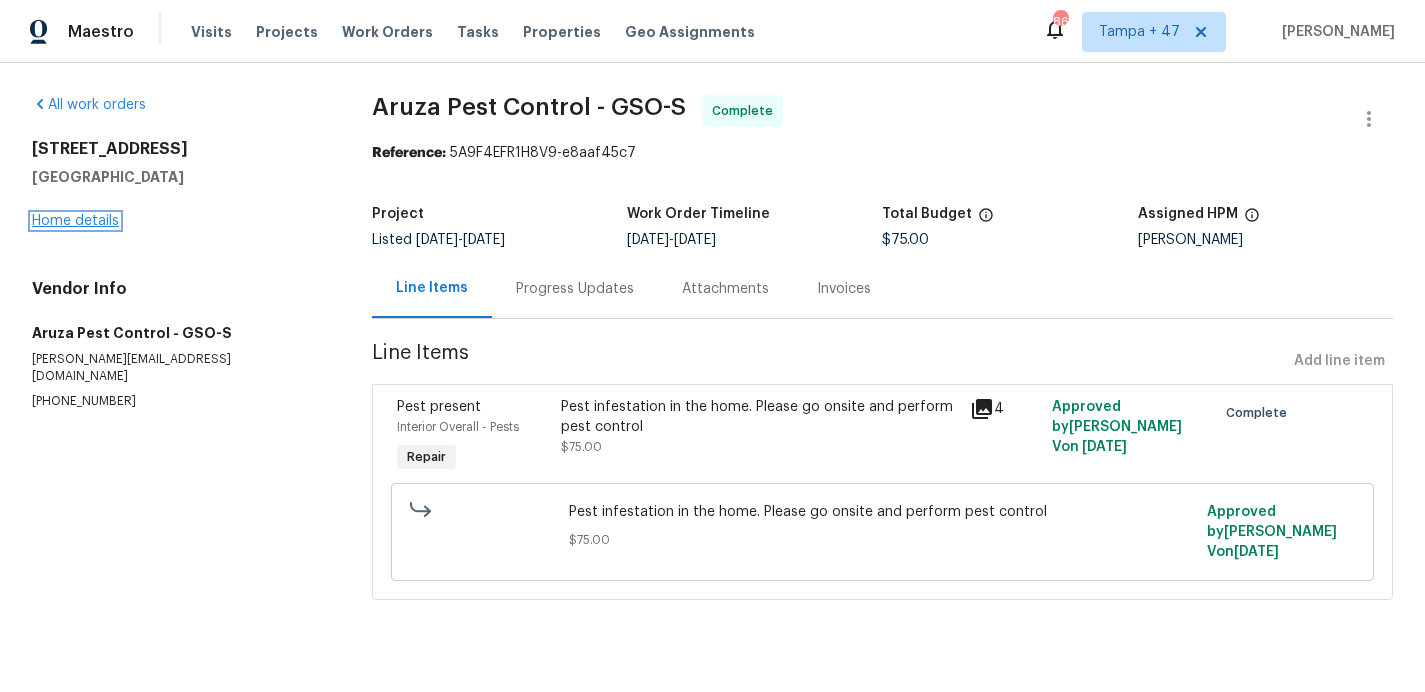 click on "Home details" at bounding box center (75, 221) 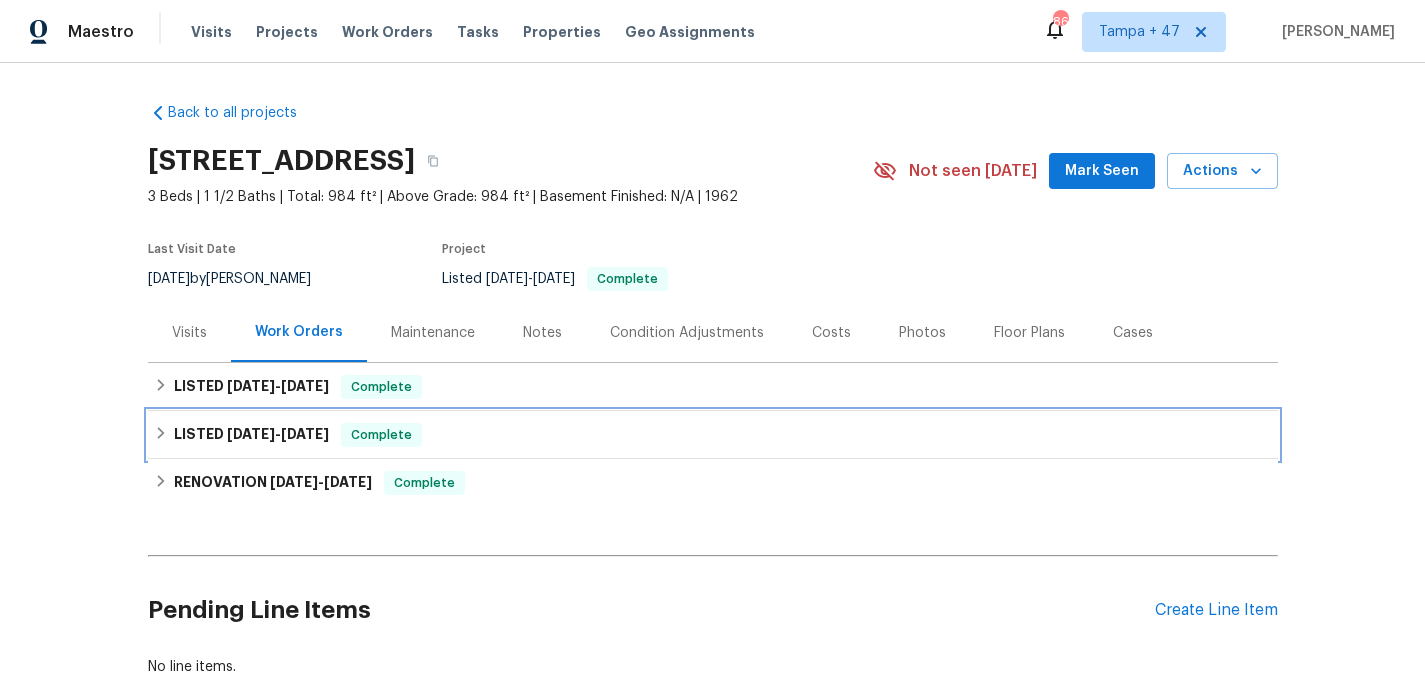 click on "LISTED   6/20/25  -  6/26/25 Complete" at bounding box center (713, 435) 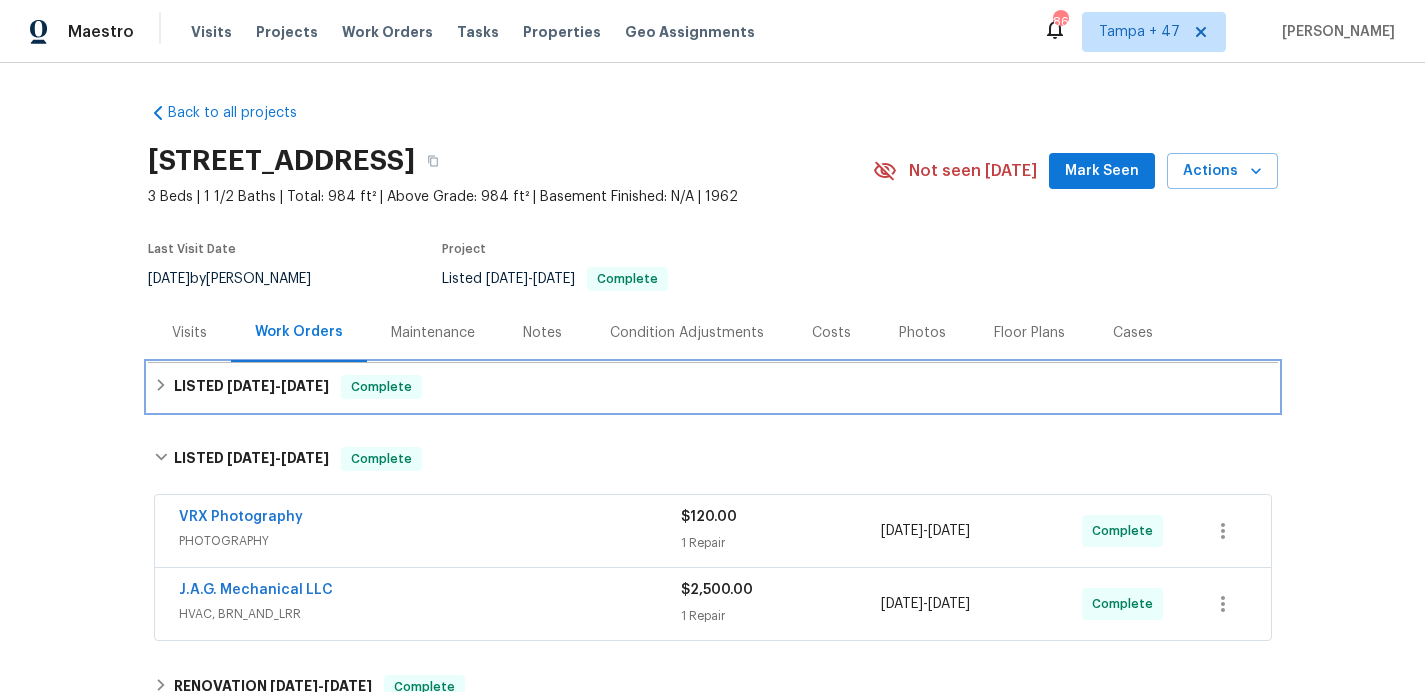 click on "LISTED   7/10/25  -  7/14/25 Complete" at bounding box center [713, 387] 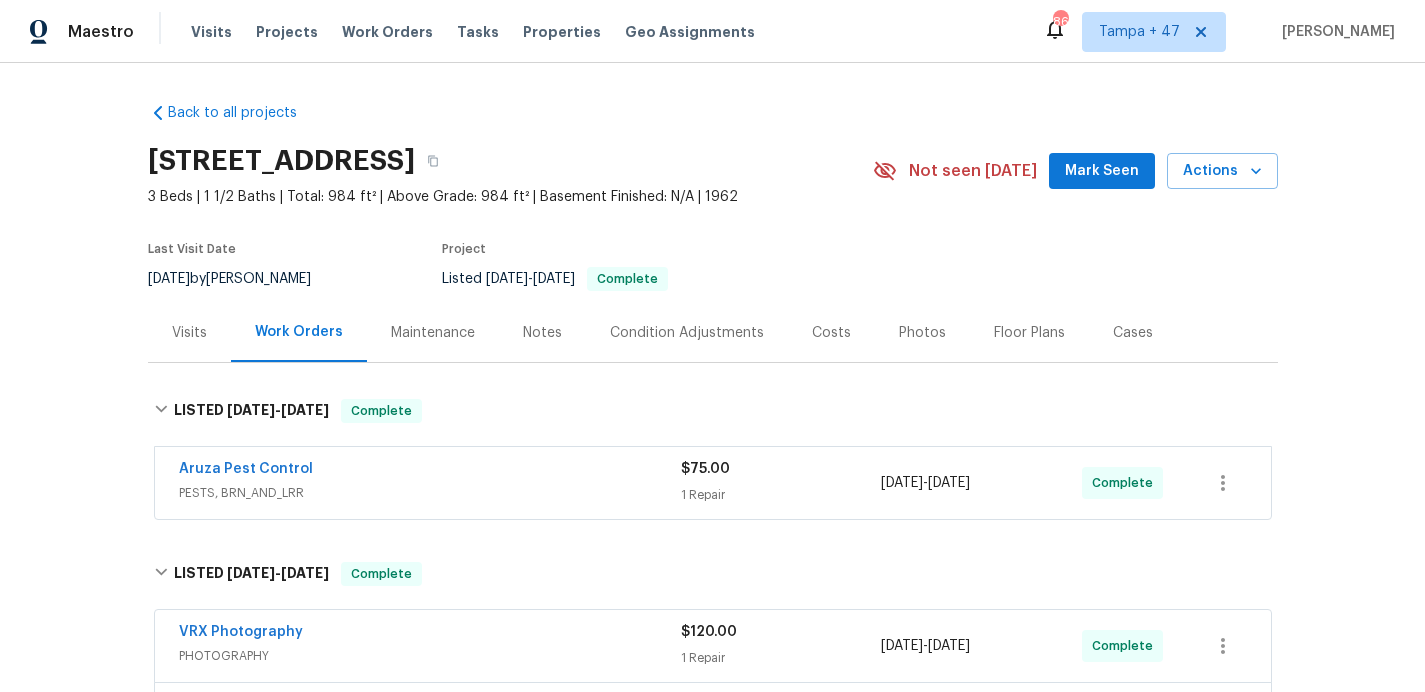 click on "Aruza Pest Control" at bounding box center [430, 471] 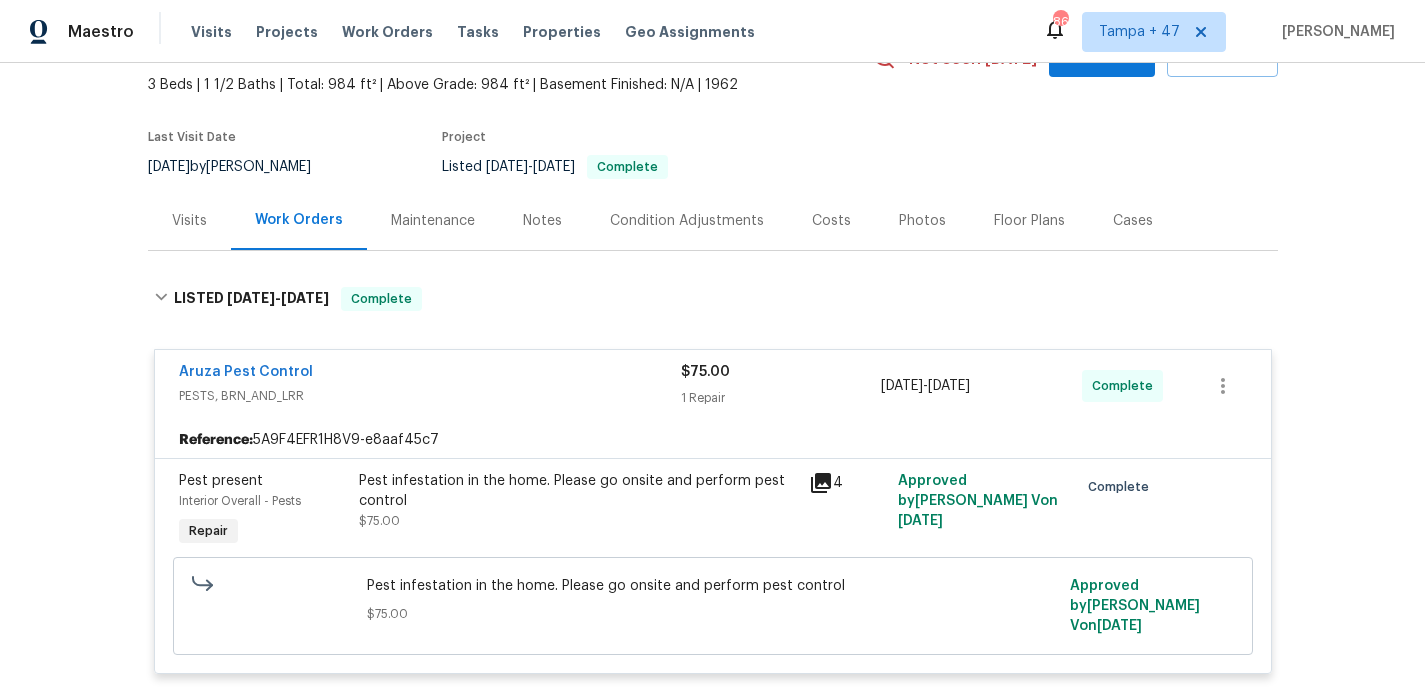 scroll, scrollTop: 113, scrollLeft: 0, axis: vertical 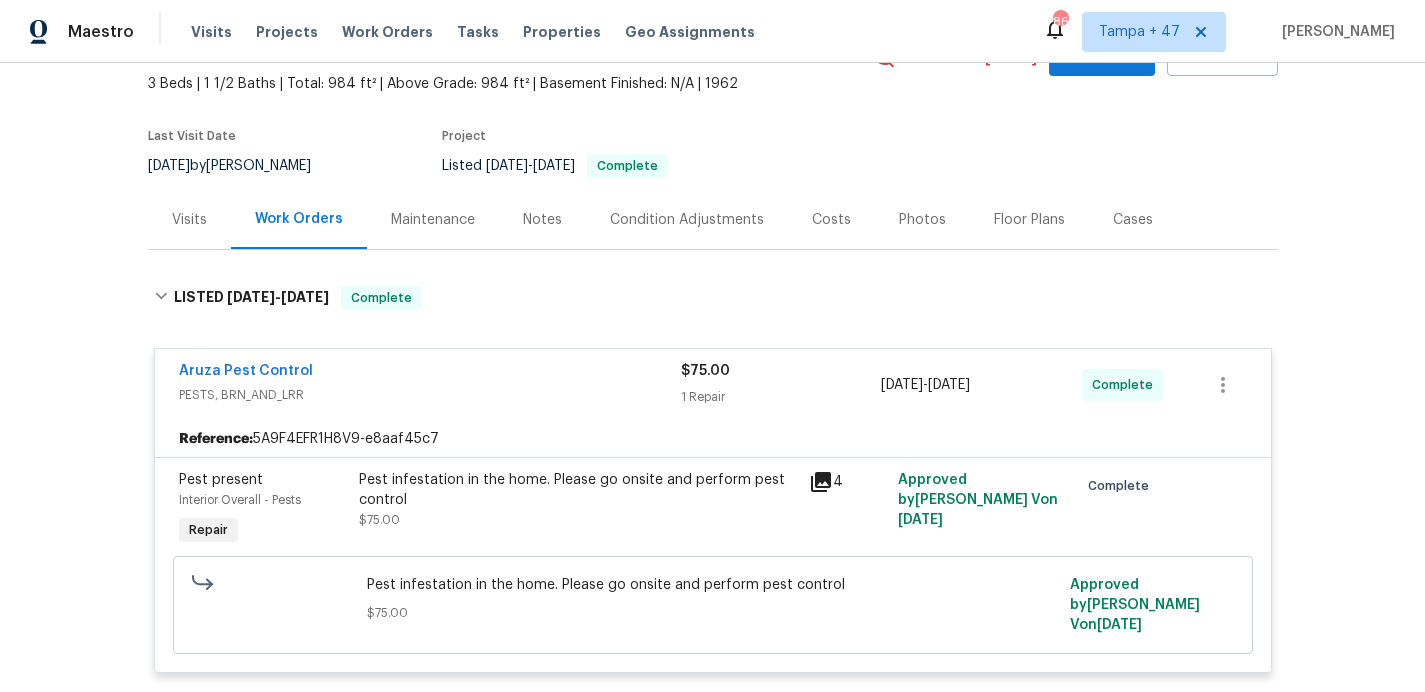 click on "Pest infestation in the home. Please go onsite and perform pest control $75.00" at bounding box center (578, 500) 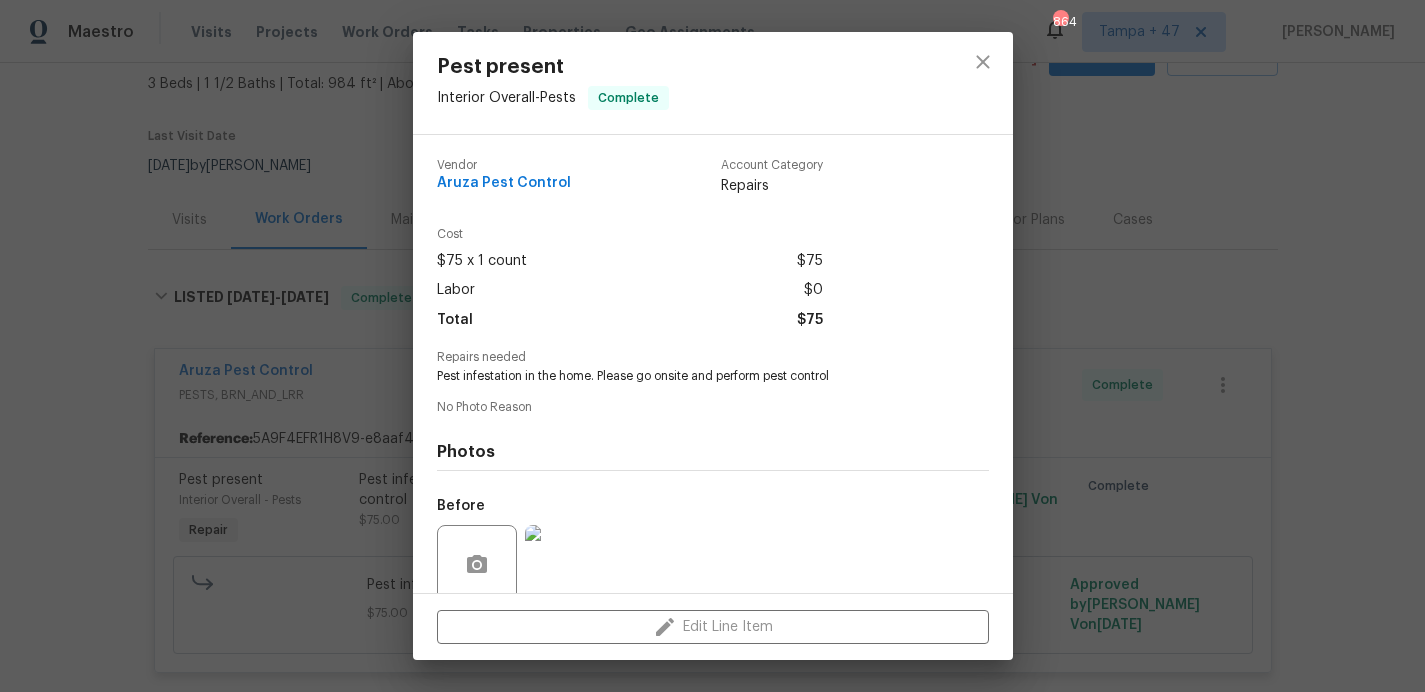 click on "Vendor Aruza Pest Control" at bounding box center [504, 177] 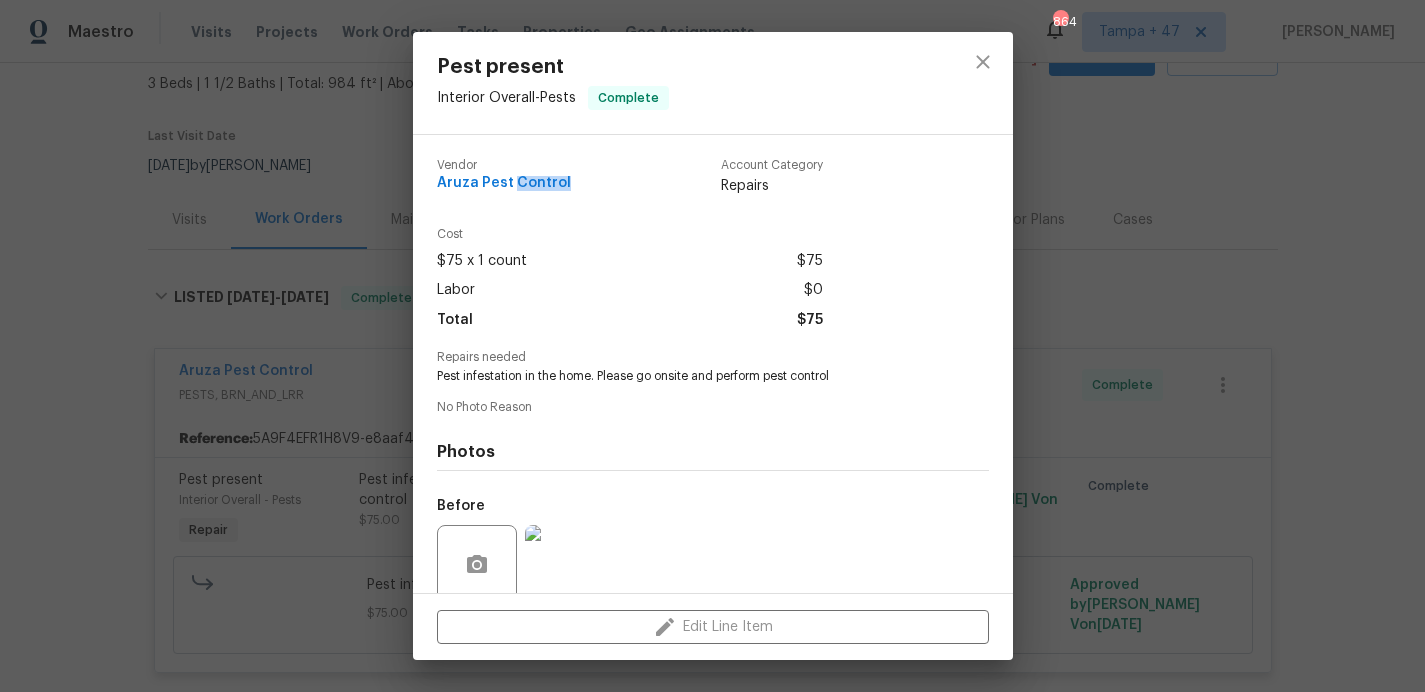 click on "Aruza Pest Control" at bounding box center (504, 183) 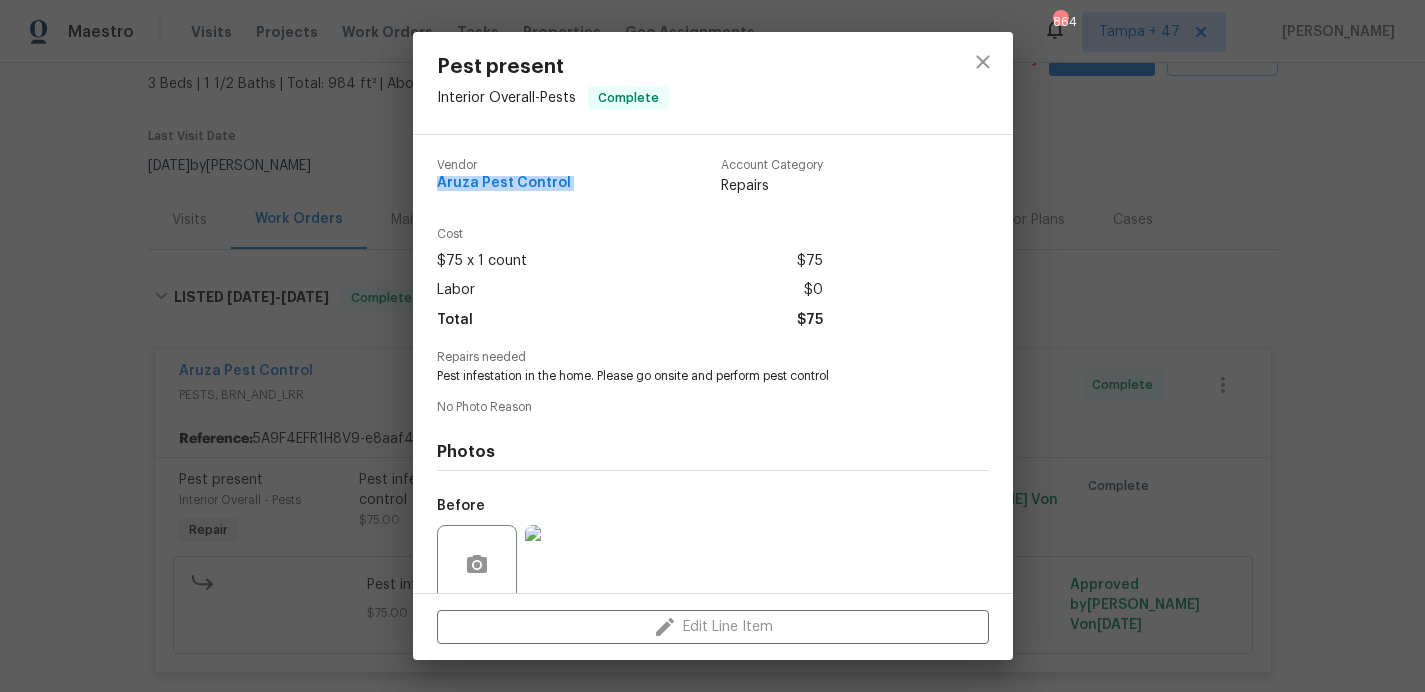 click on "Aruza Pest Control" at bounding box center (504, 183) 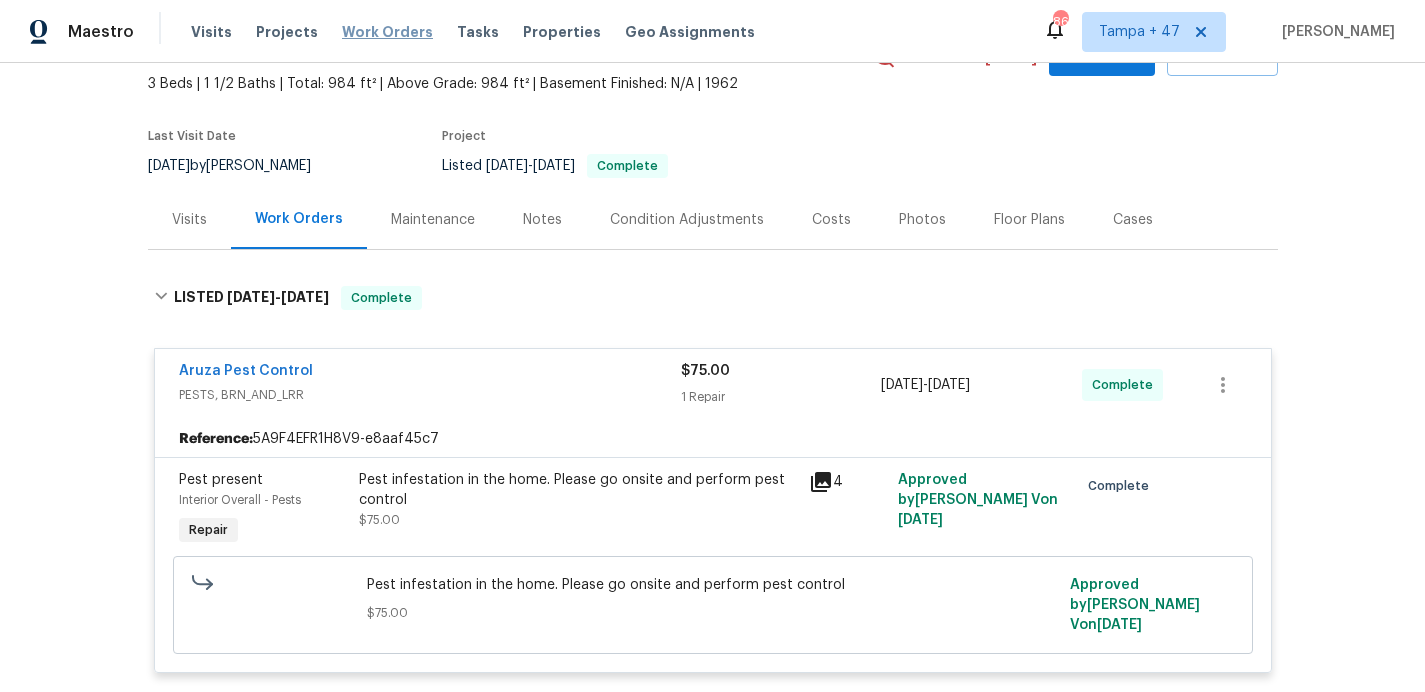 click on "Work Orders" at bounding box center (387, 32) 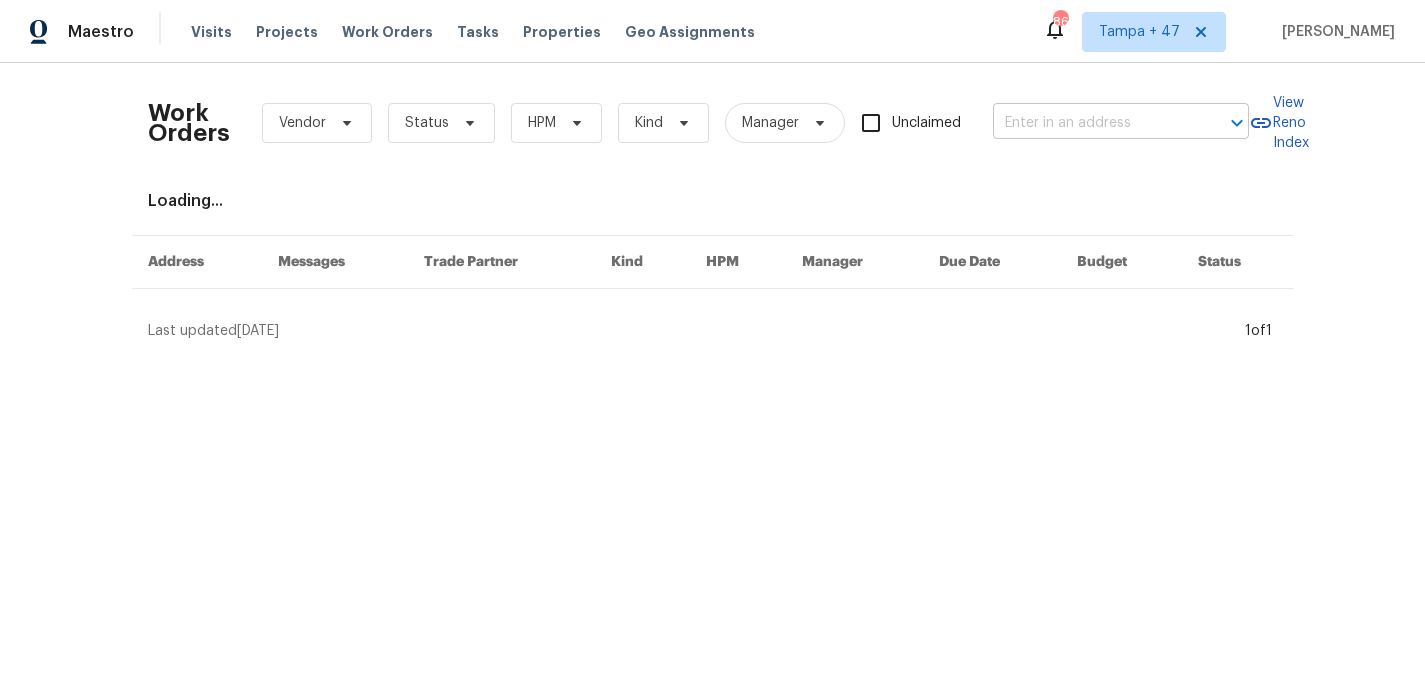 click at bounding box center (1093, 123) 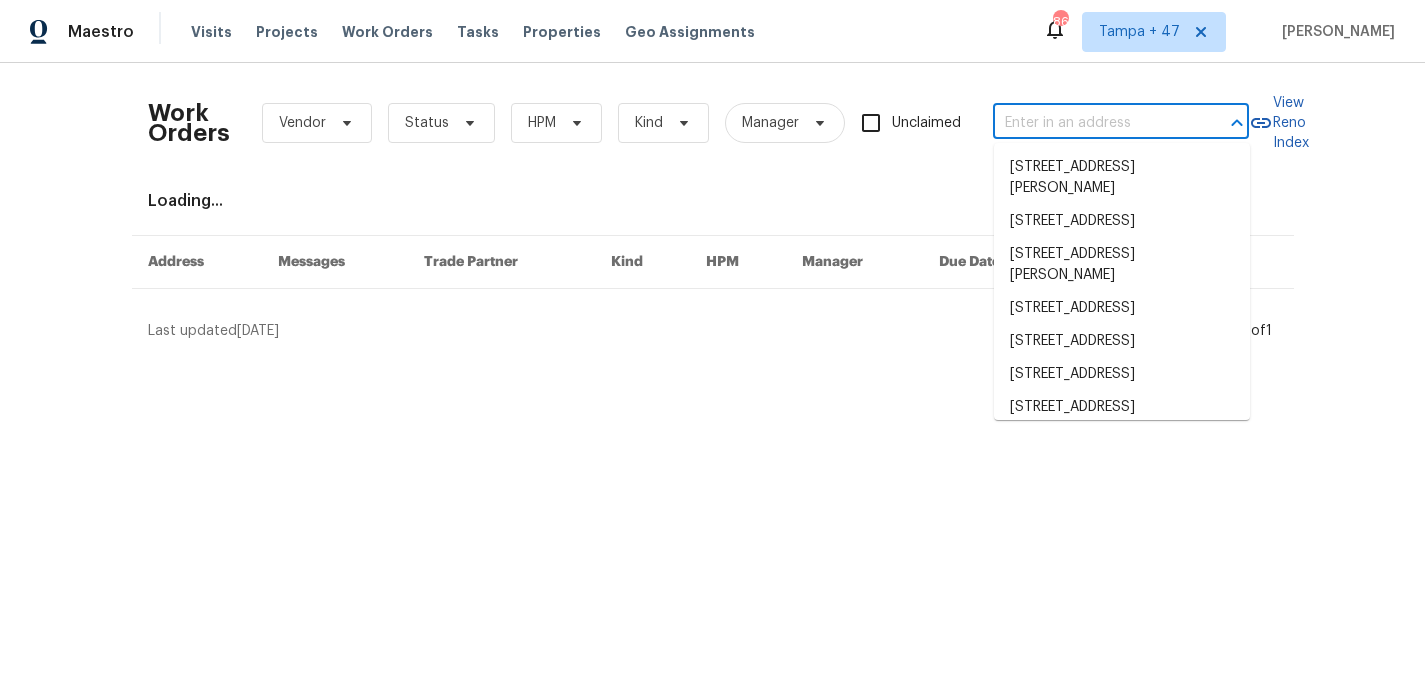 paste on "5055 Hickory Hills Dr Woodstock, GA 30188" 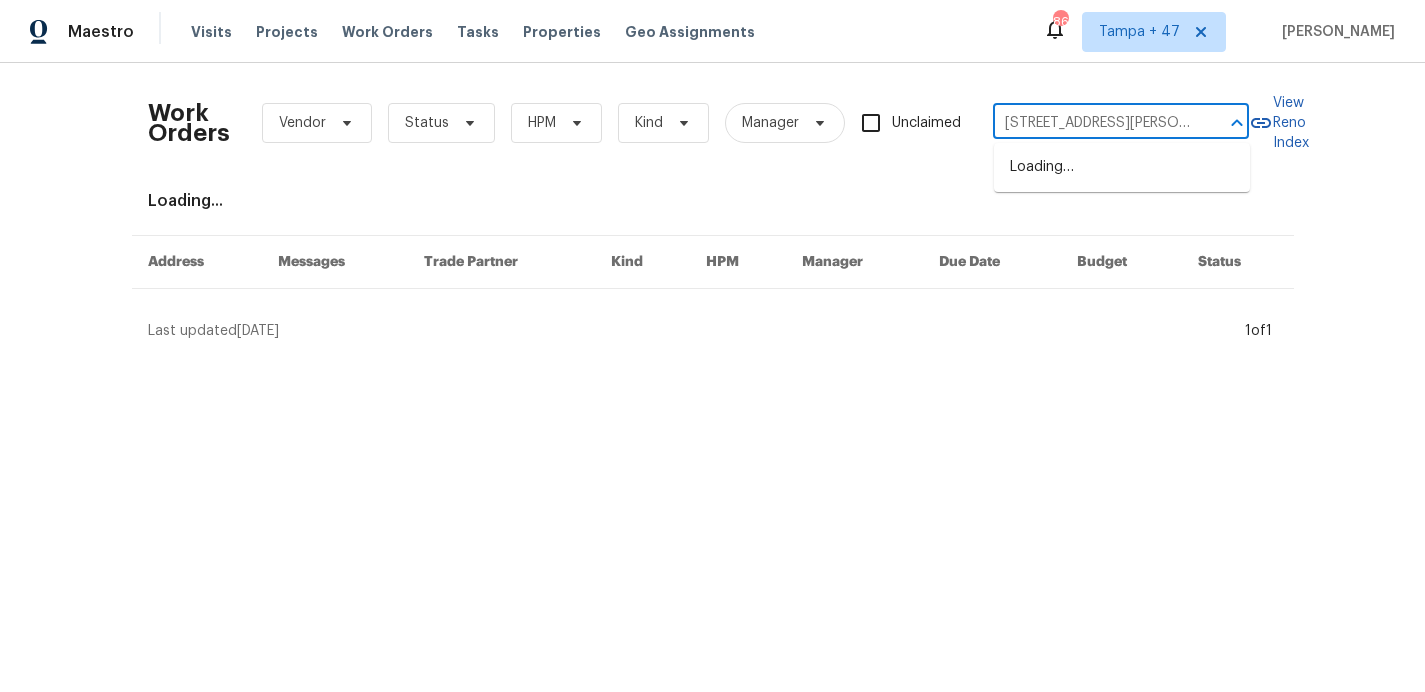 scroll, scrollTop: 0, scrollLeft: 98, axis: horizontal 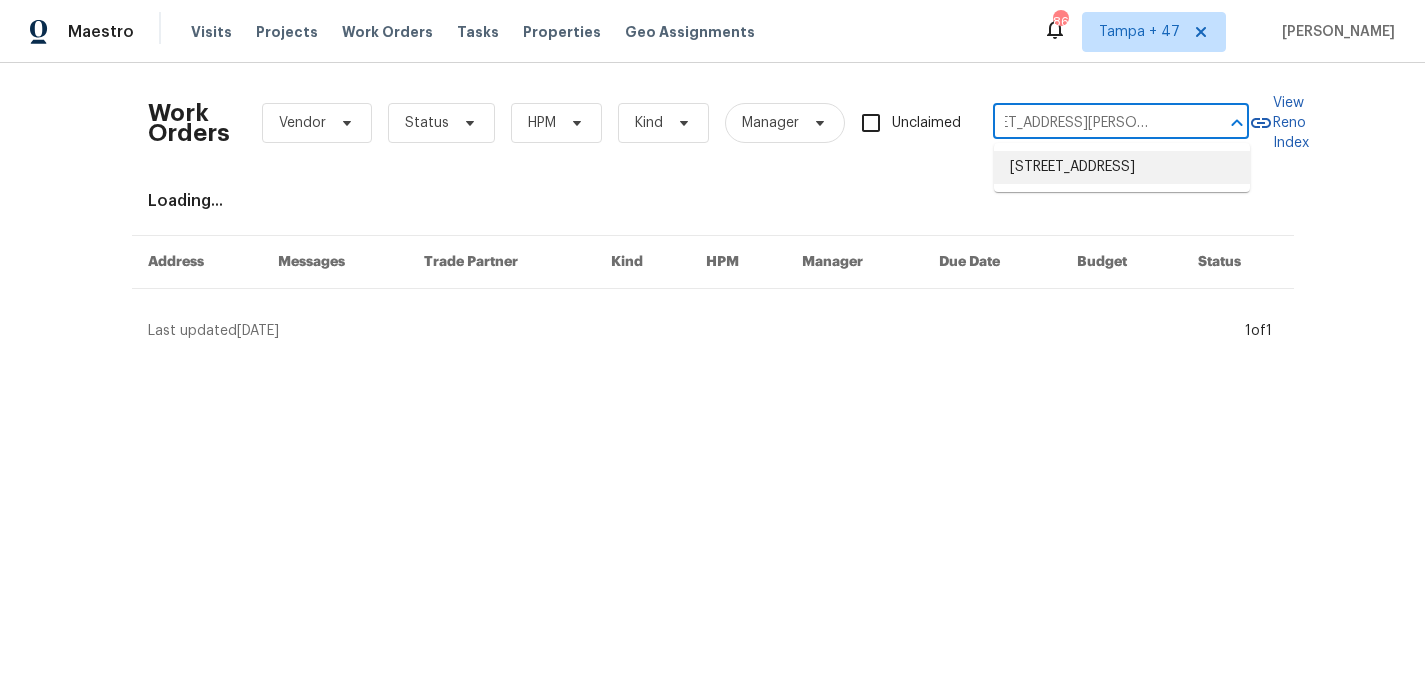 click on "5055 Hickory Hills Dr, Woodstock, GA 30188" at bounding box center [1122, 167] 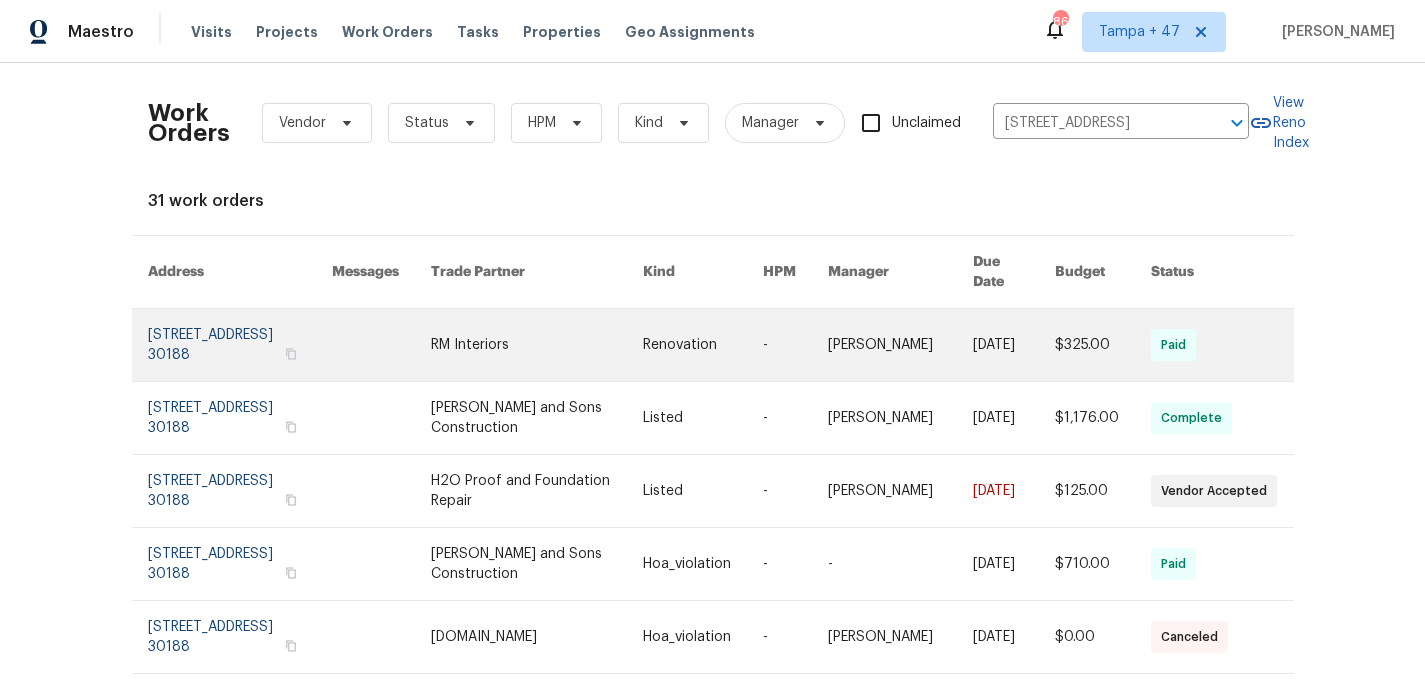 click at bounding box center (240, 345) 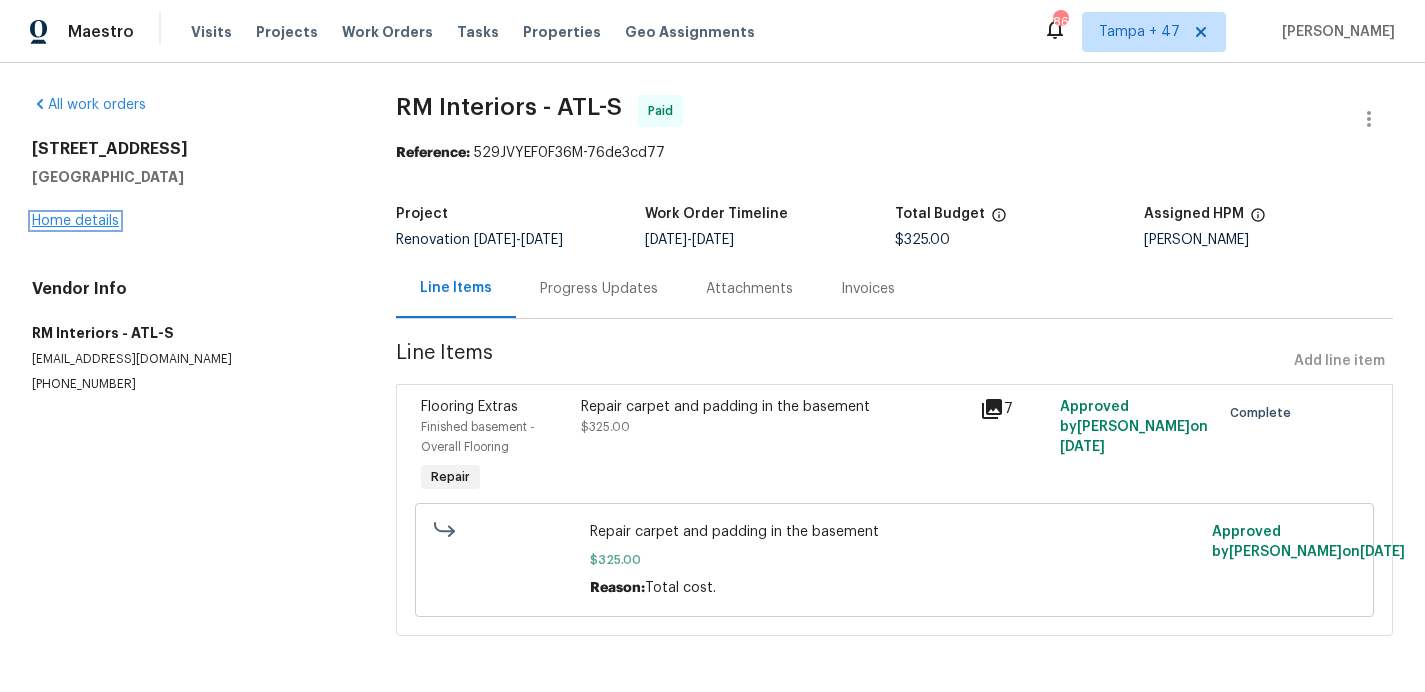 click on "Home details" at bounding box center [75, 221] 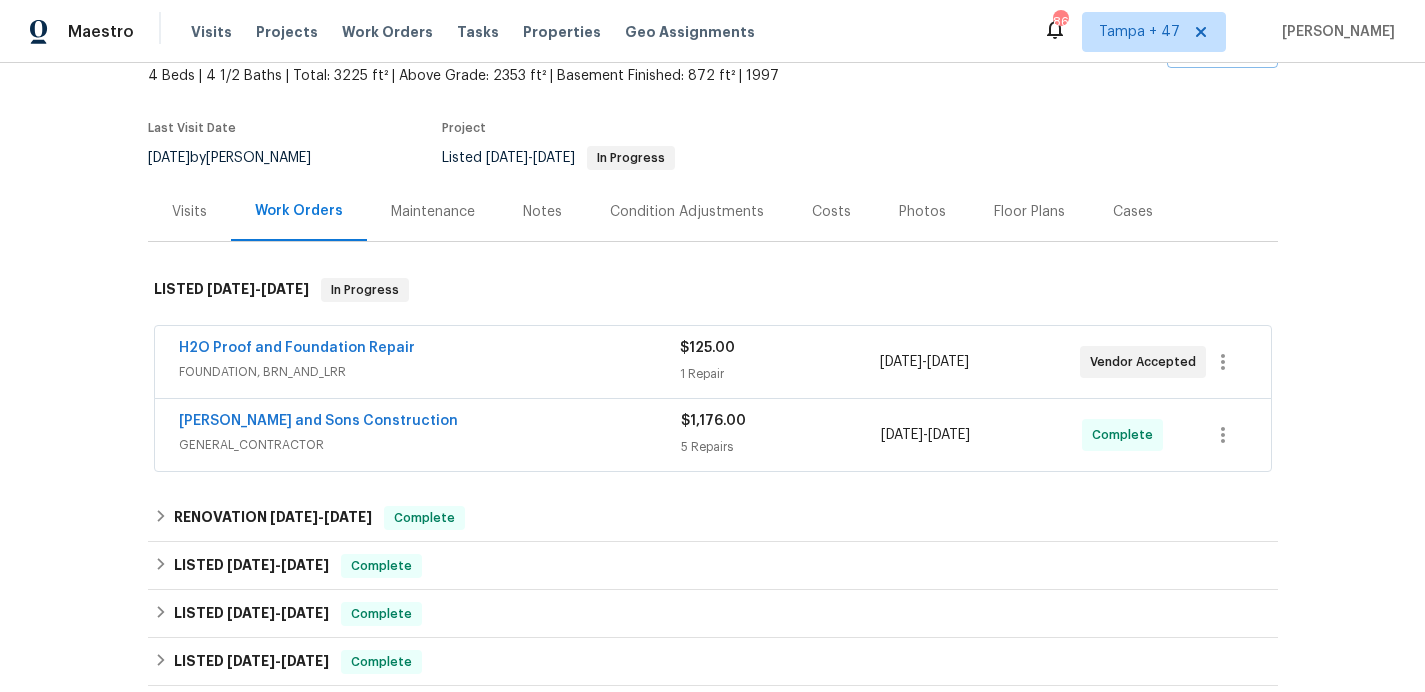 scroll, scrollTop: 124, scrollLeft: 0, axis: vertical 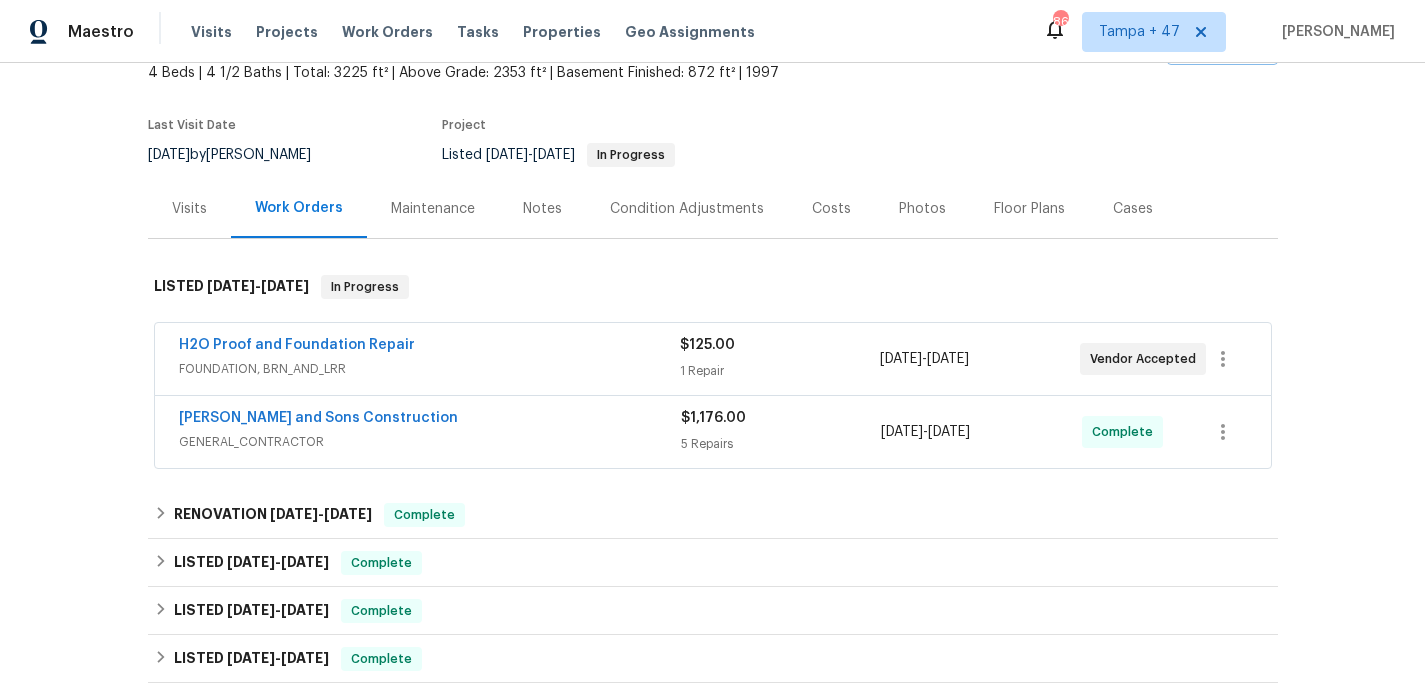 click on "H2O Proof and Foundation Repair" at bounding box center (429, 347) 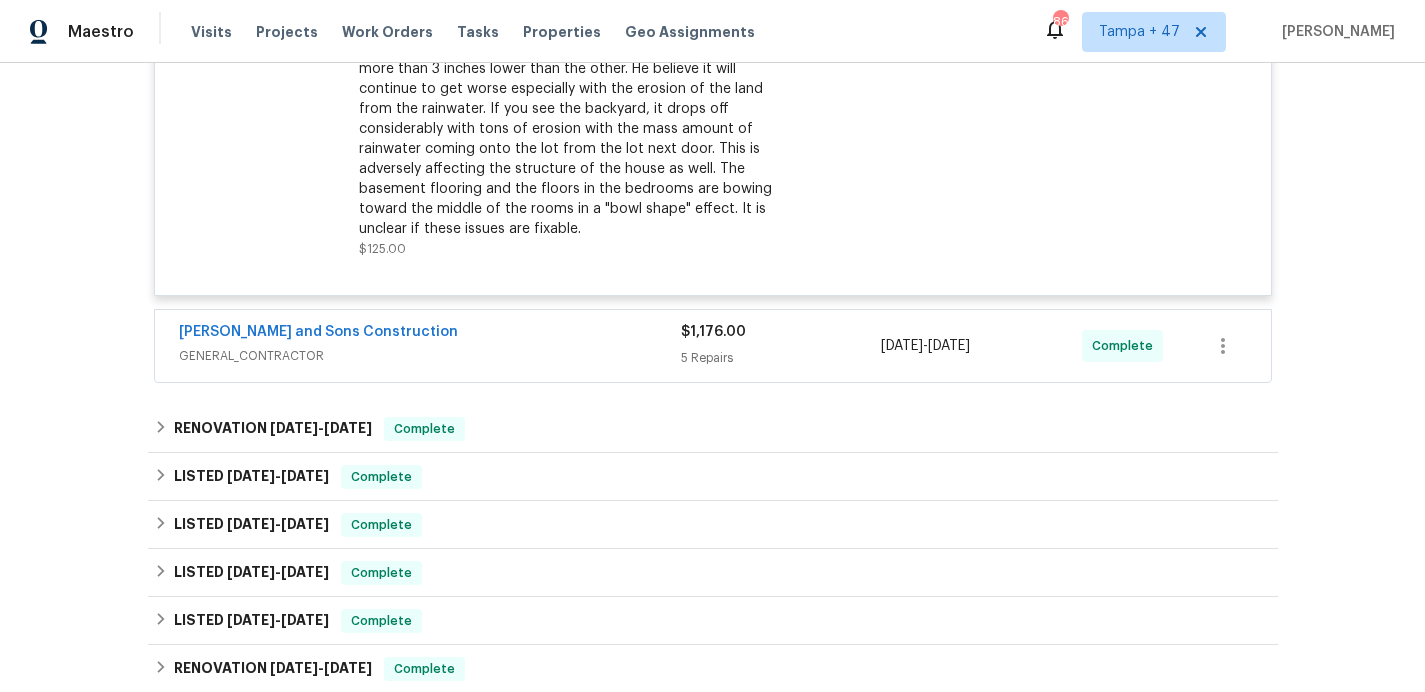 scroll, scrollTop: 705, scrollLeft: 0, axis: vertical 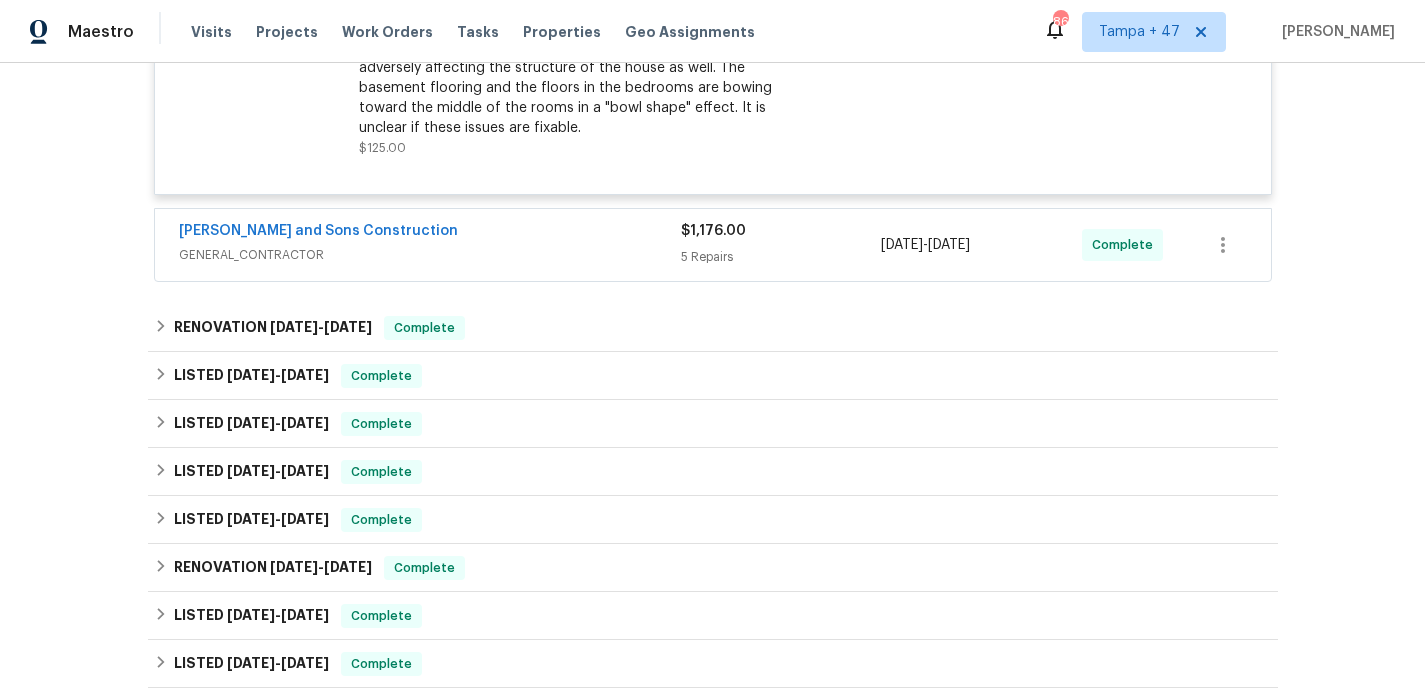 click on "Reyes and Sons Construction" at bounding box center (430, 233) 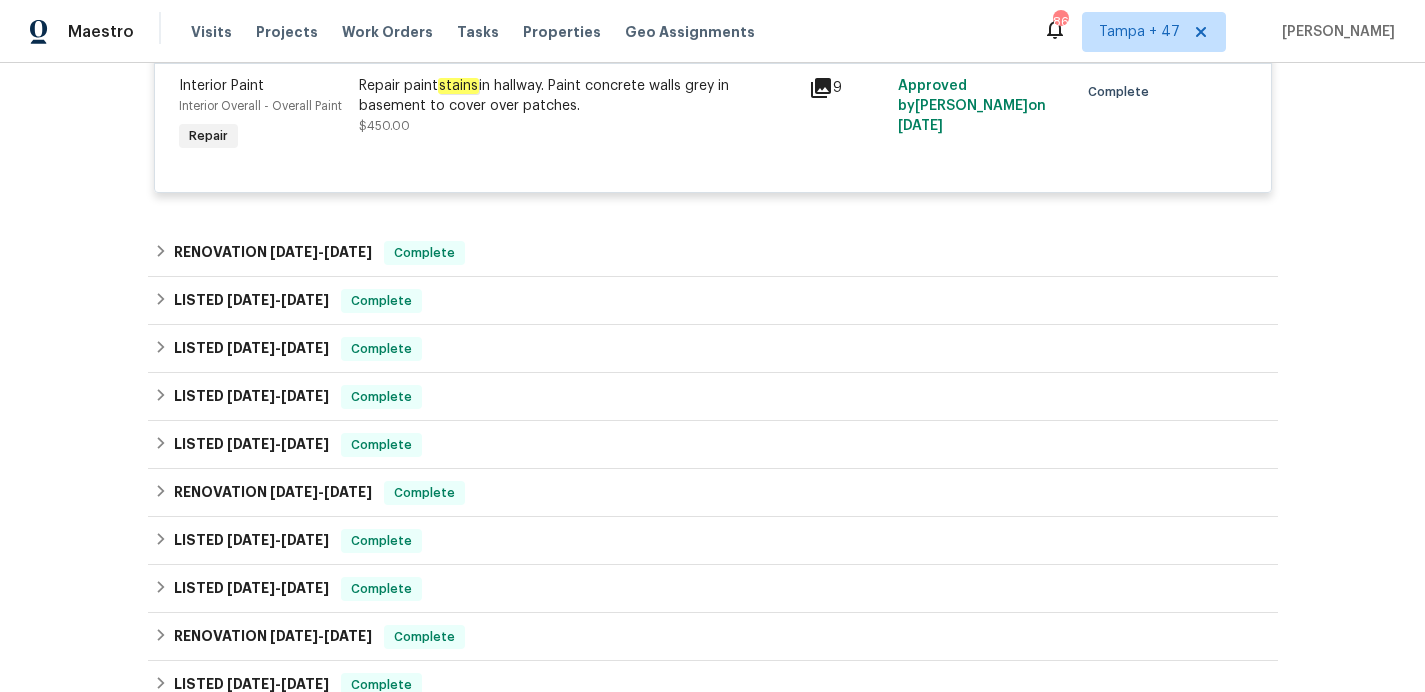 scroll, scrollTop: 1877, scrollLeft: 0, axis: vertical 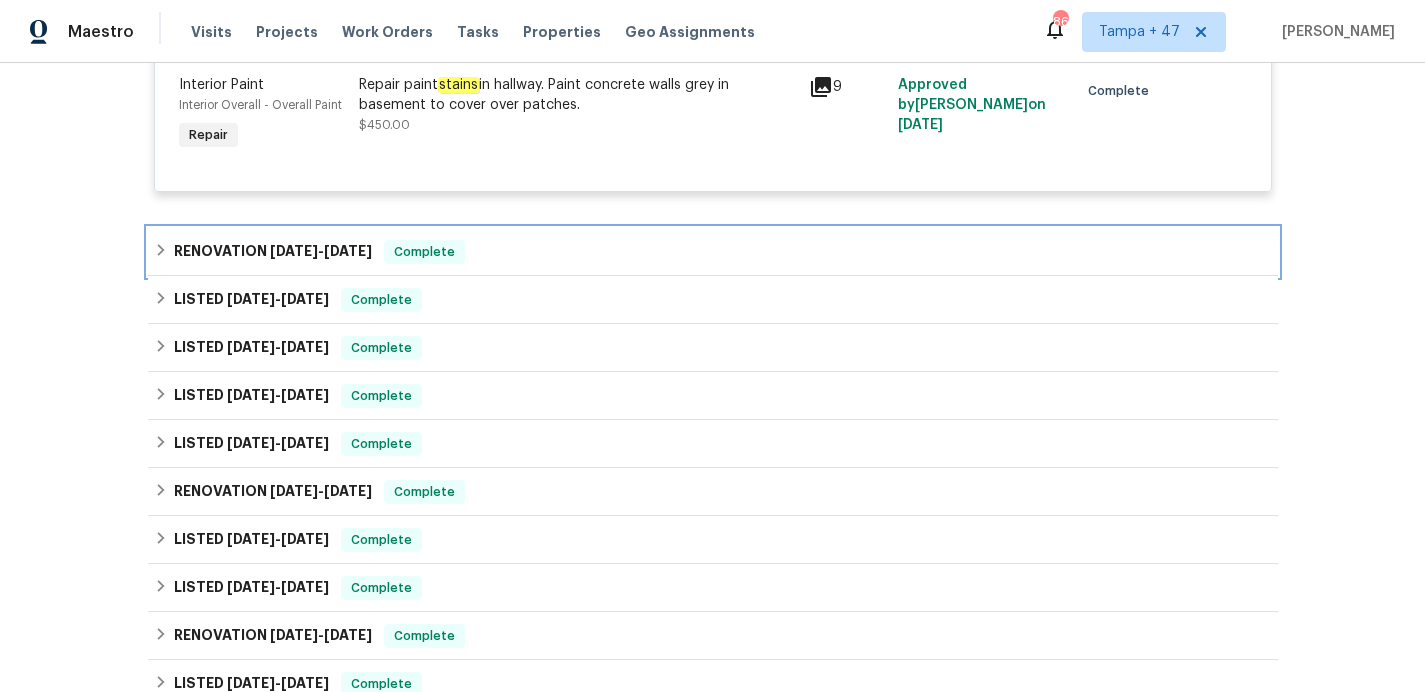 click on "RENOVATION   6/22/25  -  6/26/25 Complete" at bounding box center (713, 252) 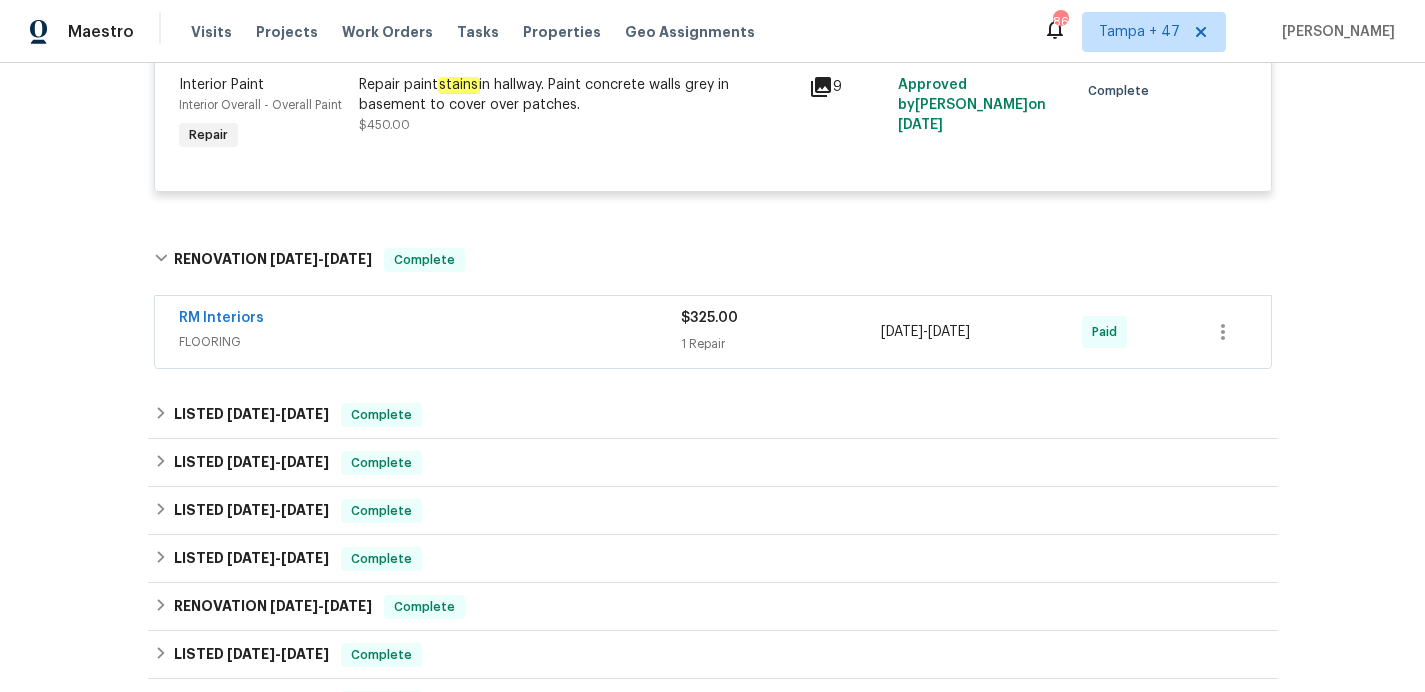 click on "RM Interiors" at bounding box center [430, 320] 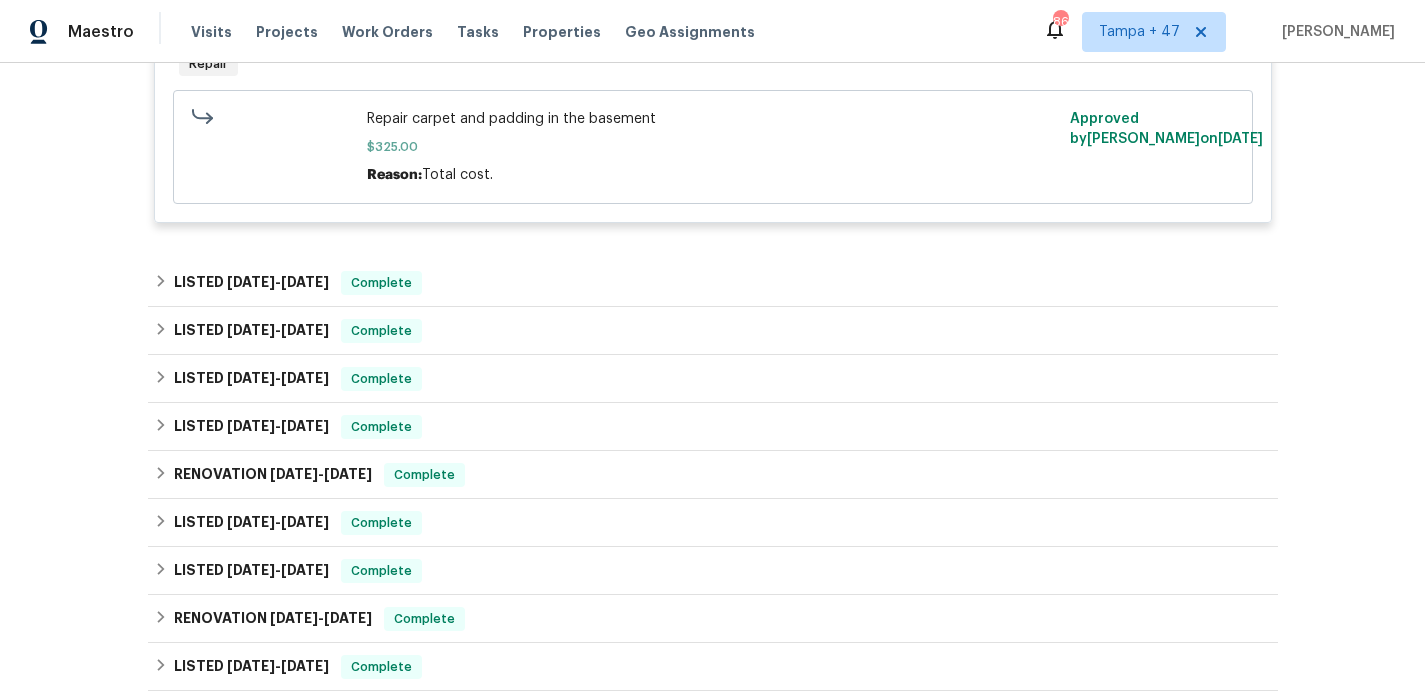 scroll, scrollTop: 2444, scrollLeft: 0, axis: vertical 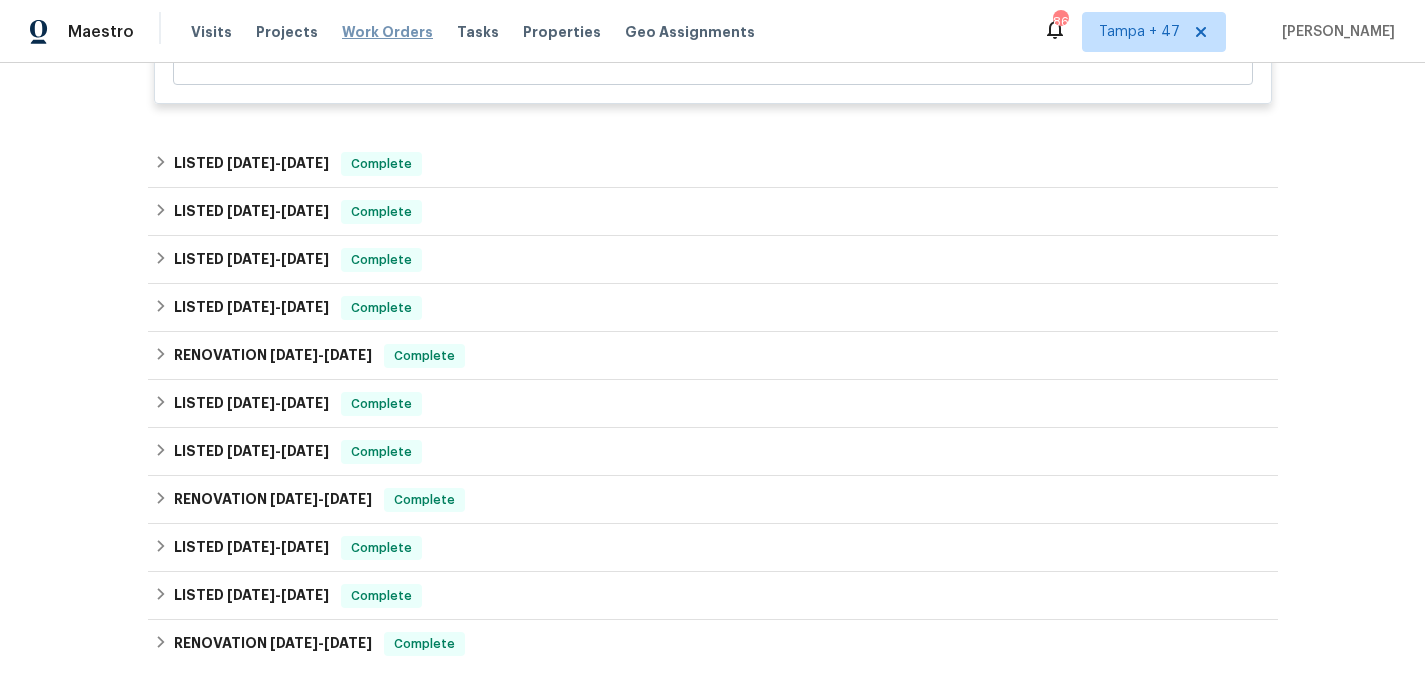 click on "Work Orders" at bounding box center [387, 32] 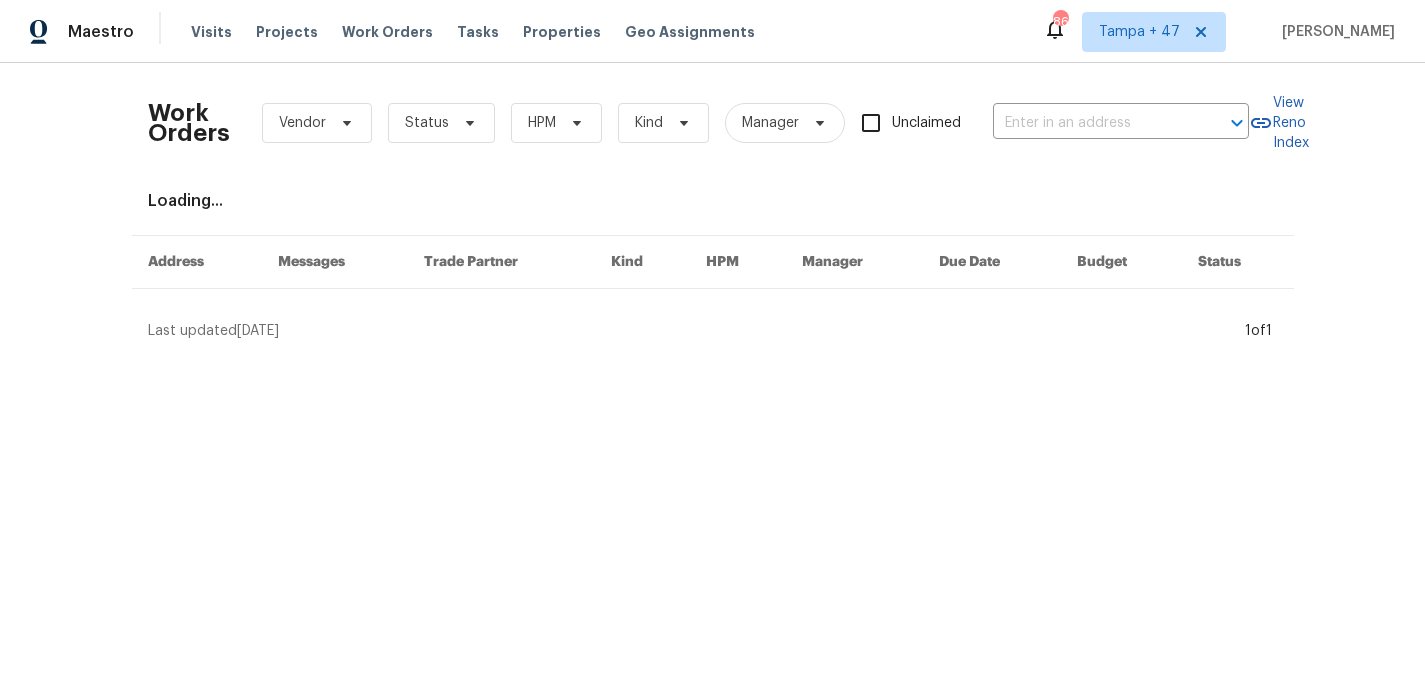 click on "Work Orders Vendor Status HPM Kind Manager Unclaimed ​" at bounding box center (698, 123) 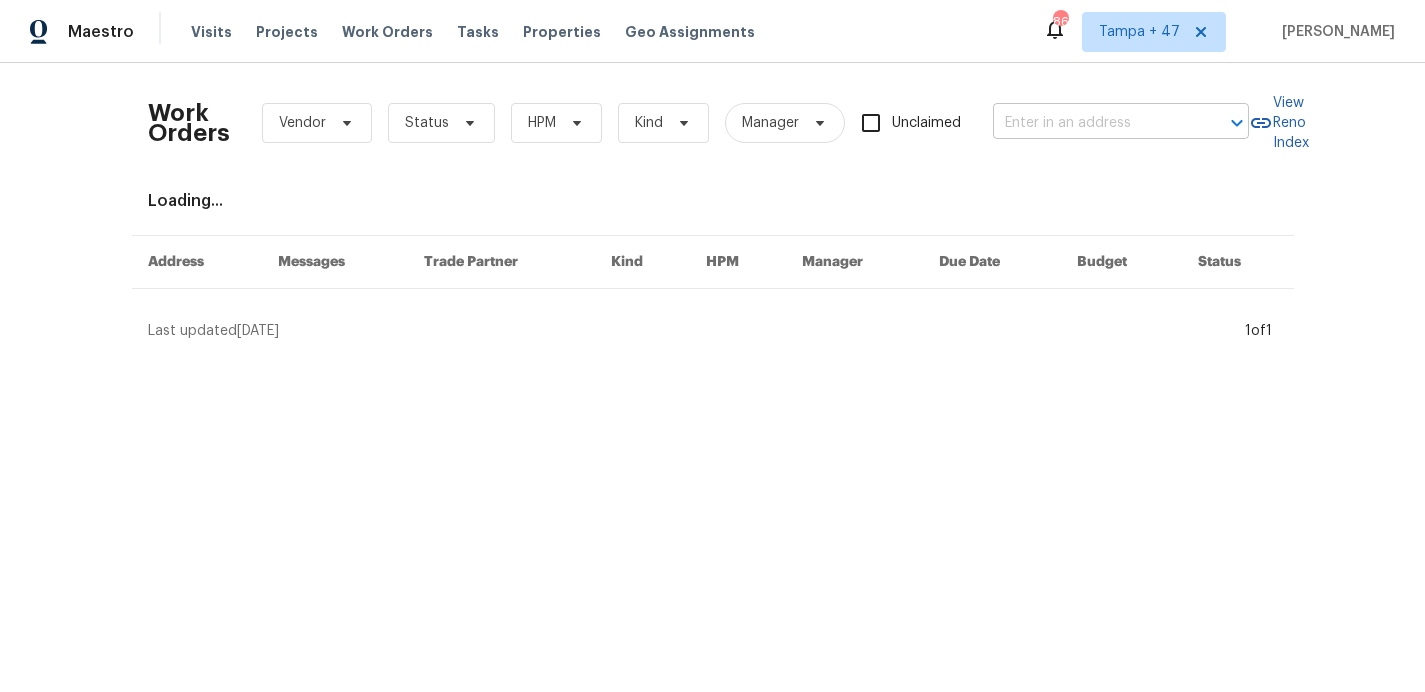 click at bounding box center (1093, 123) 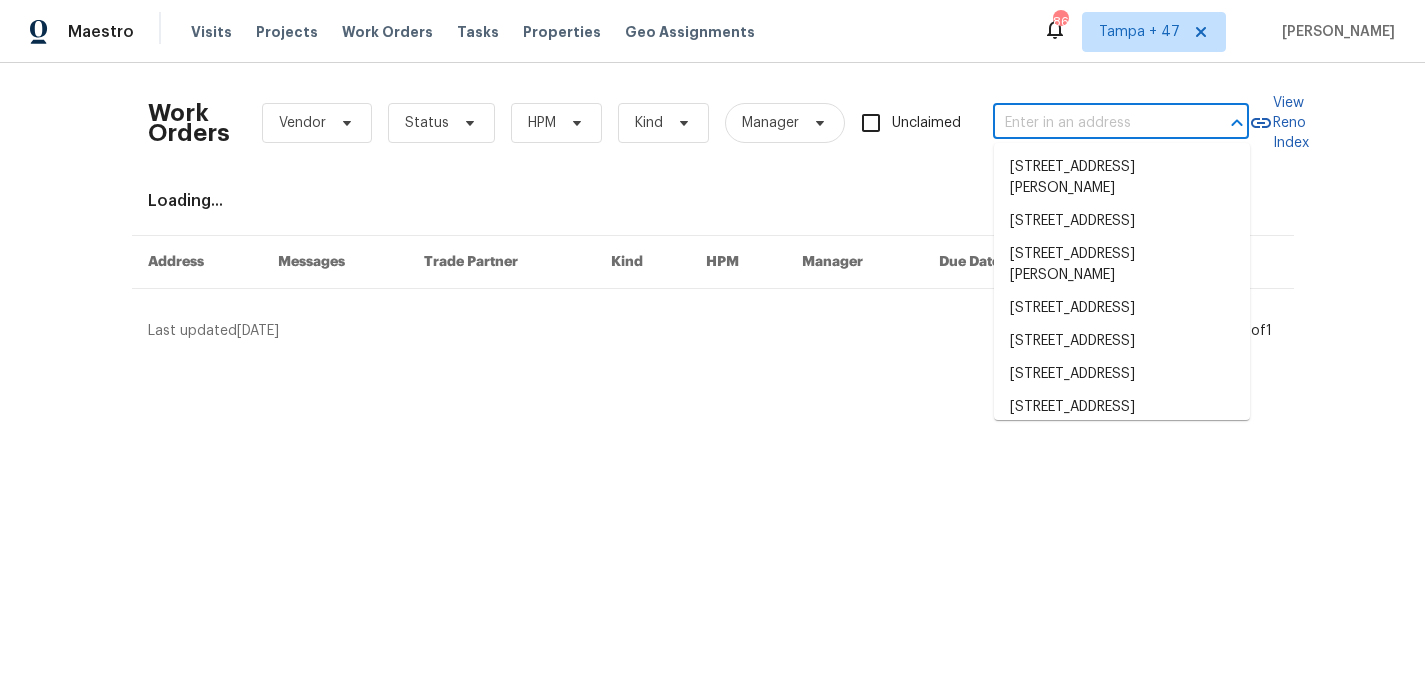 paste on "1726 Creekside Ln W Carmel, IN 46032" 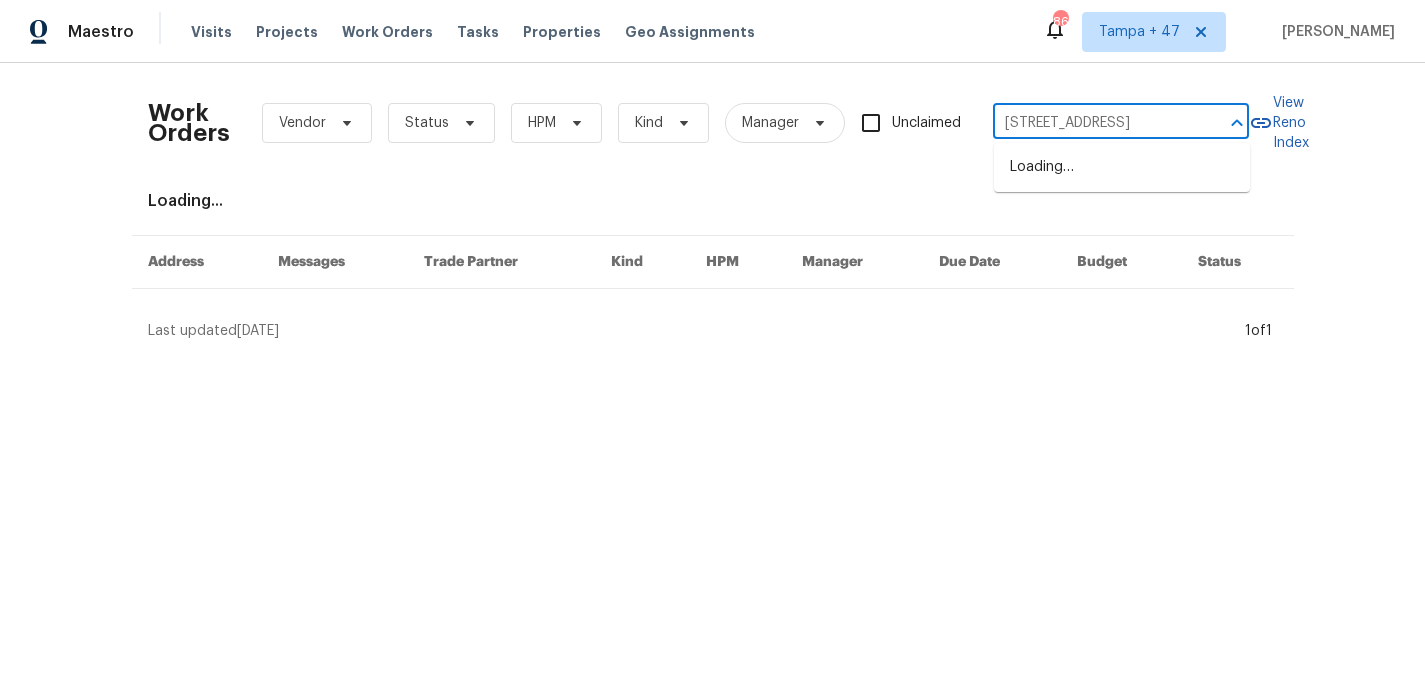scroll, scrollTop: 0, scrollLeft: 66, axis: horizontal 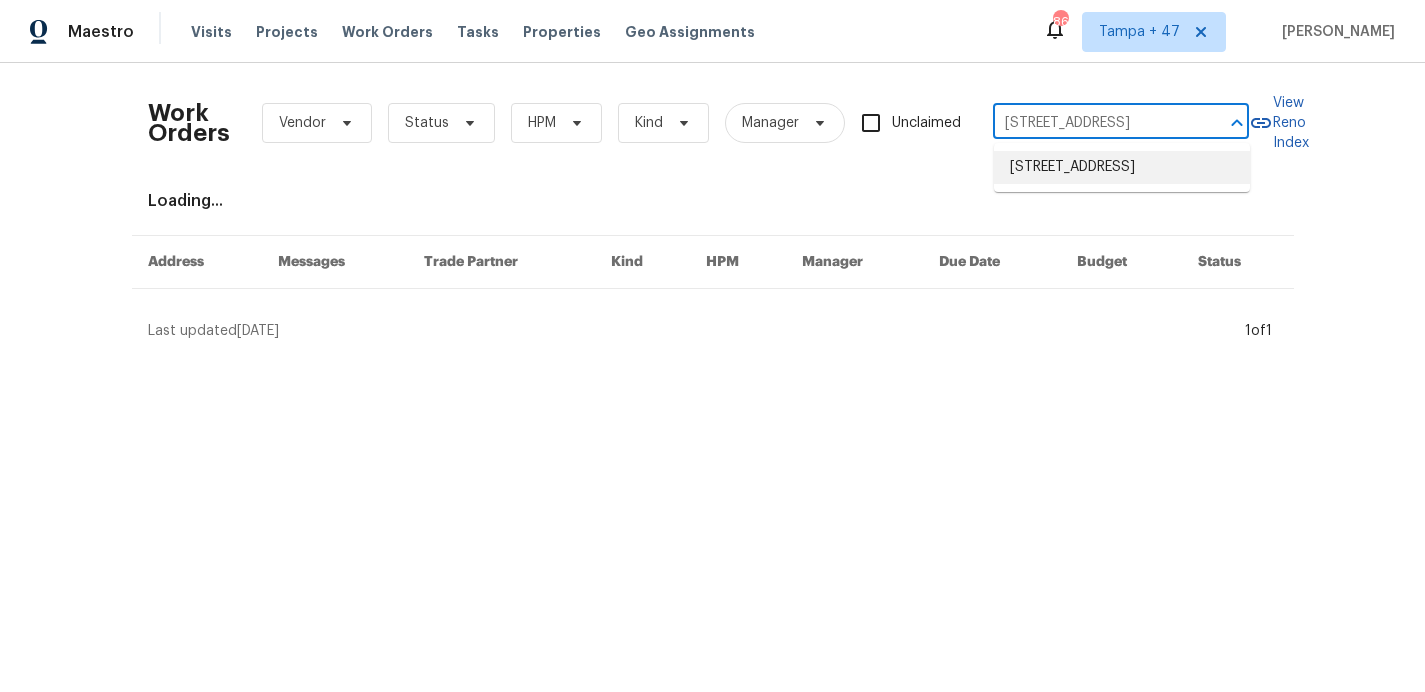 click on "1726 Creekside Ln W, Carmel, IN 46032" at bounding box center [1122, 167] 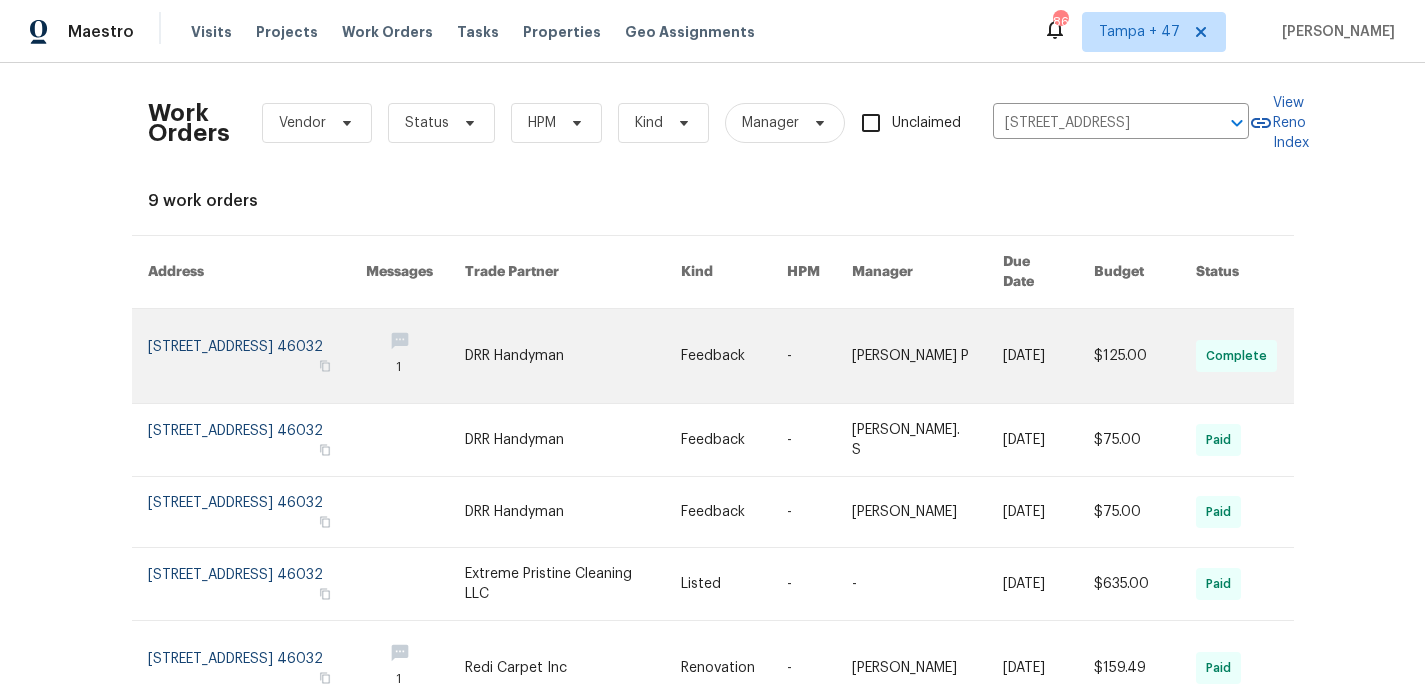click at bounding box center [257, 356] 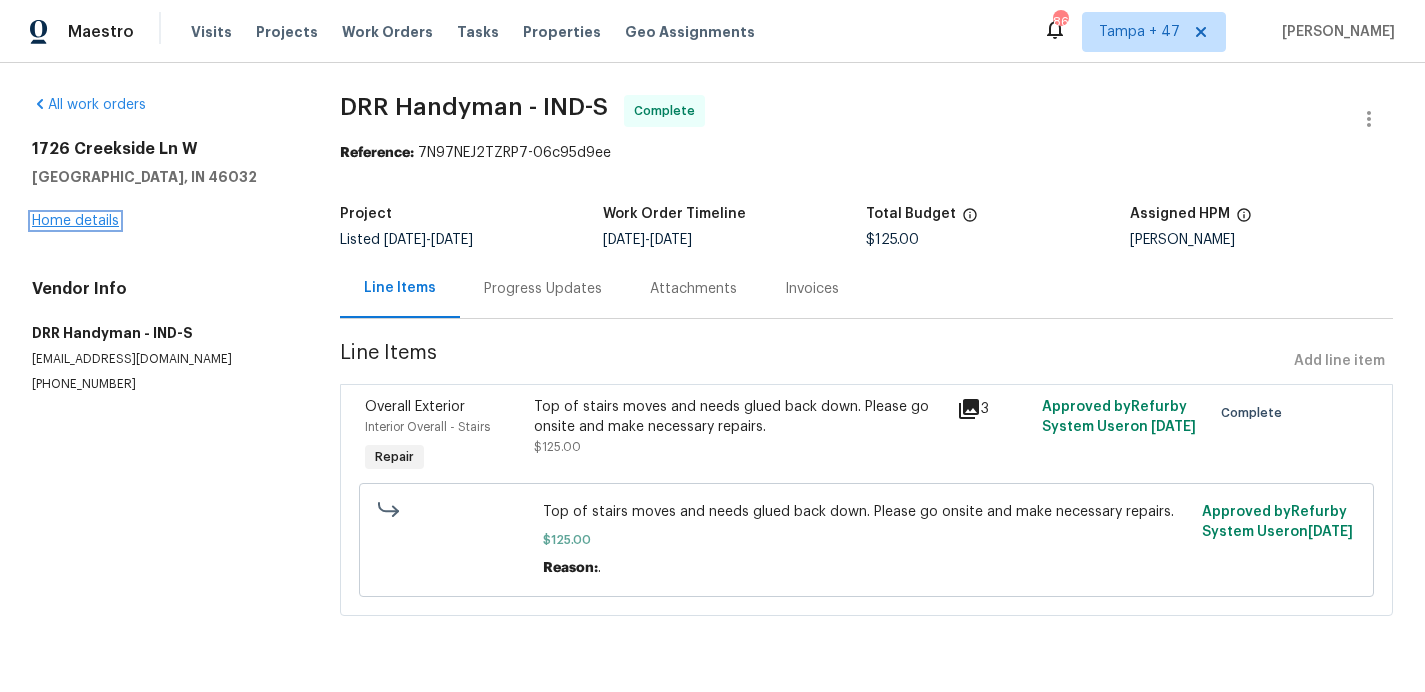 click on "Home details" at bounding box center (75, 221) 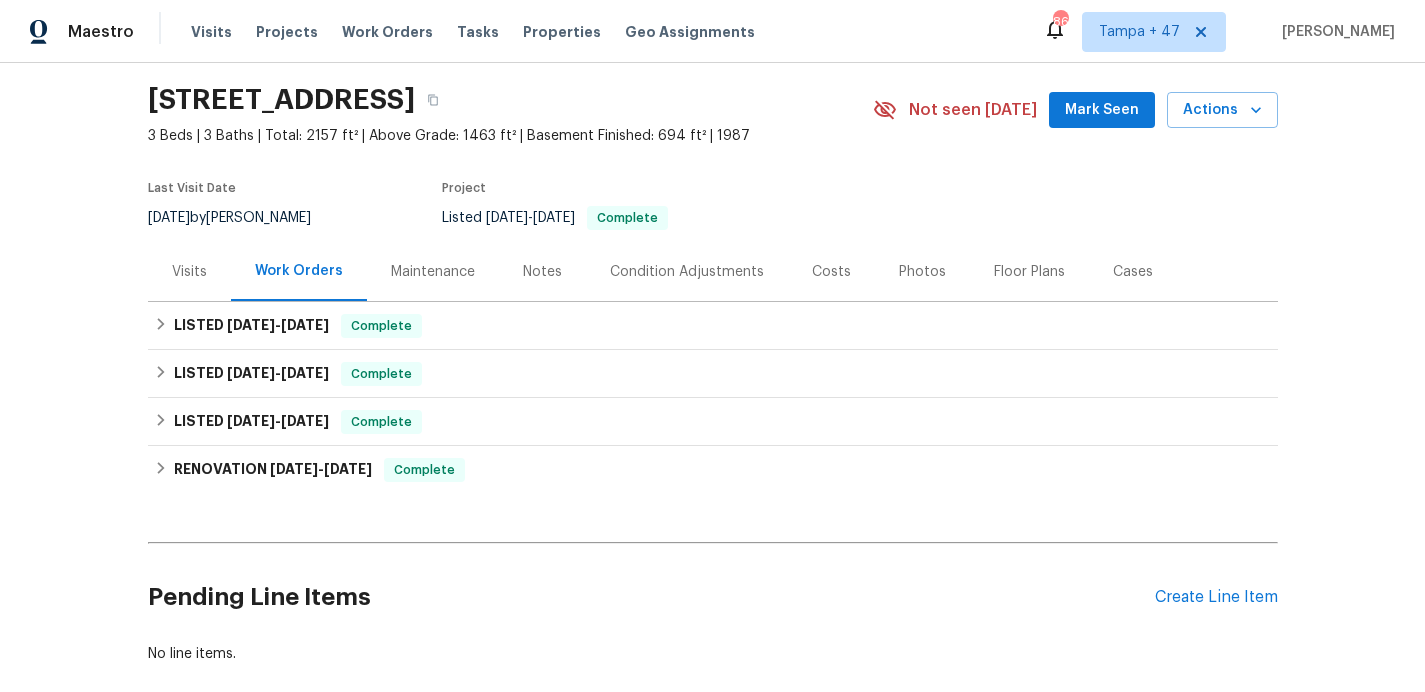 scroll, scrollTop: 63, scrollLeft: 0, axis: vertical 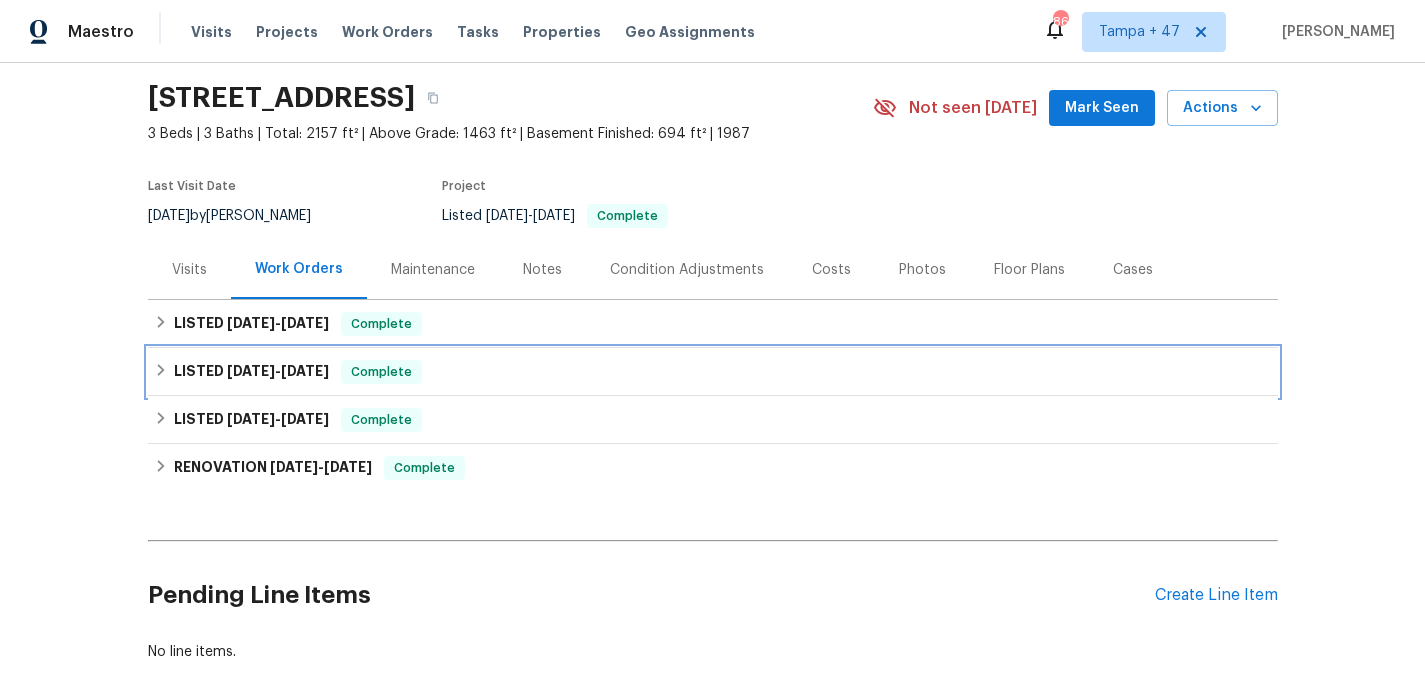 click on "LISTED   6/30/25  -  7/2/25 Complete" at bounding box center [713, 372] 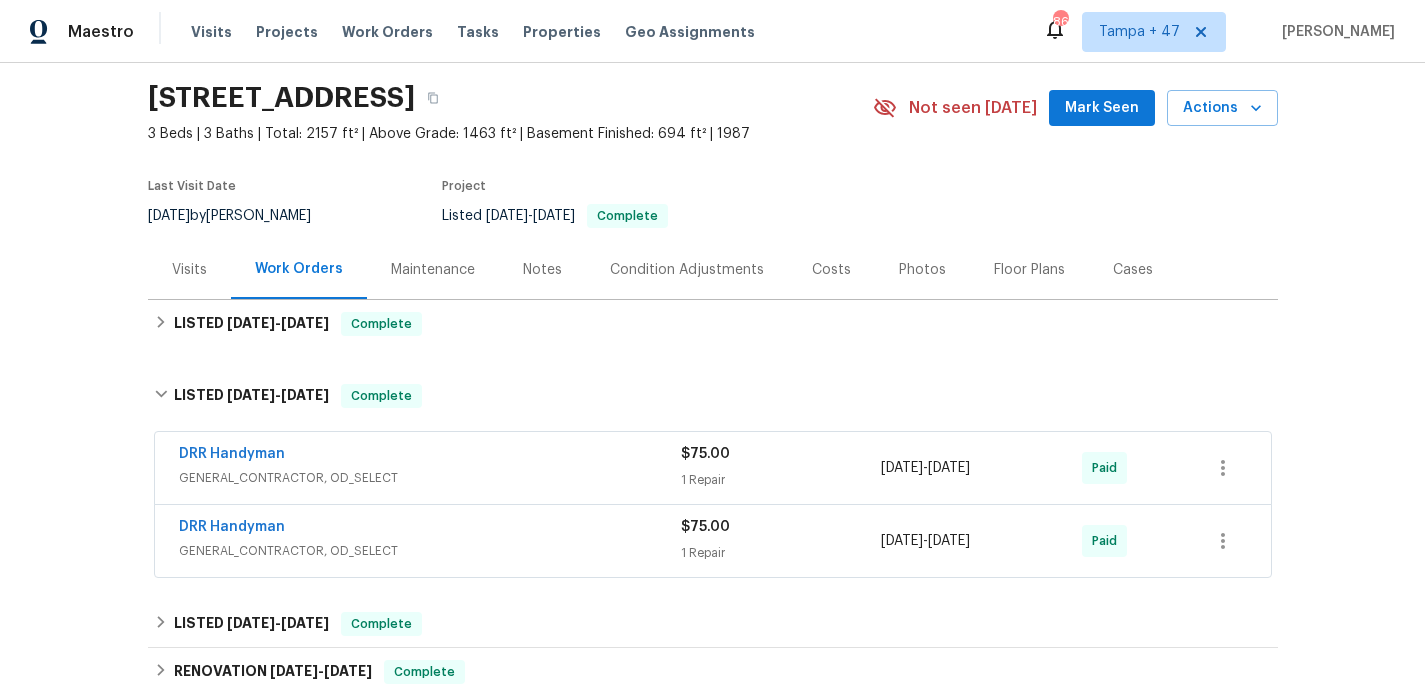 click on "DRR Handyman" at bounding box center [430, 529] 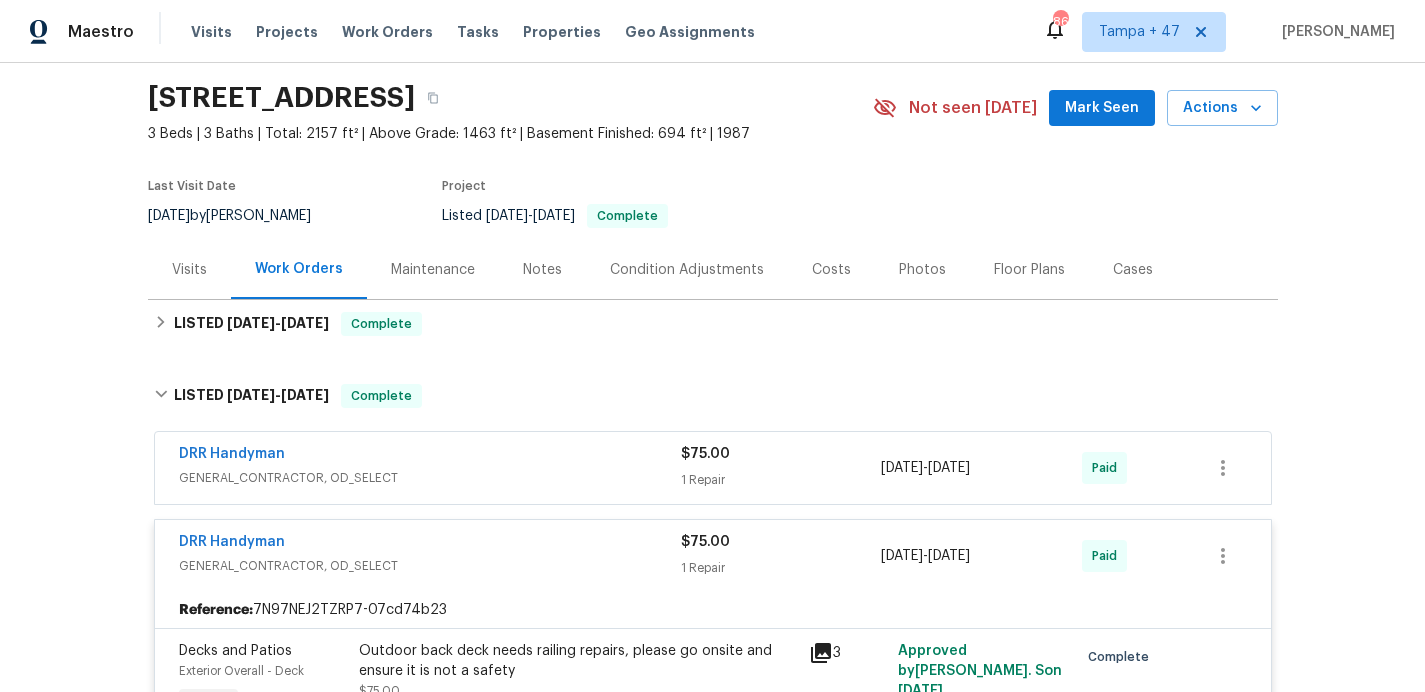 click on "DRR Handyman" at bounding box center (430, 456) 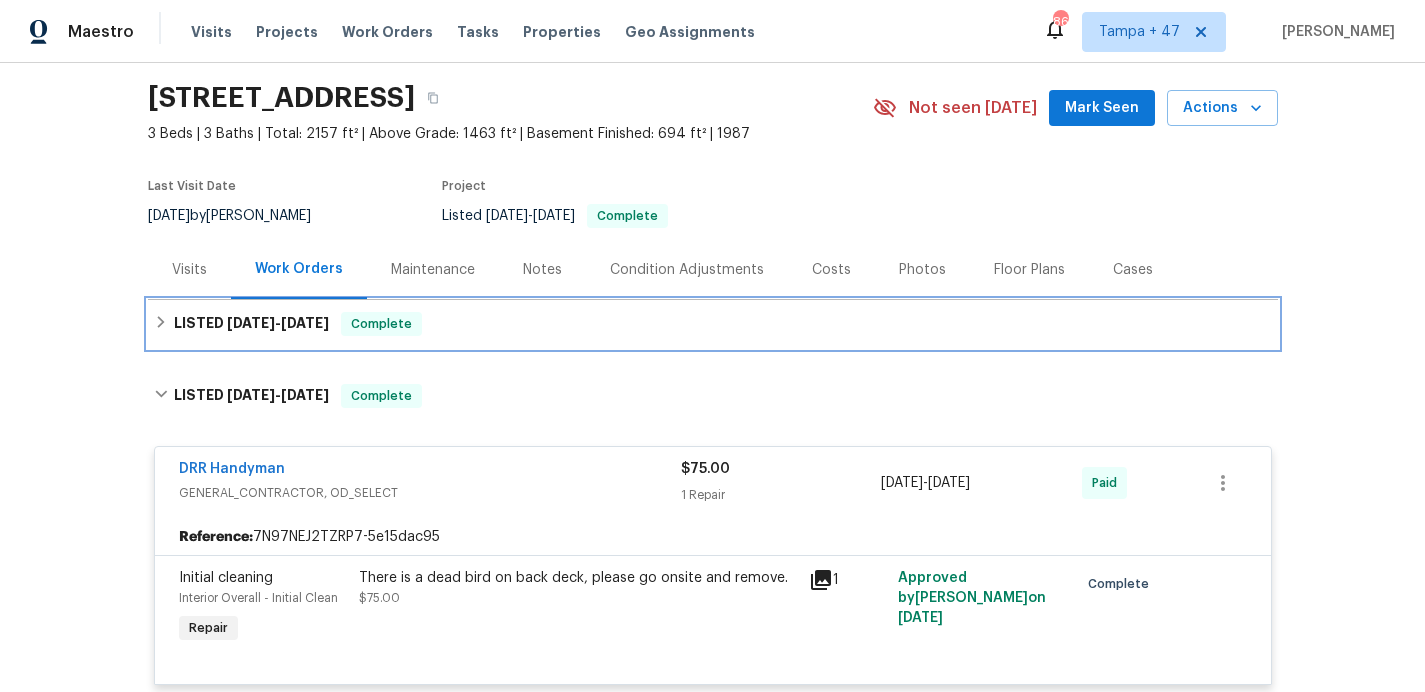 click on "LISTED   7/11/25  -  7/15/25 Complete" at bounding box center (713, 324) 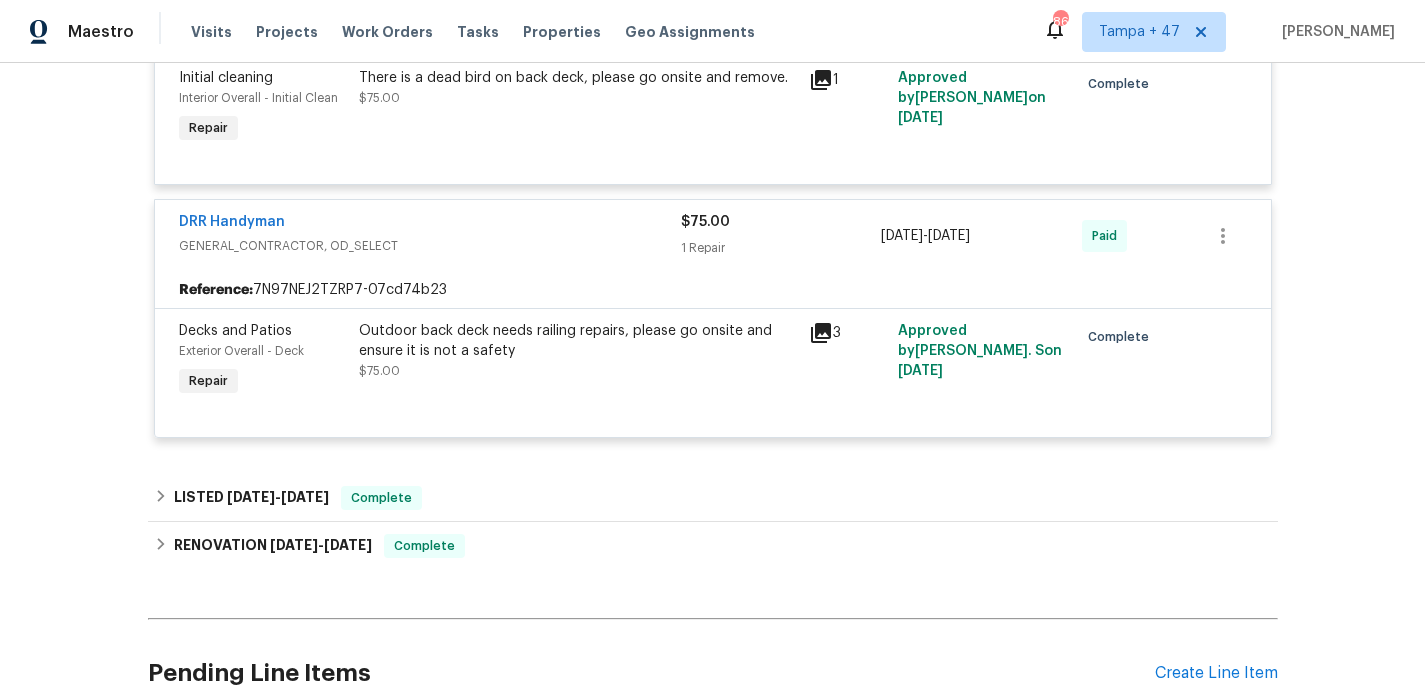 scroll, scrollTop: 764, scrollLeft: 0, axis: vertical 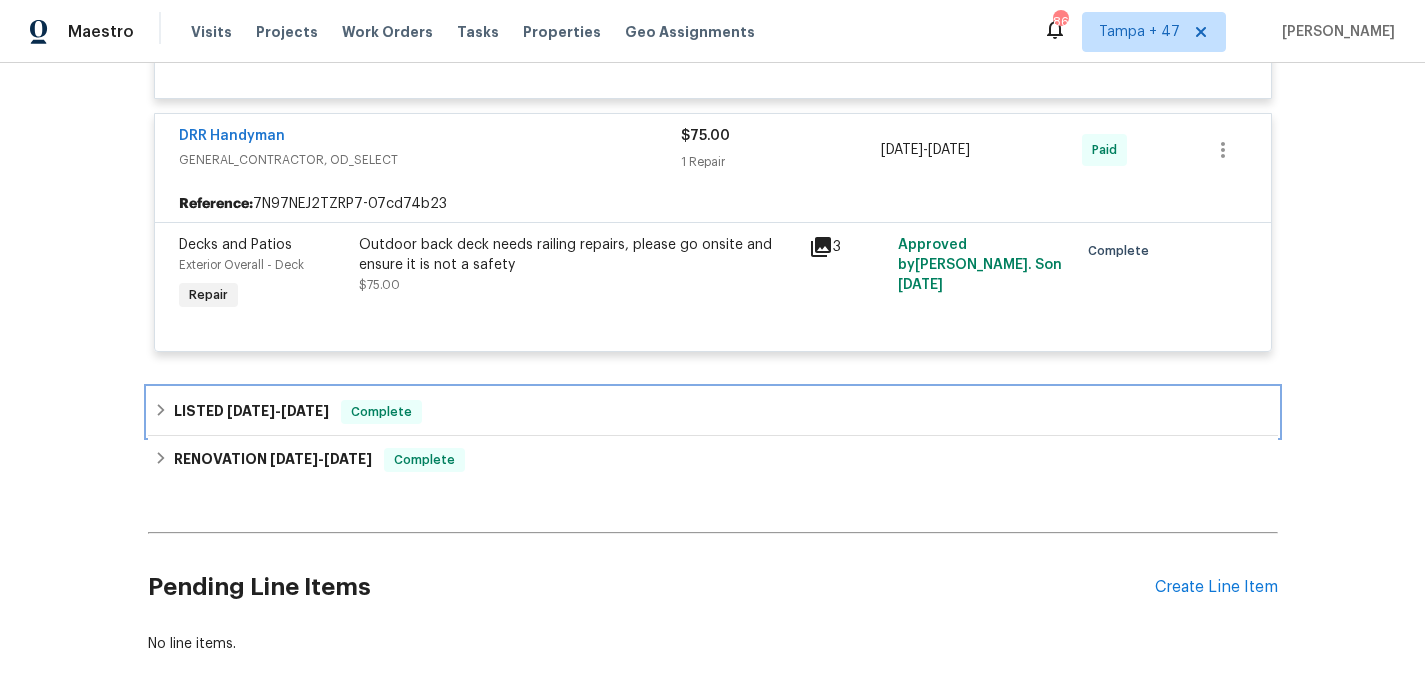click on "LISTED   6/11/25  -  6/15/25 Complete" at bounding box center [713, 412] 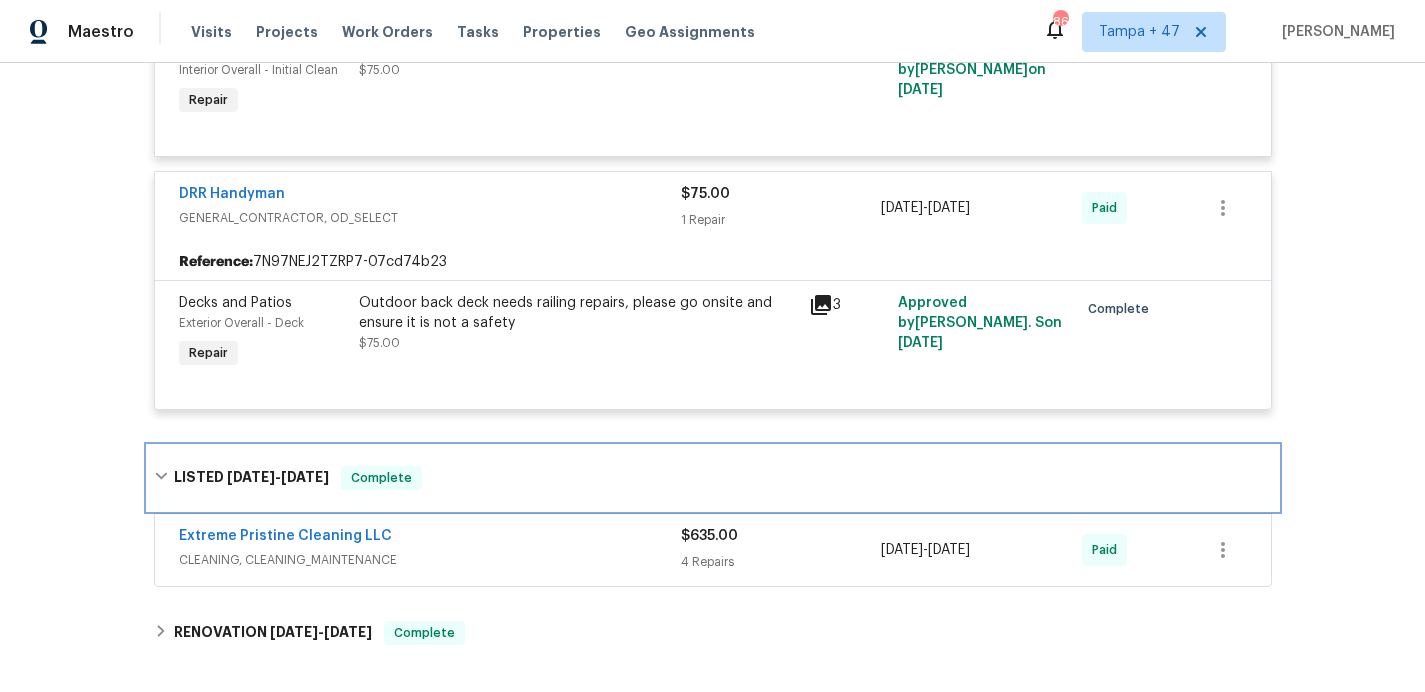 scroll, scrollTop: 912, scrollLeft: 0, axis: vertical 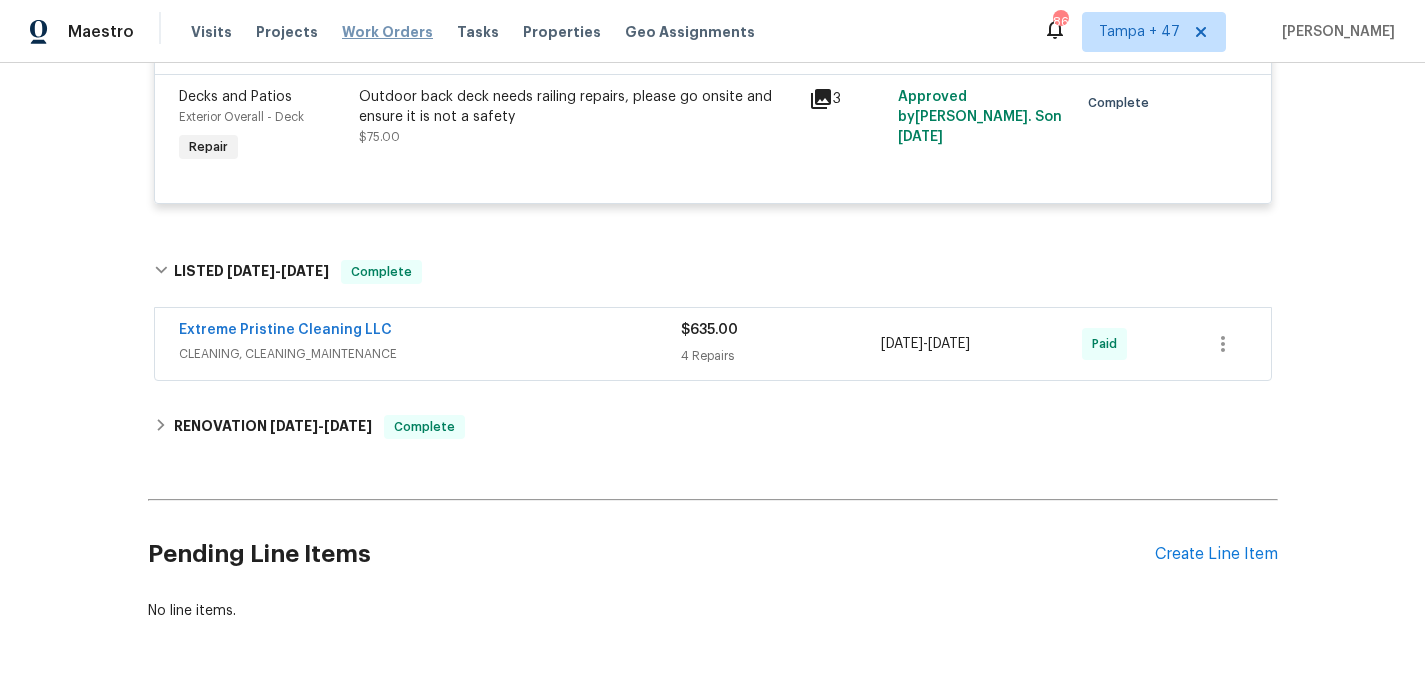 click on "Work Orders" at bounding box center [387, 32] 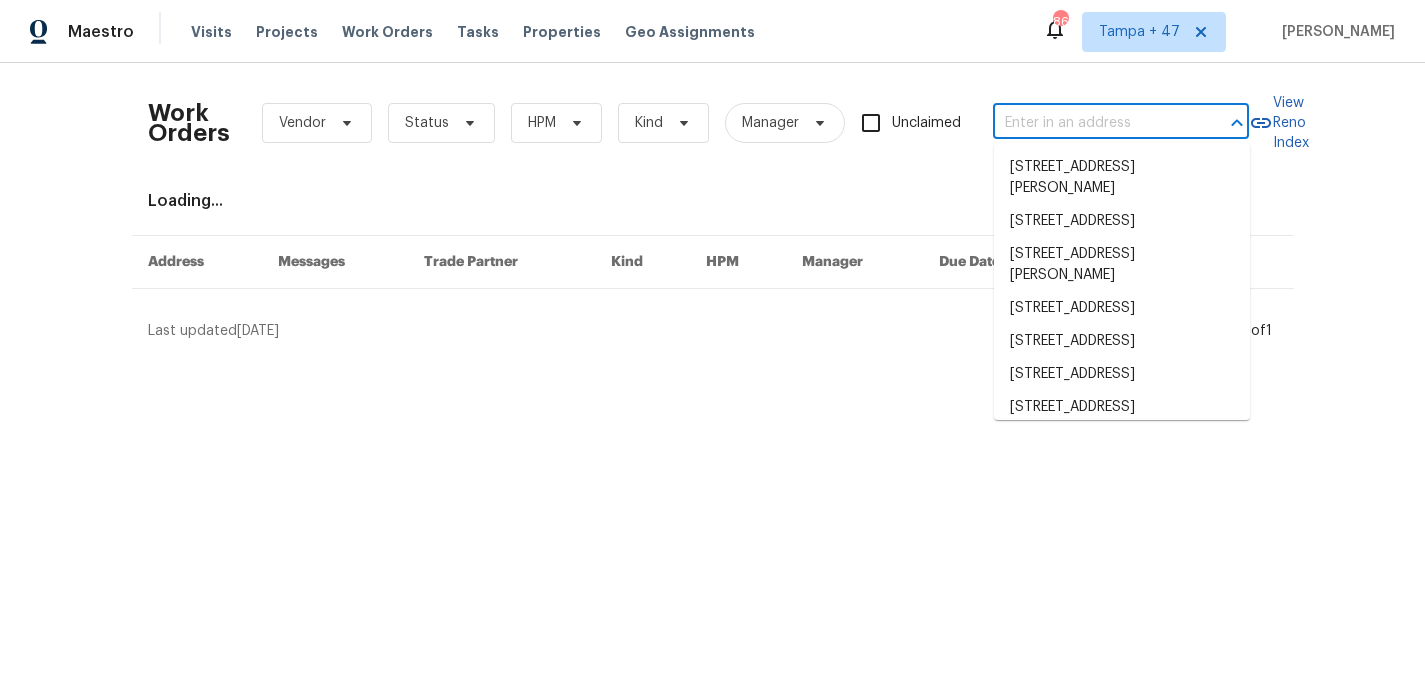 click at bounding box center (1093, 123) 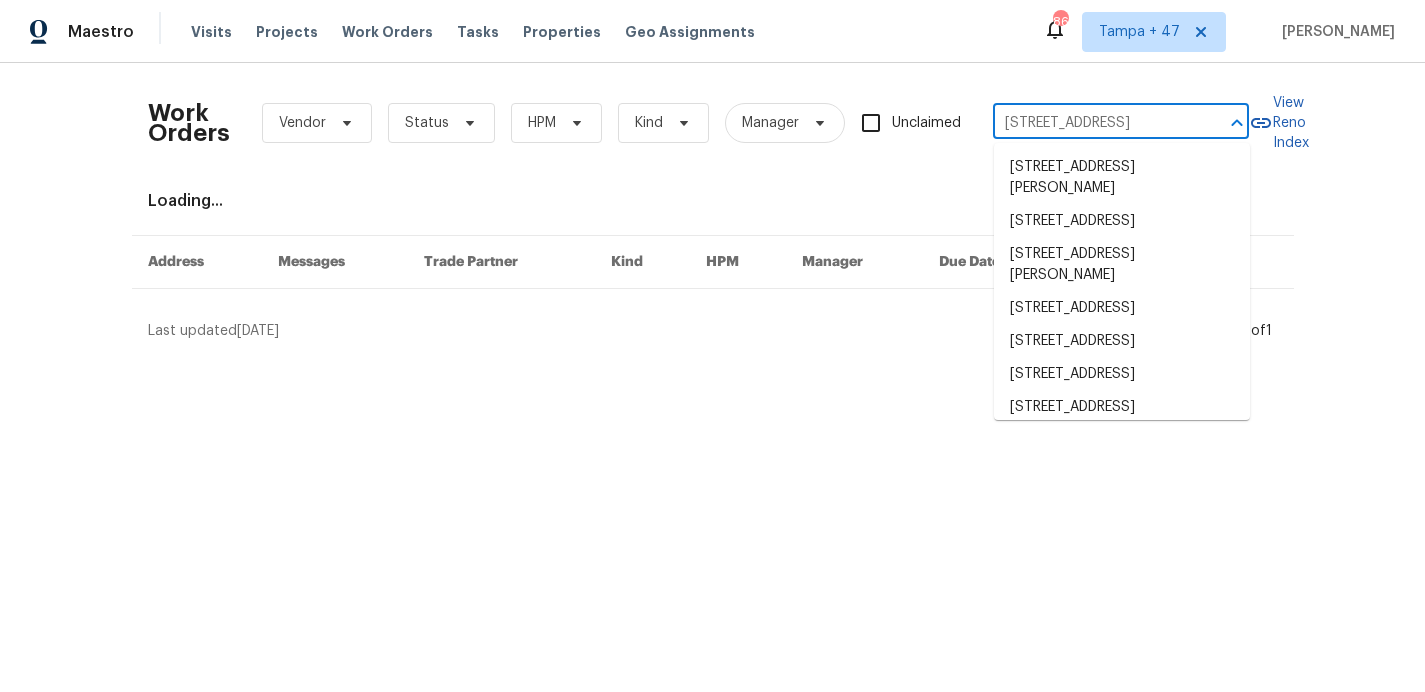 scroll, scrollTop: 0, scrollLeft: 75, axis: horizontal 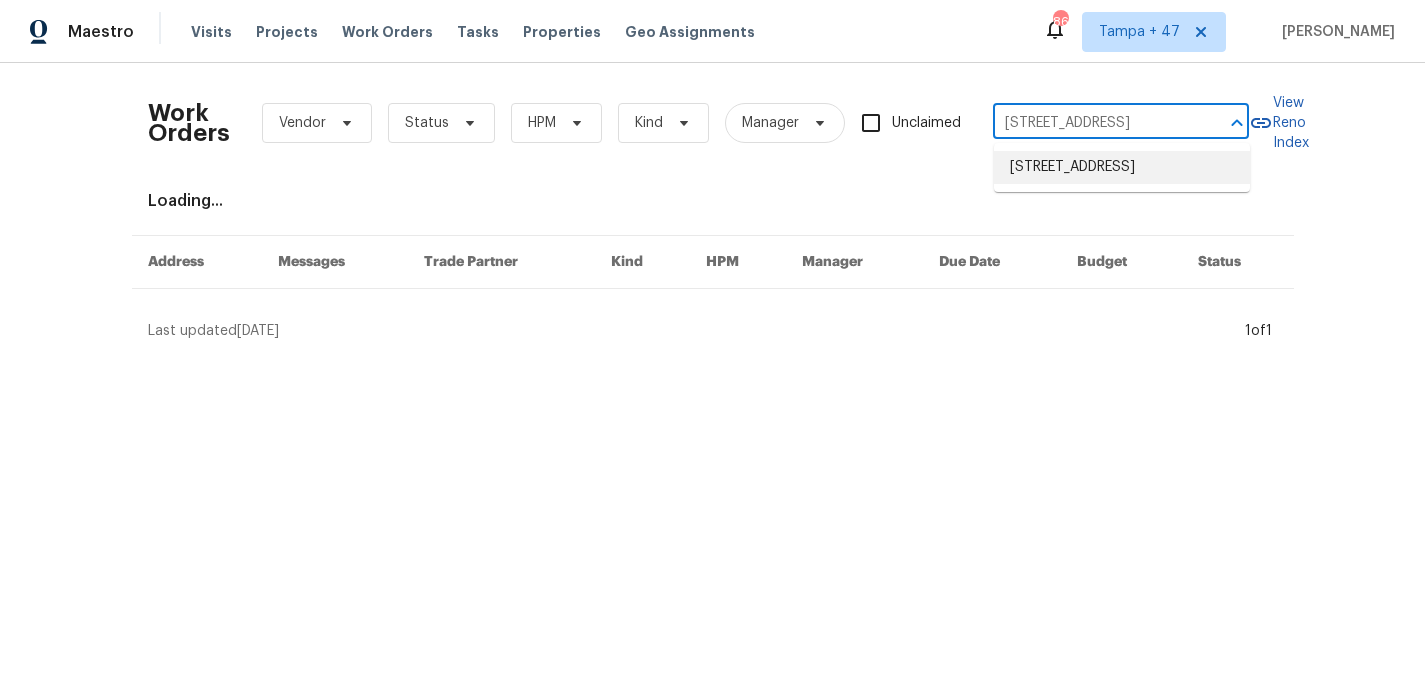 click on "5521 Spruce Ave, Castle Rock, CO 80104" at bounding box center [1122, 167] 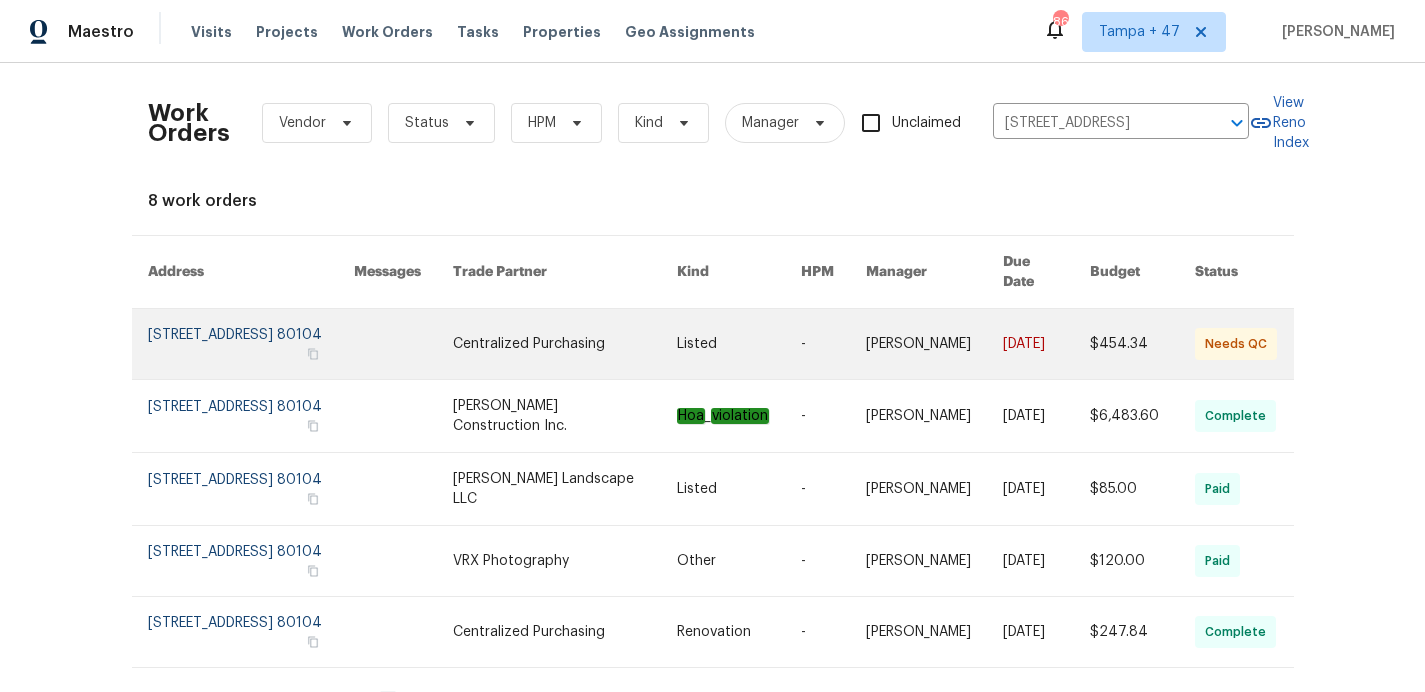 click at bounding box center [251, 344] 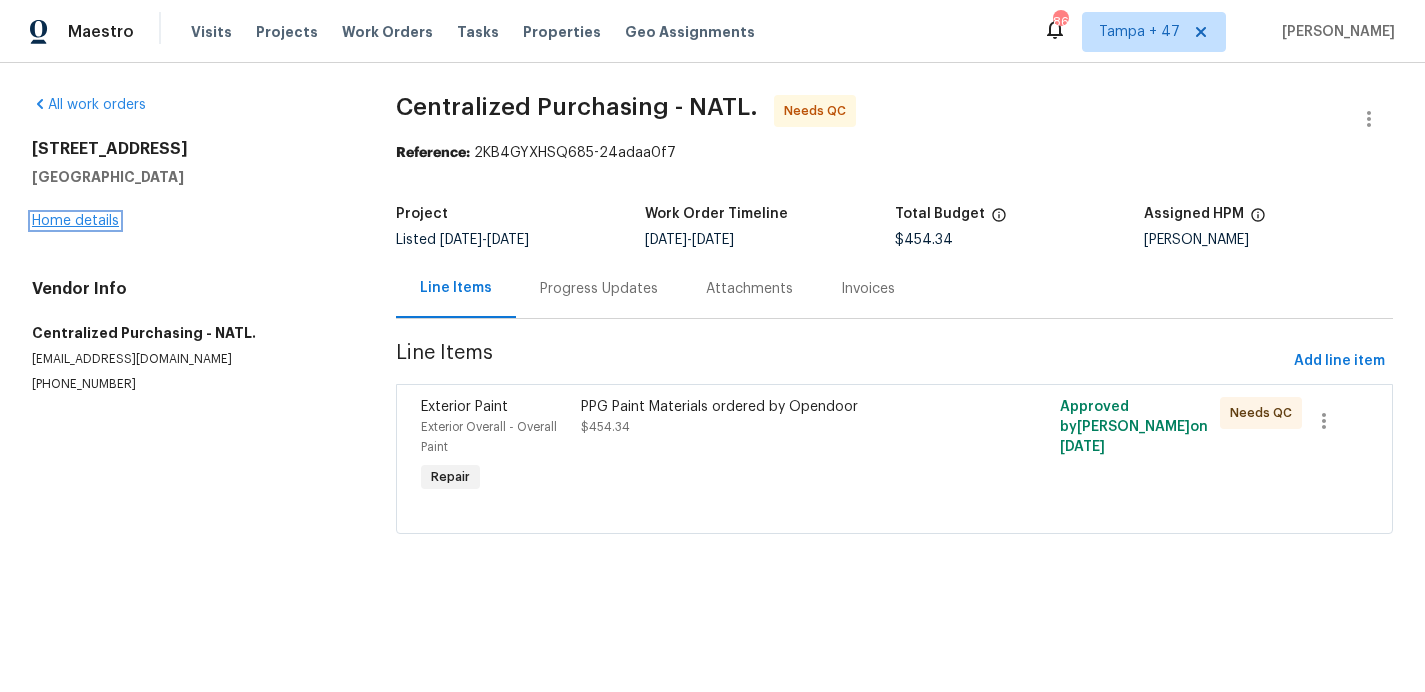 click on "Home details" at bounding box center [75, 221] 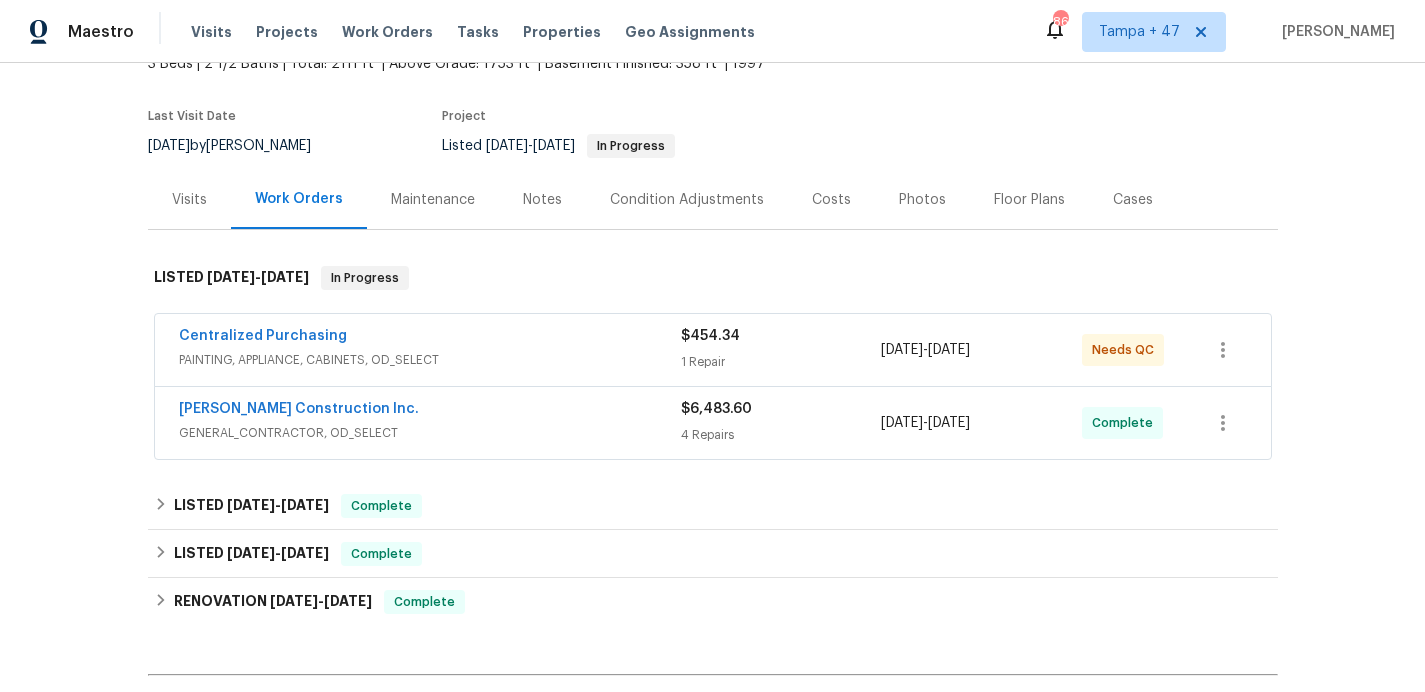 scroll, scrollTop: 246, scrollLeft: 0, axis: vertical 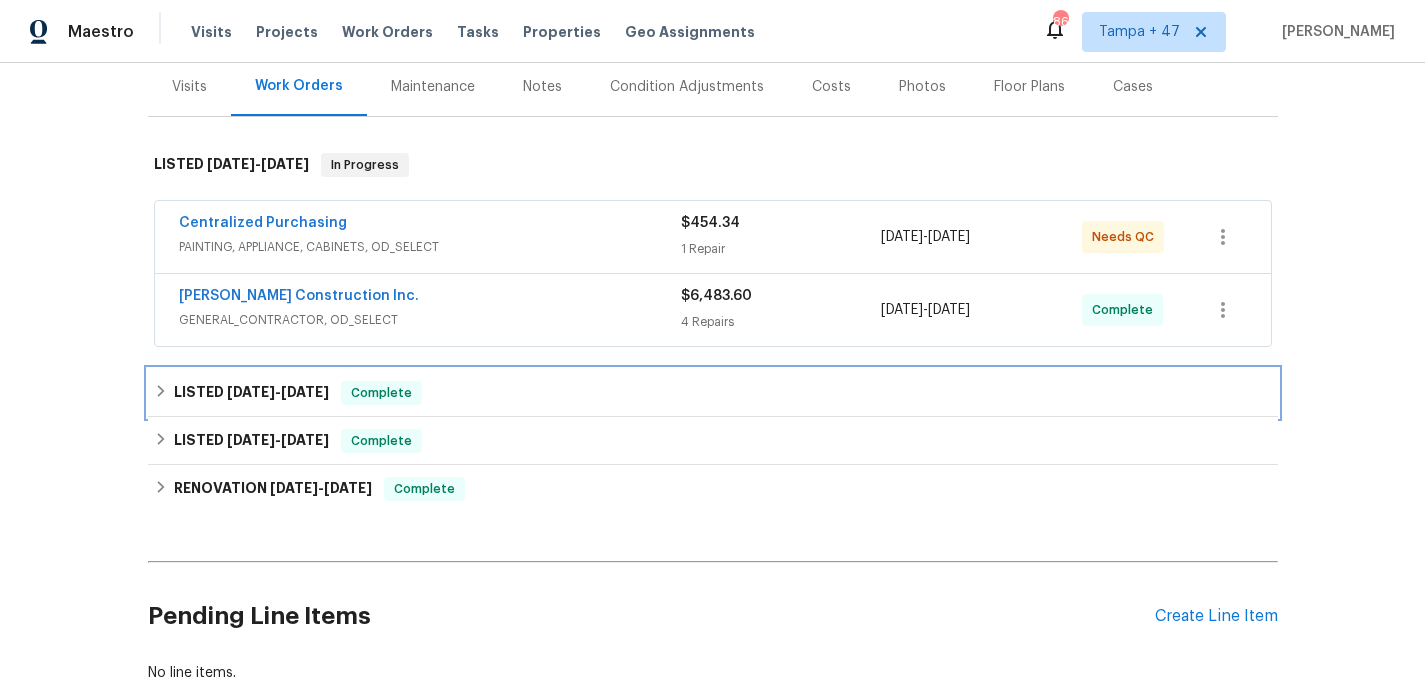 click on "LISTED   6/30/25  -  7/4/25 Complete" at bounding box center (713, 393) 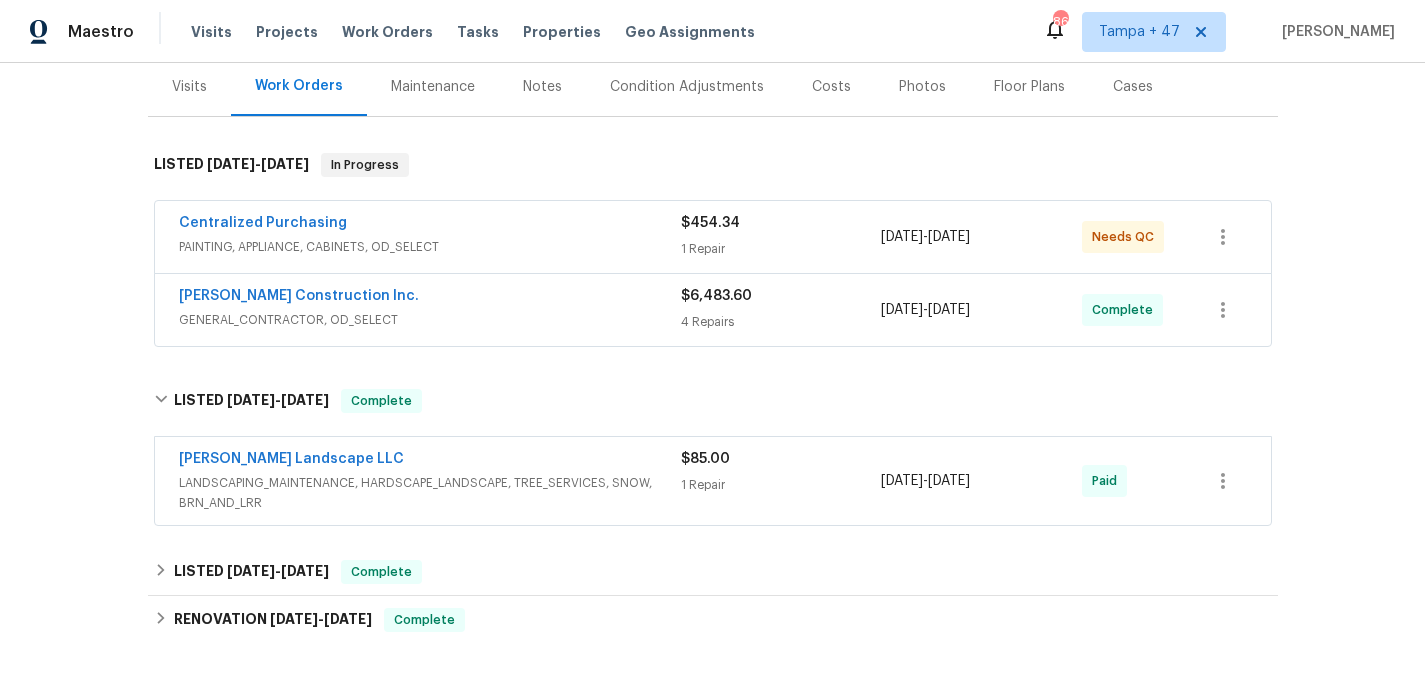 click on "LANDSCAPING_MAINTENANCE, HARDSCAPE_LANDSCAPE, TREE_SERVICES, SNOW, BRN_AND_LRR" at bounding box center [430, 493] 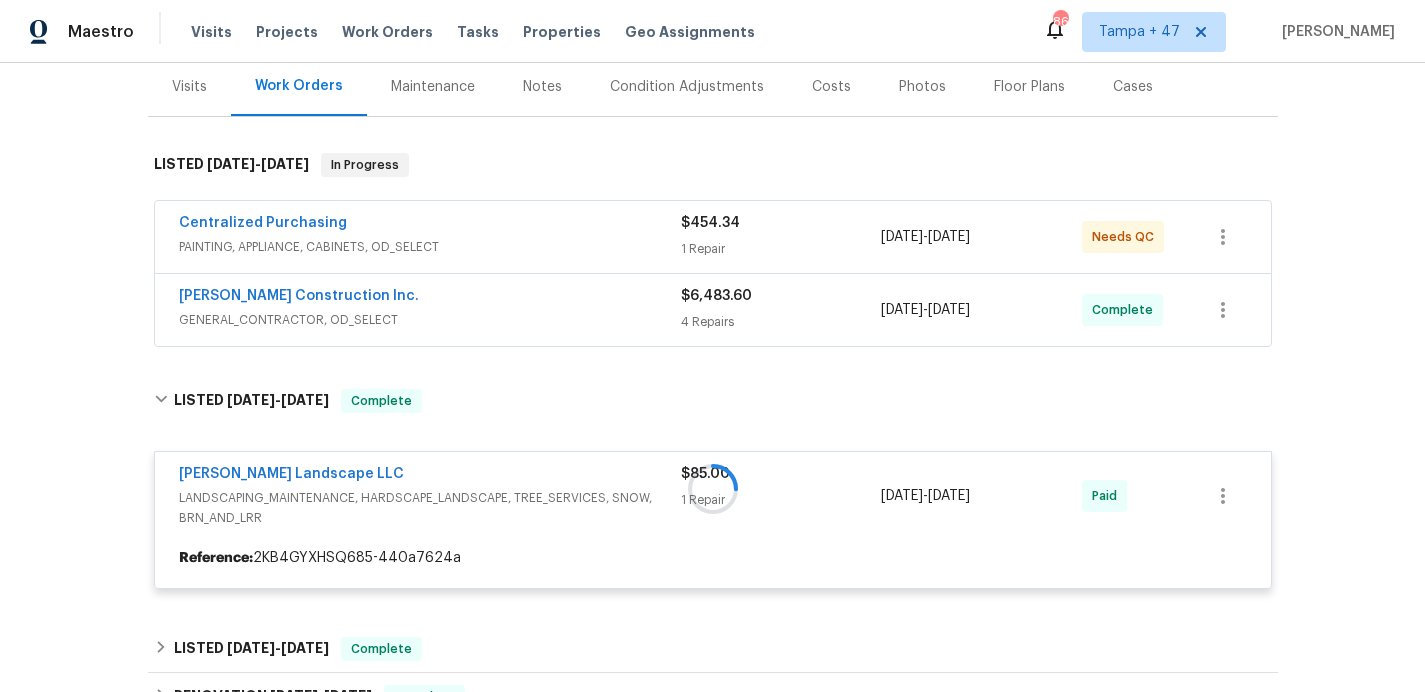 click on "GENERAL_CONTRACTOR, OD_SELECT" at bounding box center (430, 320) 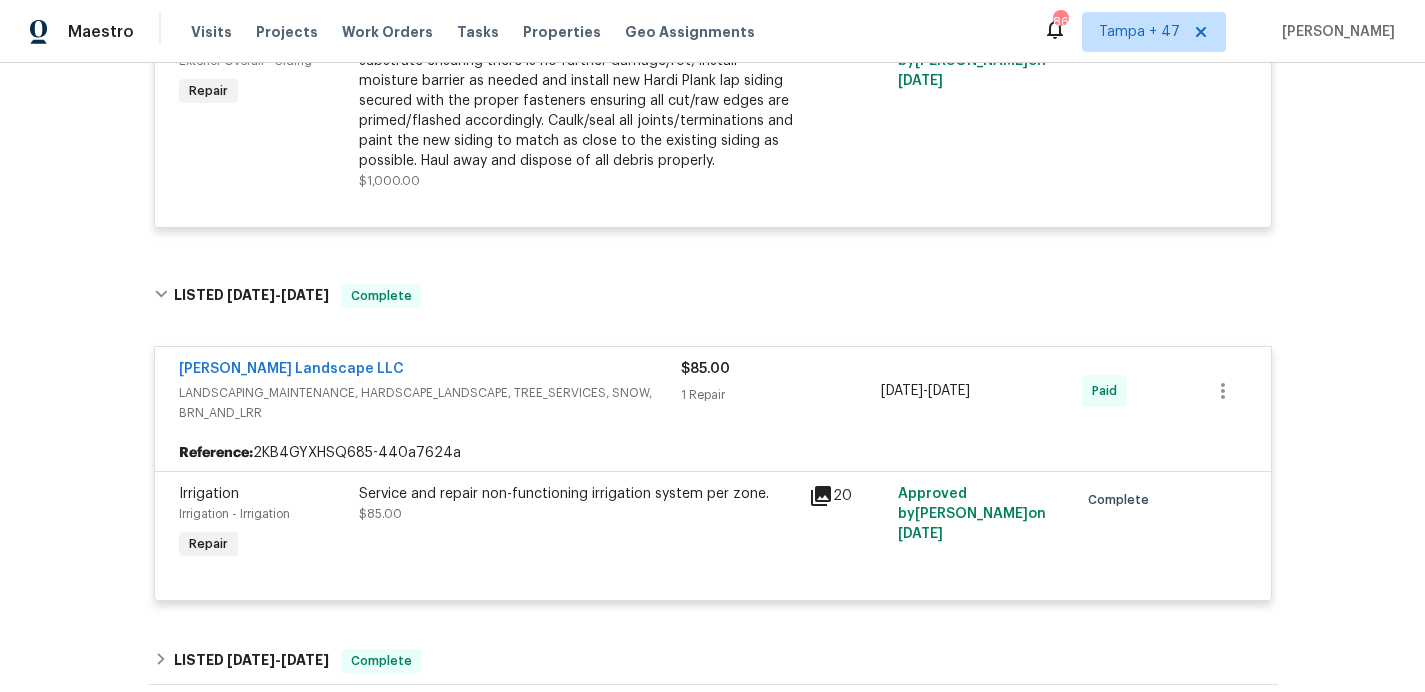 scroll, scrollTop: 1329, scrollLeft: 0, axis: vertical 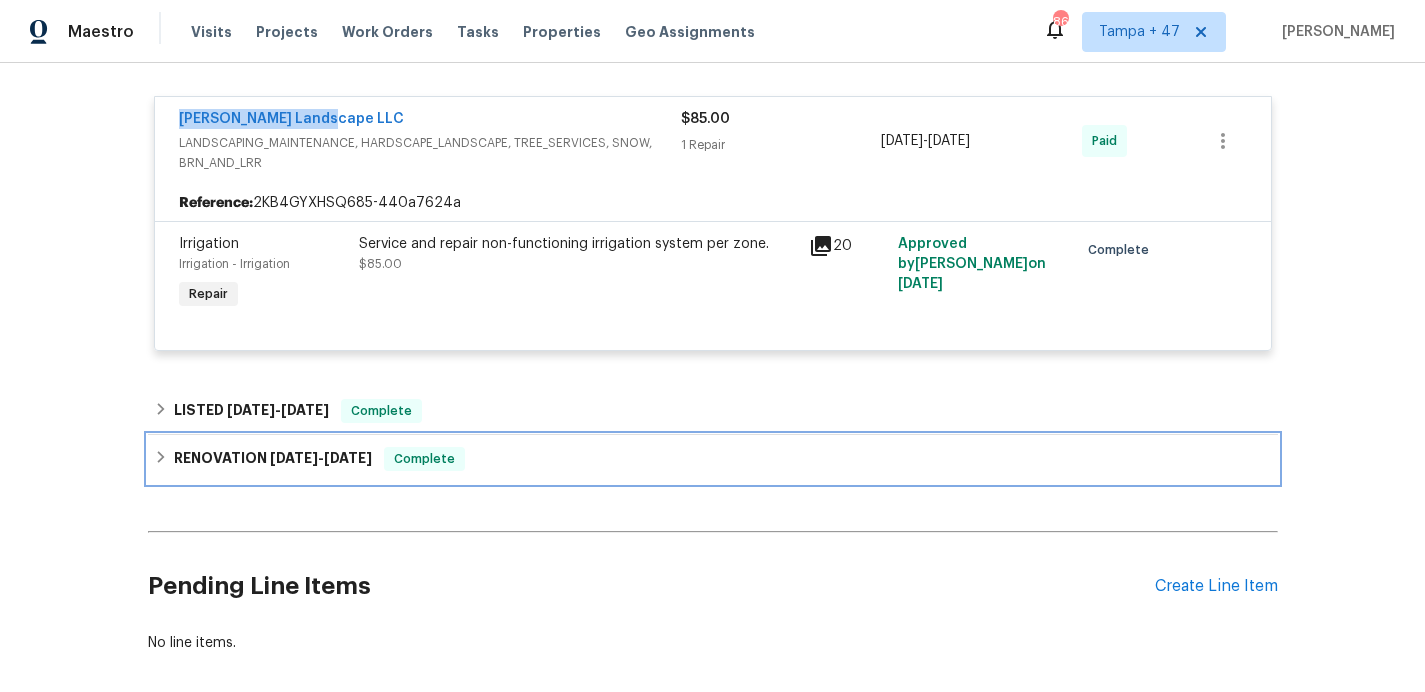 click on "RENOVATION   4/18/25  -  5/6/25 Complete" at bounding box center (713, 459) 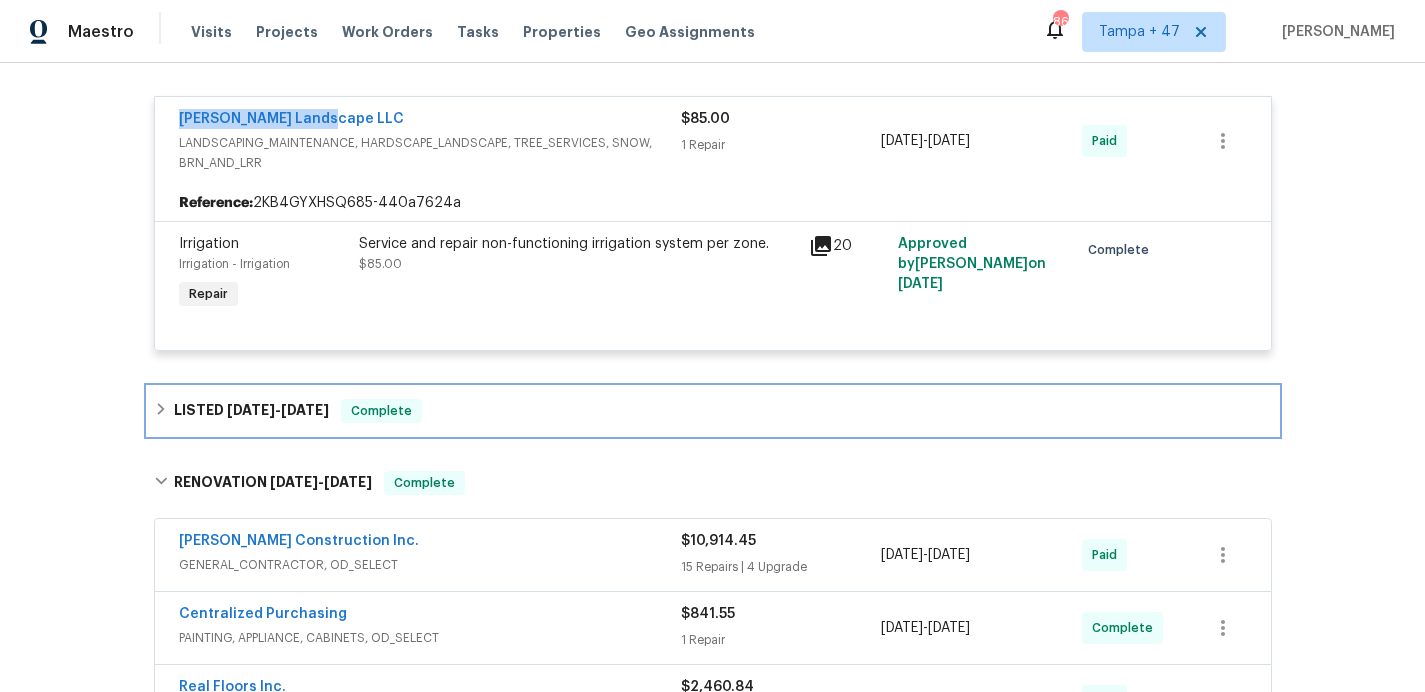 click on "LISTED   5/9/25  -  5/10/25 Complete" at bounding box center (713, 411) 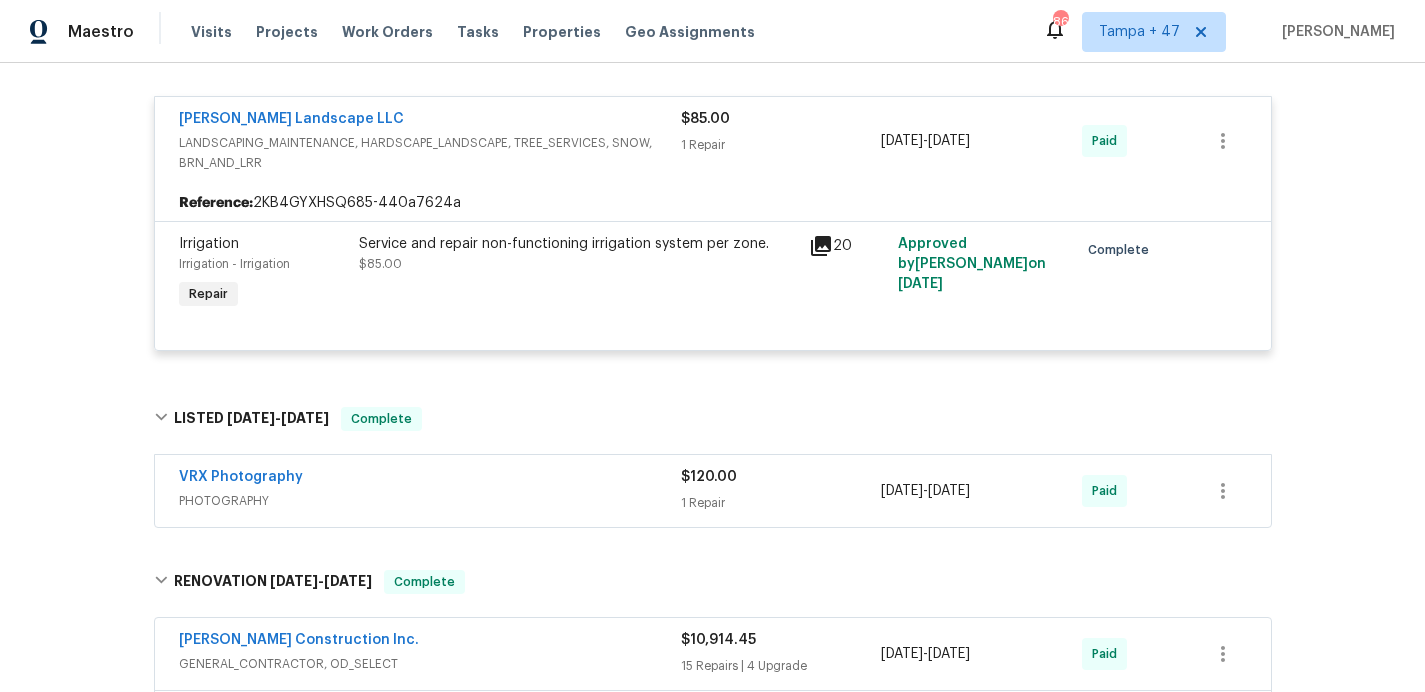 click on "VRX Photography" at bounding box center (430, 479) 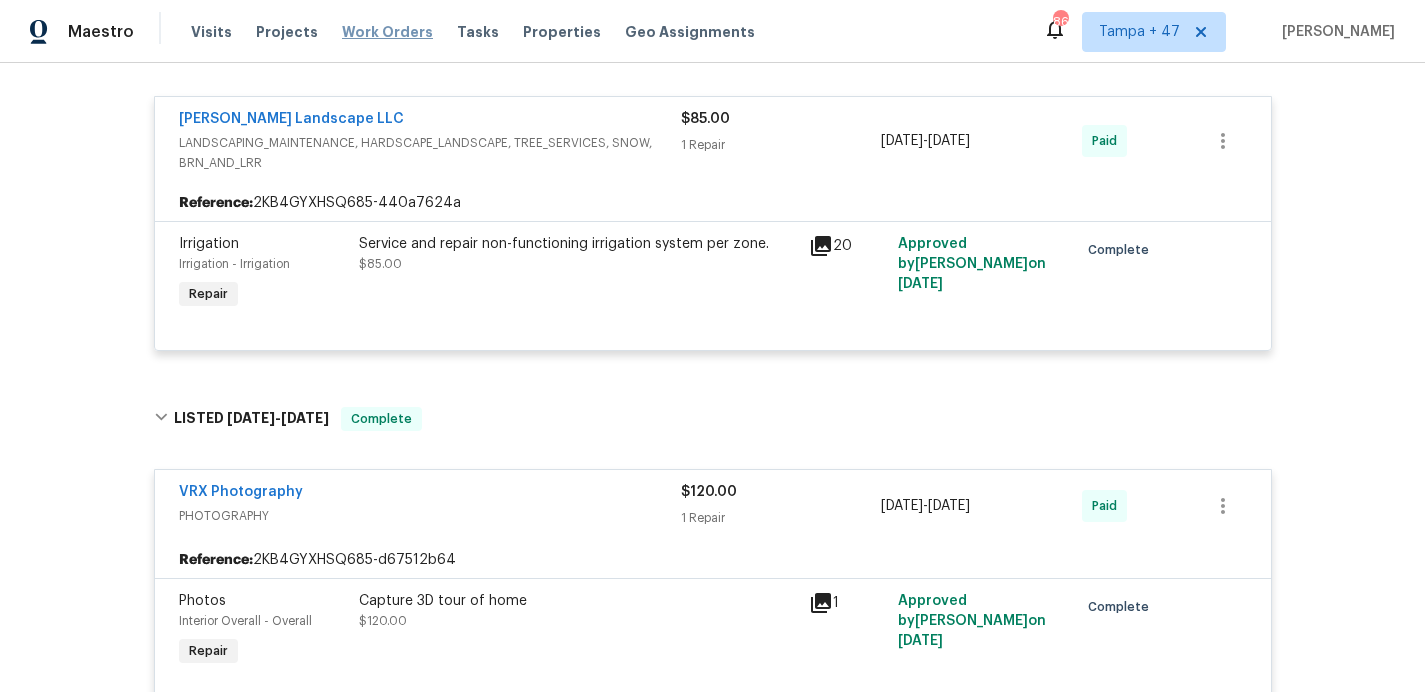 click on "Work Orders" at bounding box center (387, 32) 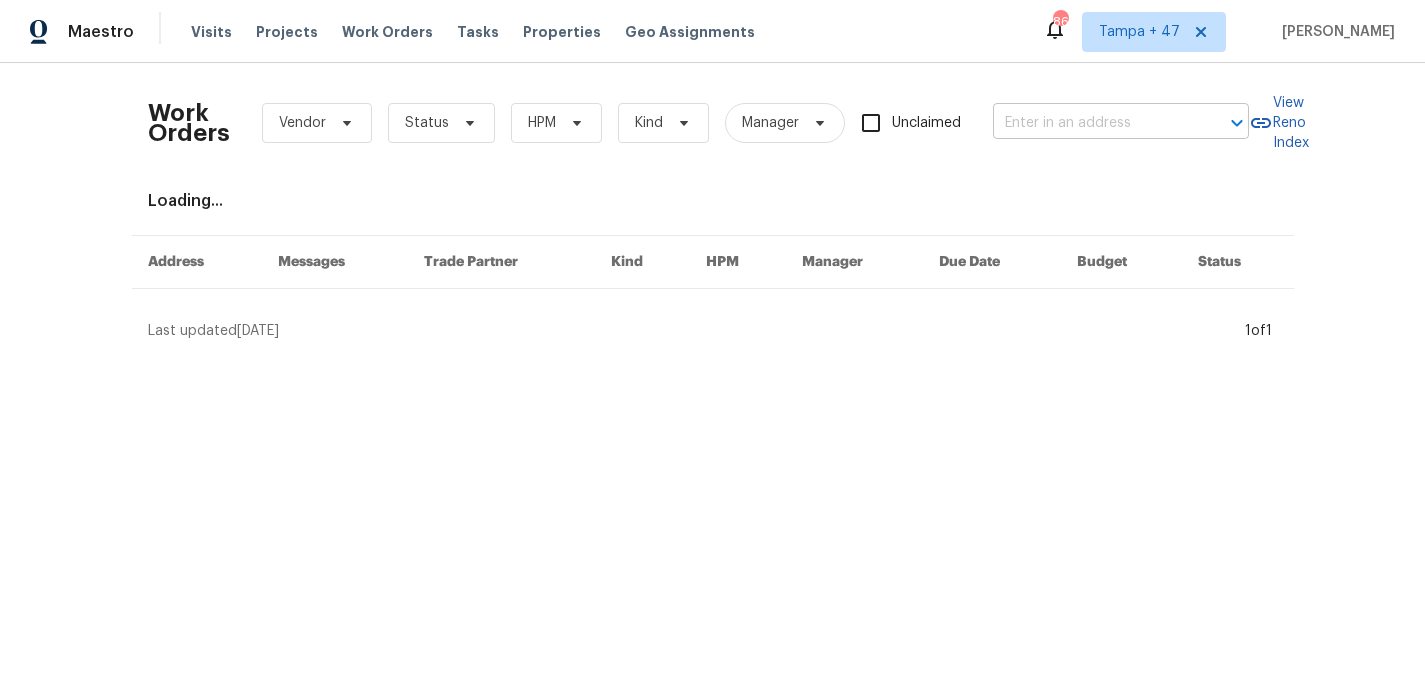 click at bounding box center (1093, 123) 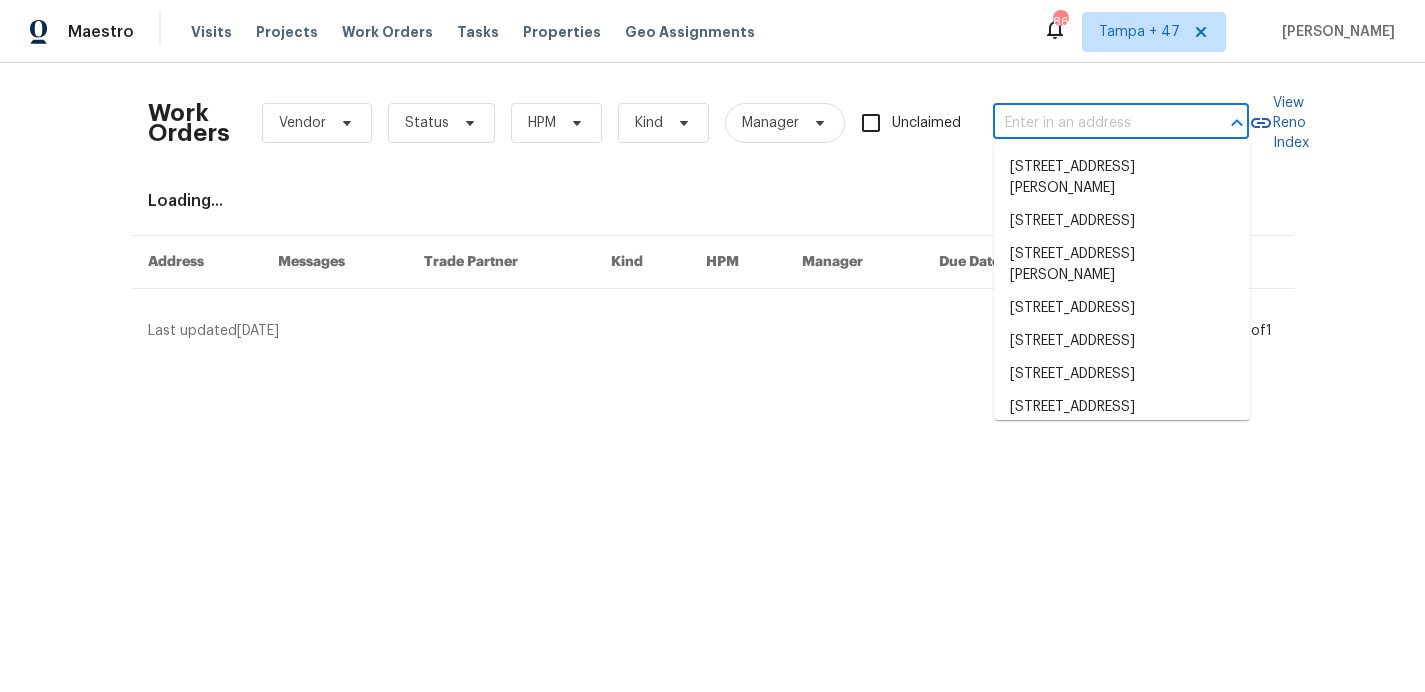 paste on "13123 Copper Brook Way Herndon, VA 20171" 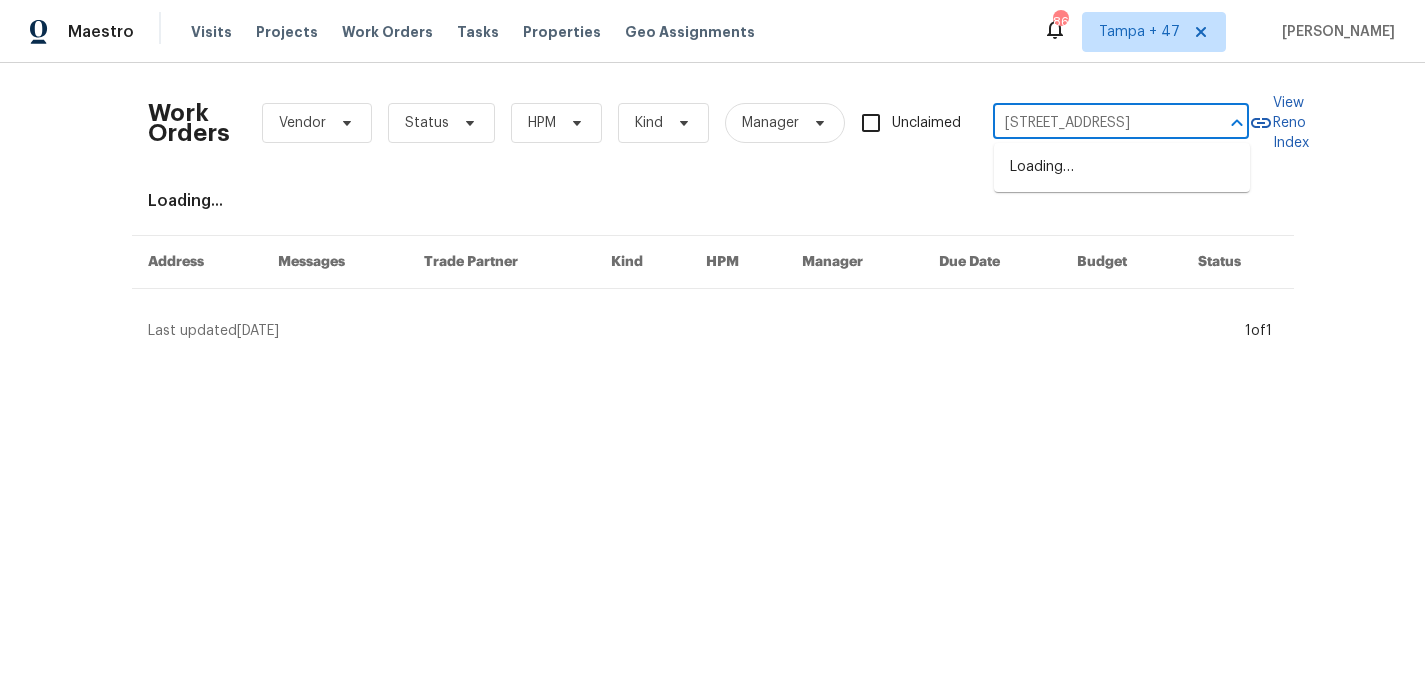 scroll, scrollTop: 0, scrollLeft: 99, axis: horizontal 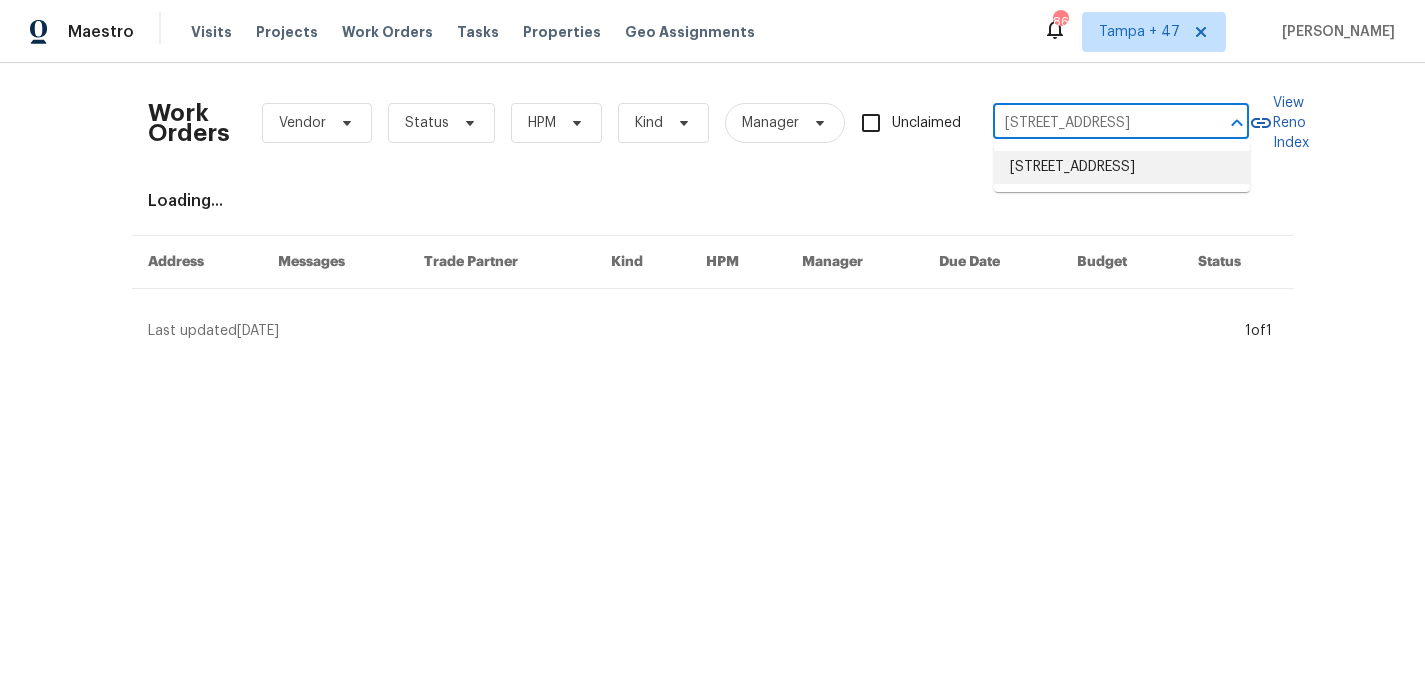 click on "13123 Copper Brook Way, Herndon, VA 20171" at bounding box center [1122, 167] 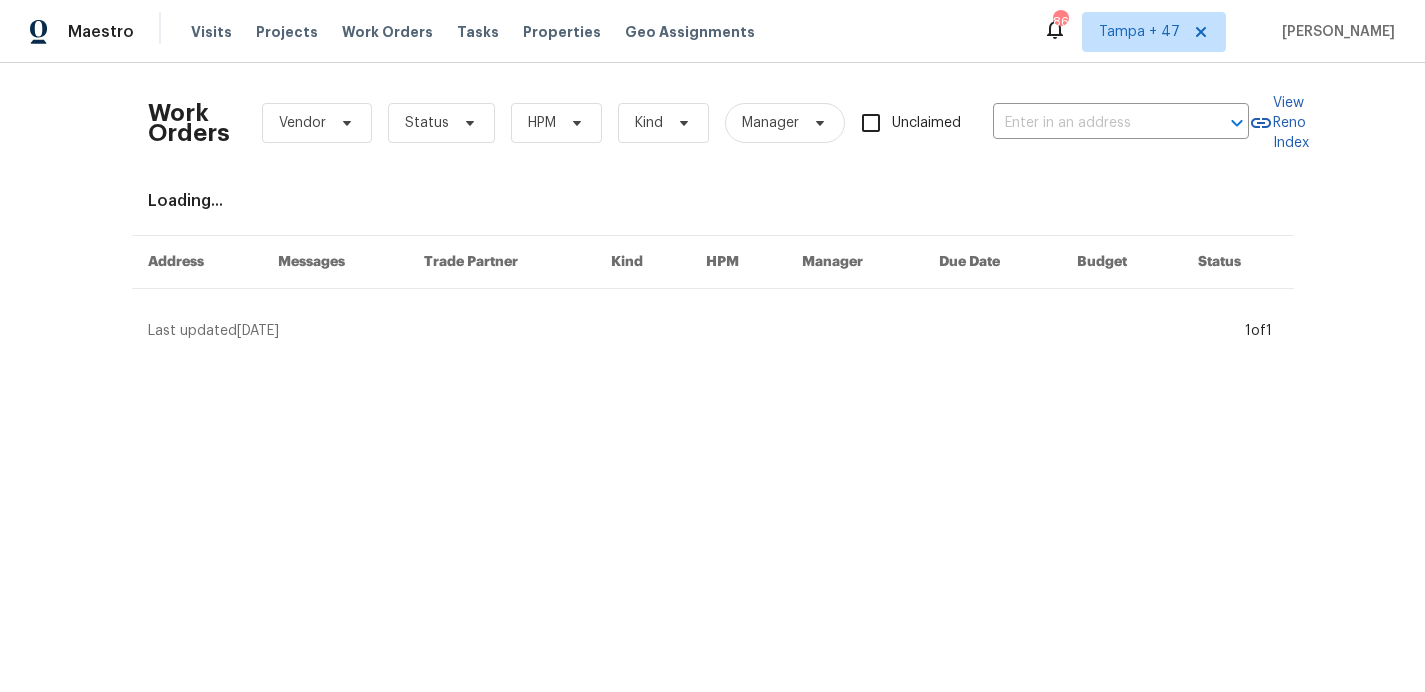 type on "13123 Copper Brook Way, Herndon, VA 20171" 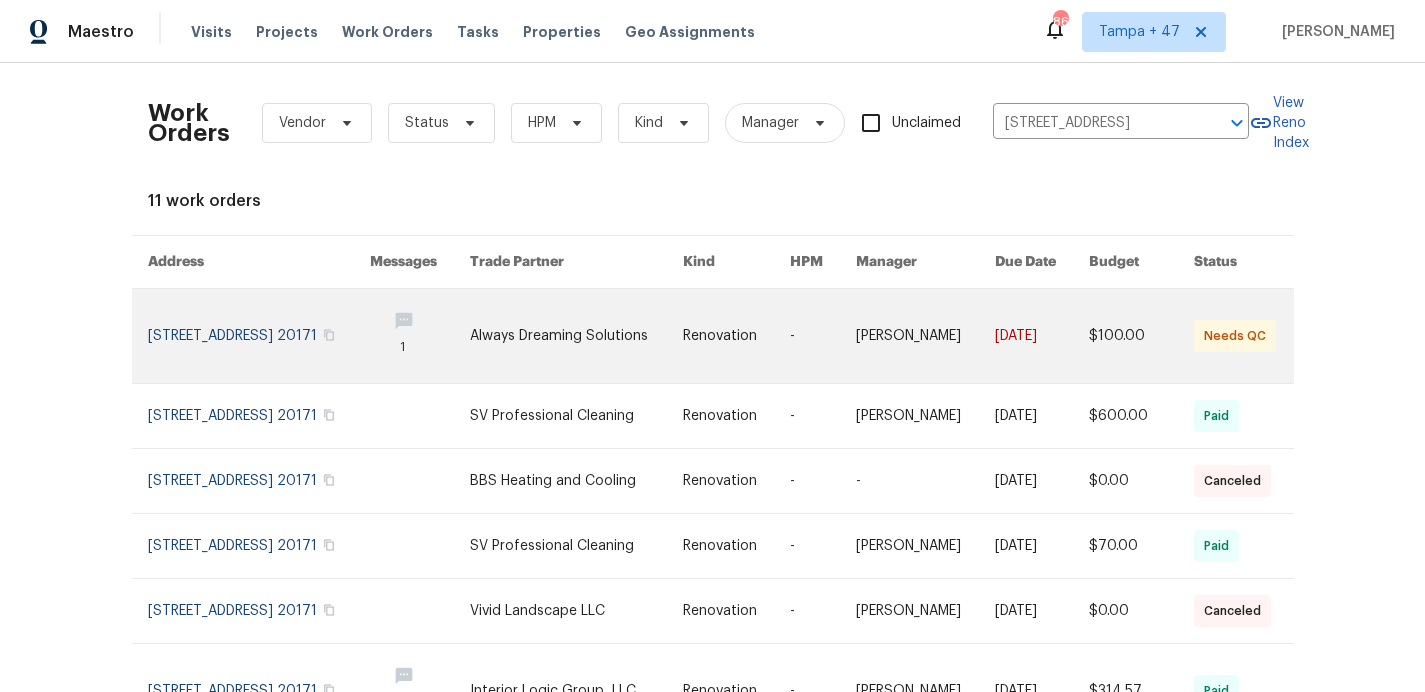 click at bounding box center [259, 336] 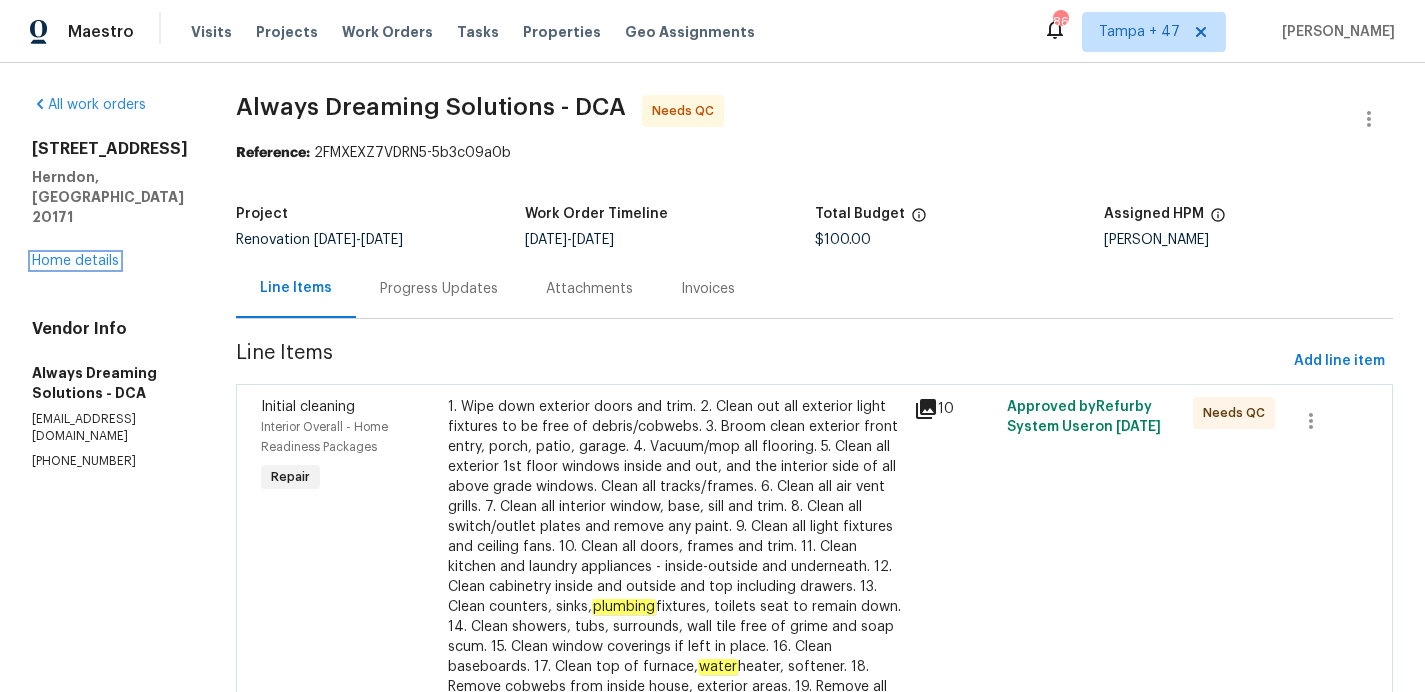 click on "Home details" at bounding box center (75, 261) 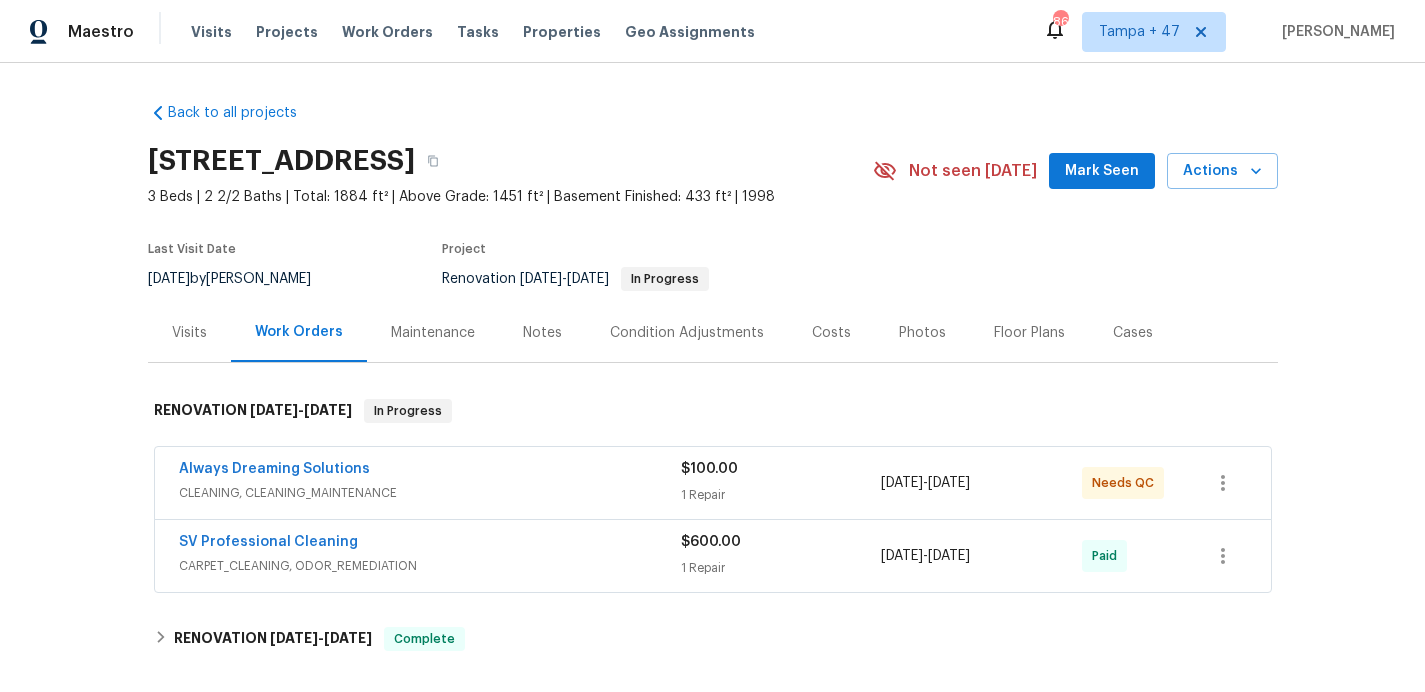 scroll, scrollTop: 286, scrollLeft: 0, axis: vertical 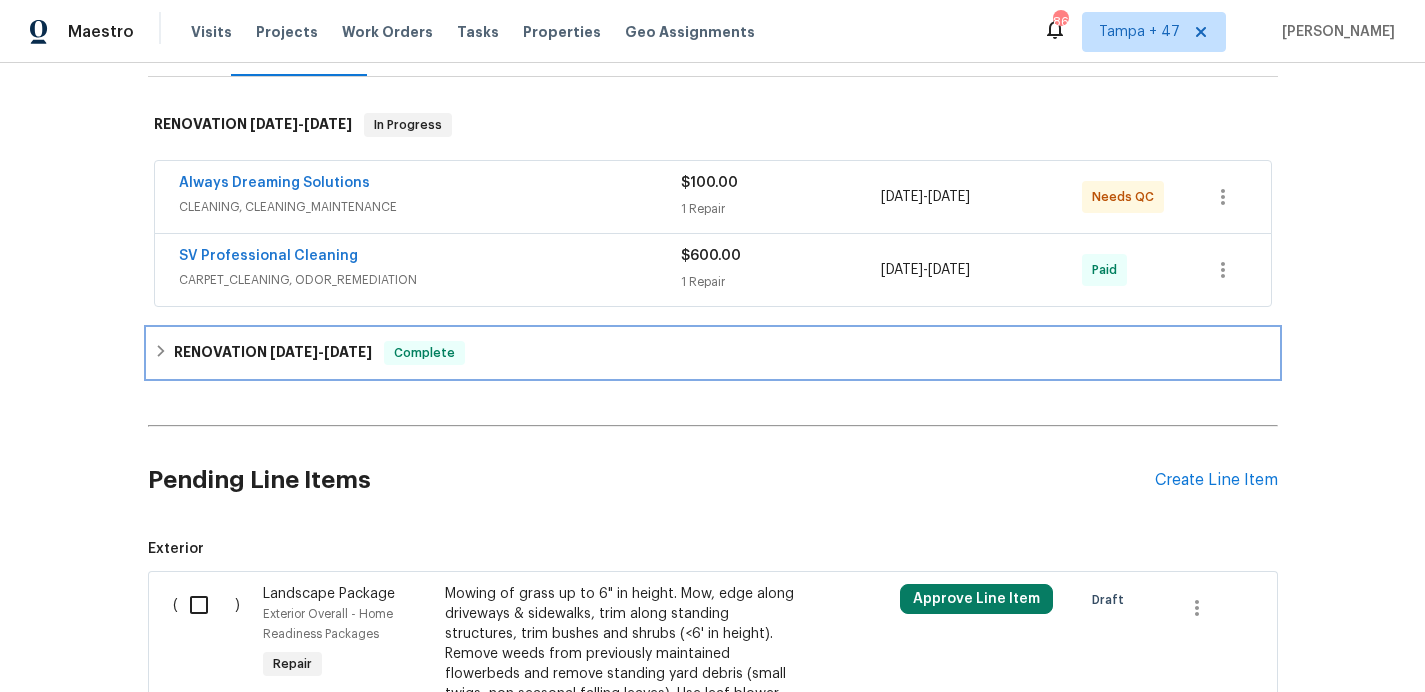 click on "RENOVATION   5/23/25  -  6/2/25 Complete" at bounding box center [713, 353] 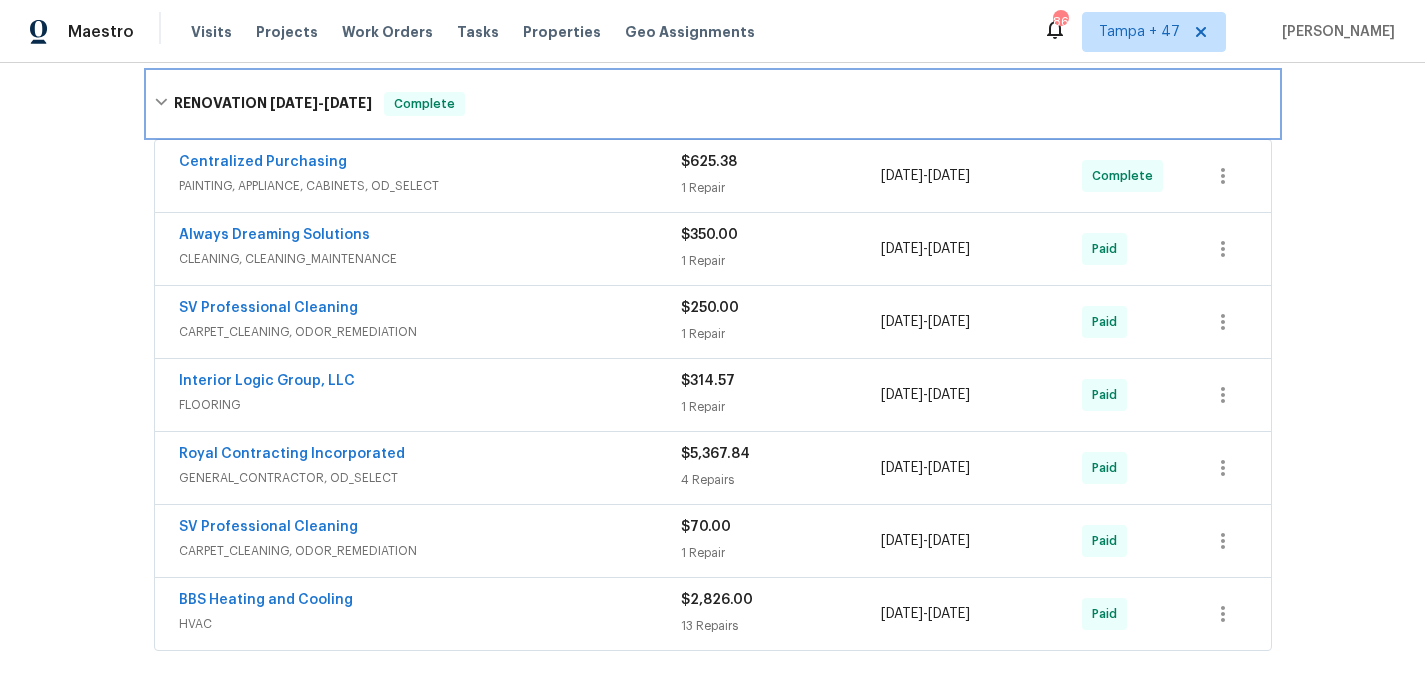 scroll, scrollTop: 723, scrollLeft: 0, axis: vertical 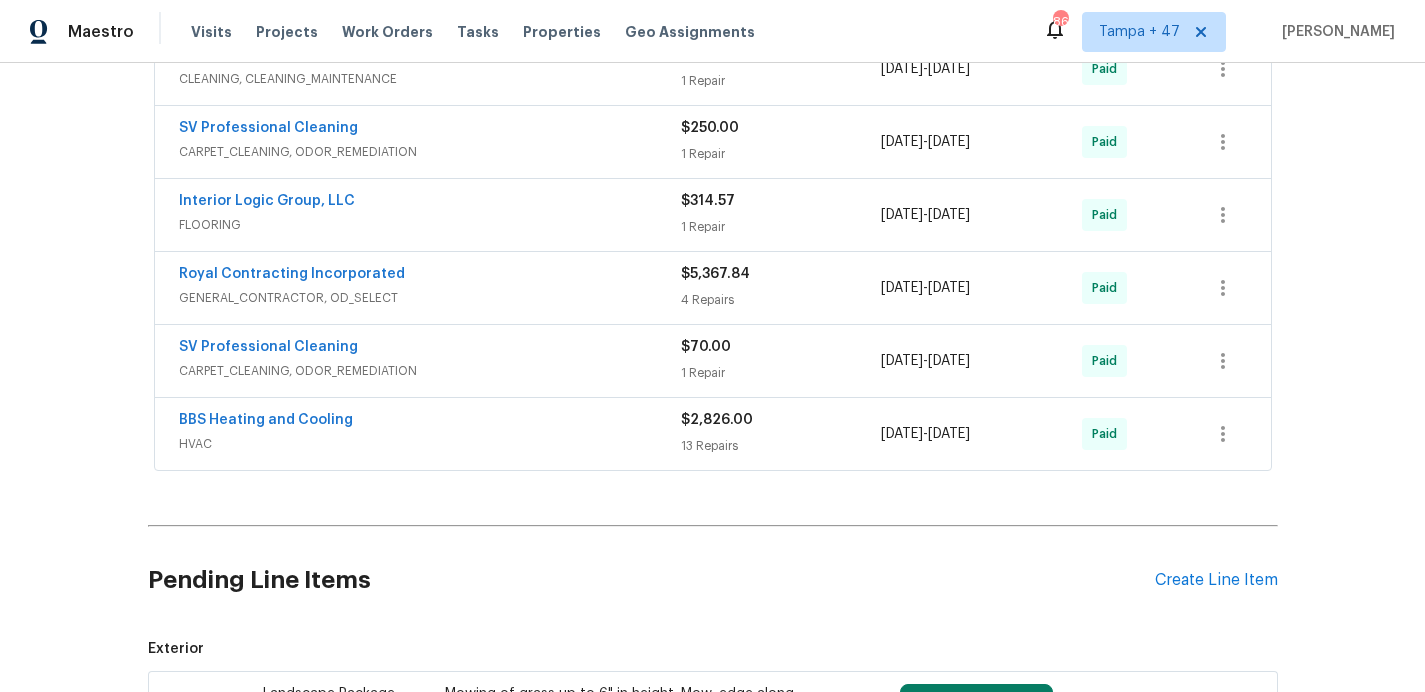 click on "HVAC" at bounding box center [430, 444] 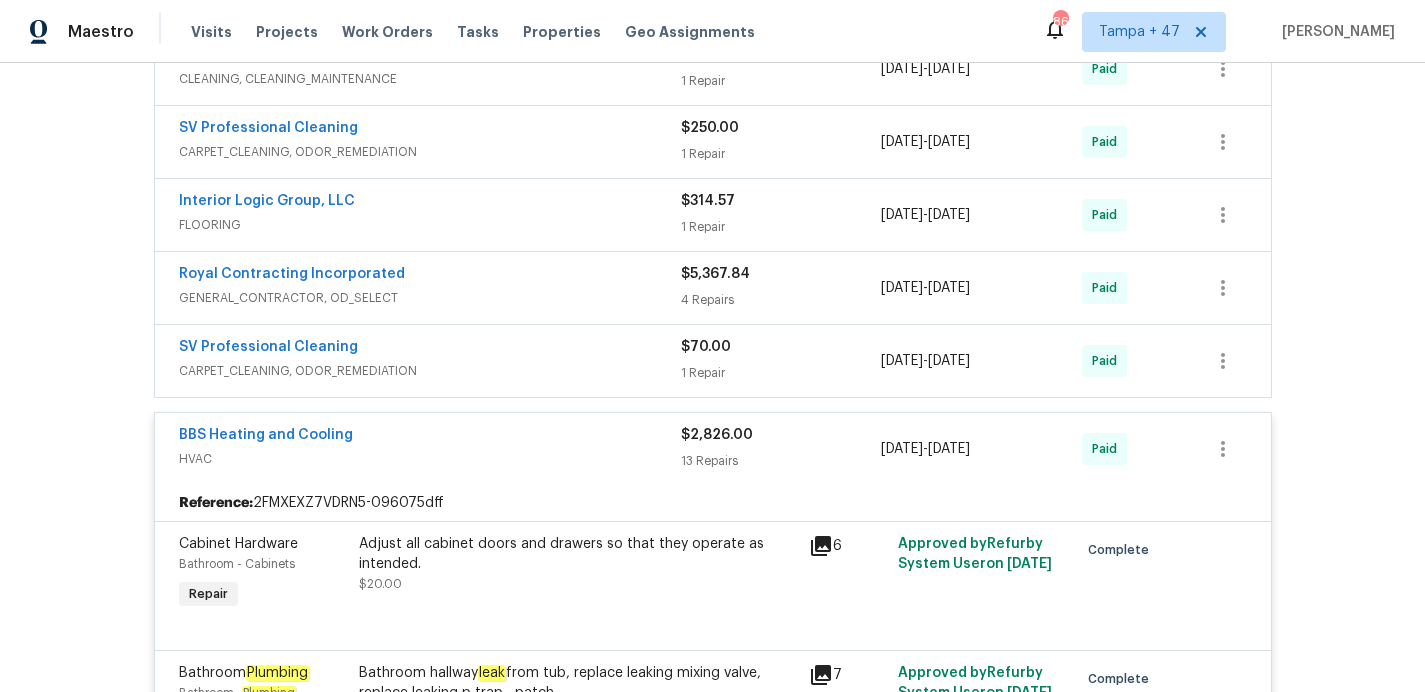 click on "SV Professional Cleaning" at bounding box center (430, 349) 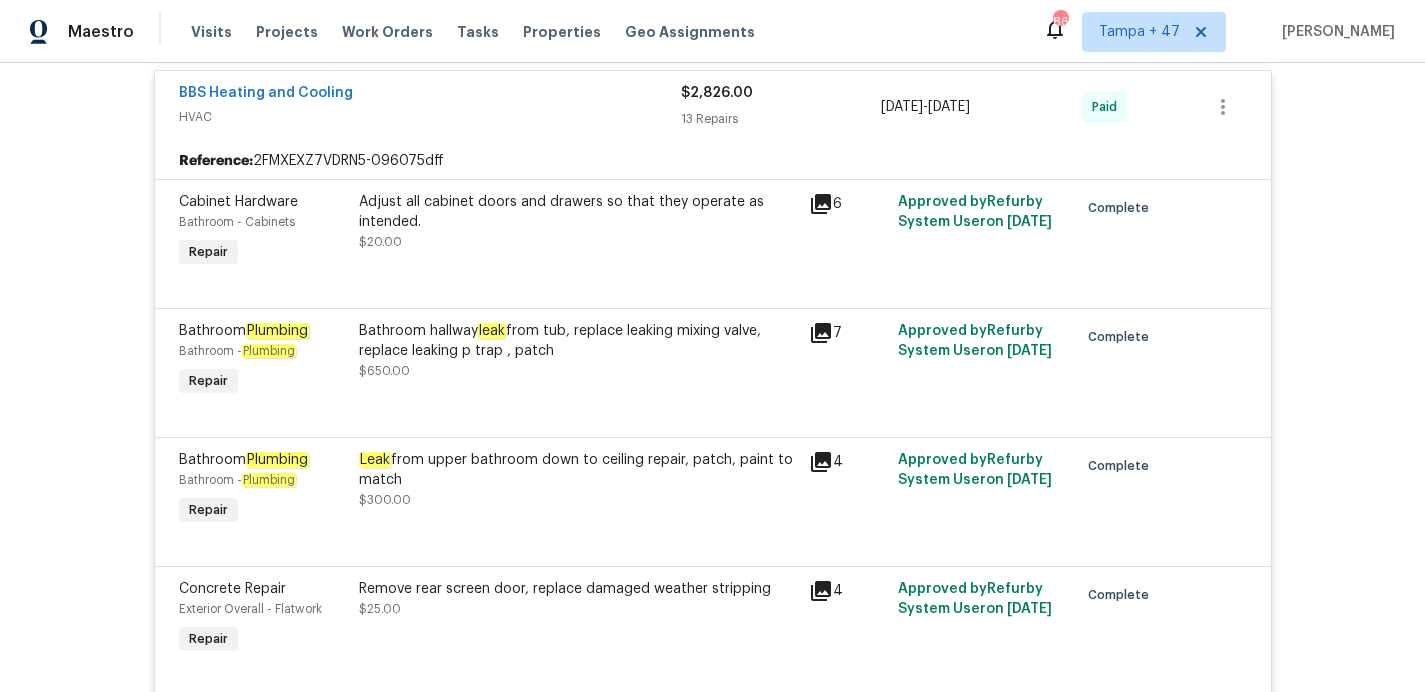 scroll, scrollTop: 975, scrollLeft: 0, axis: vertical 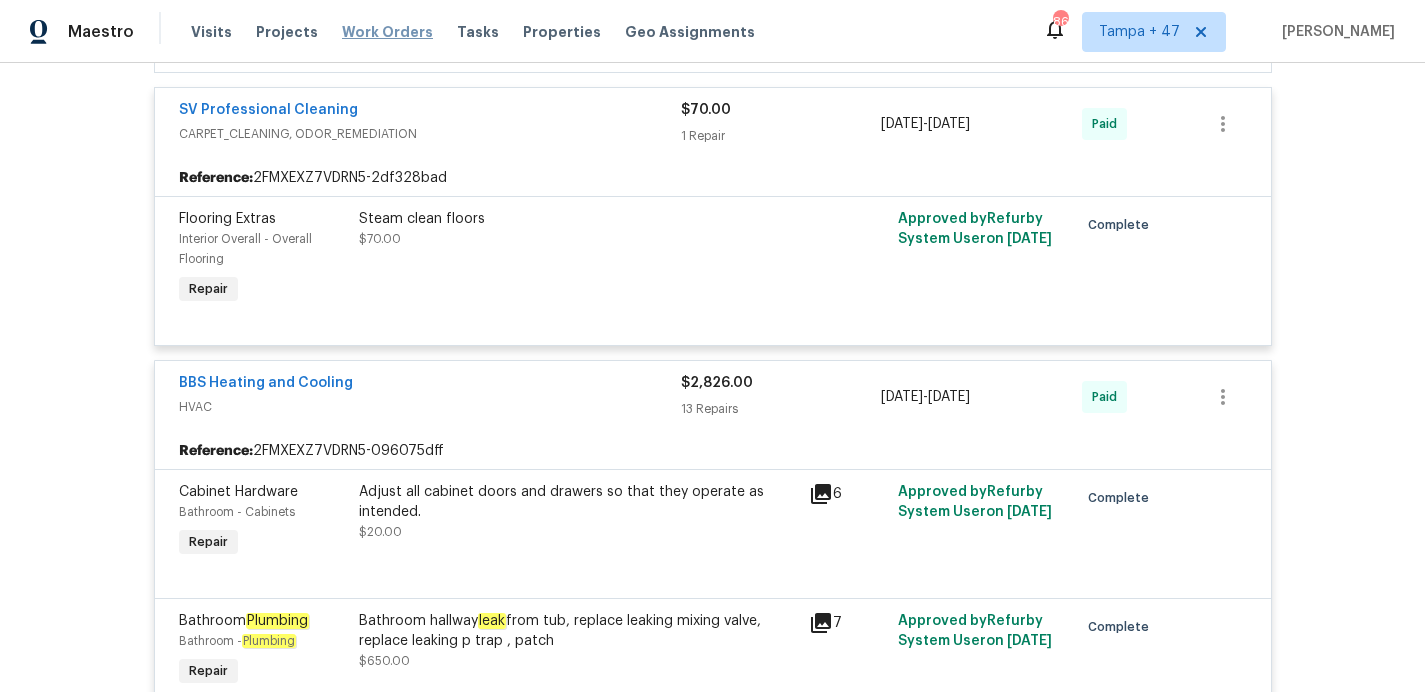click on "Work Orders" at bounding box center [387, 32] 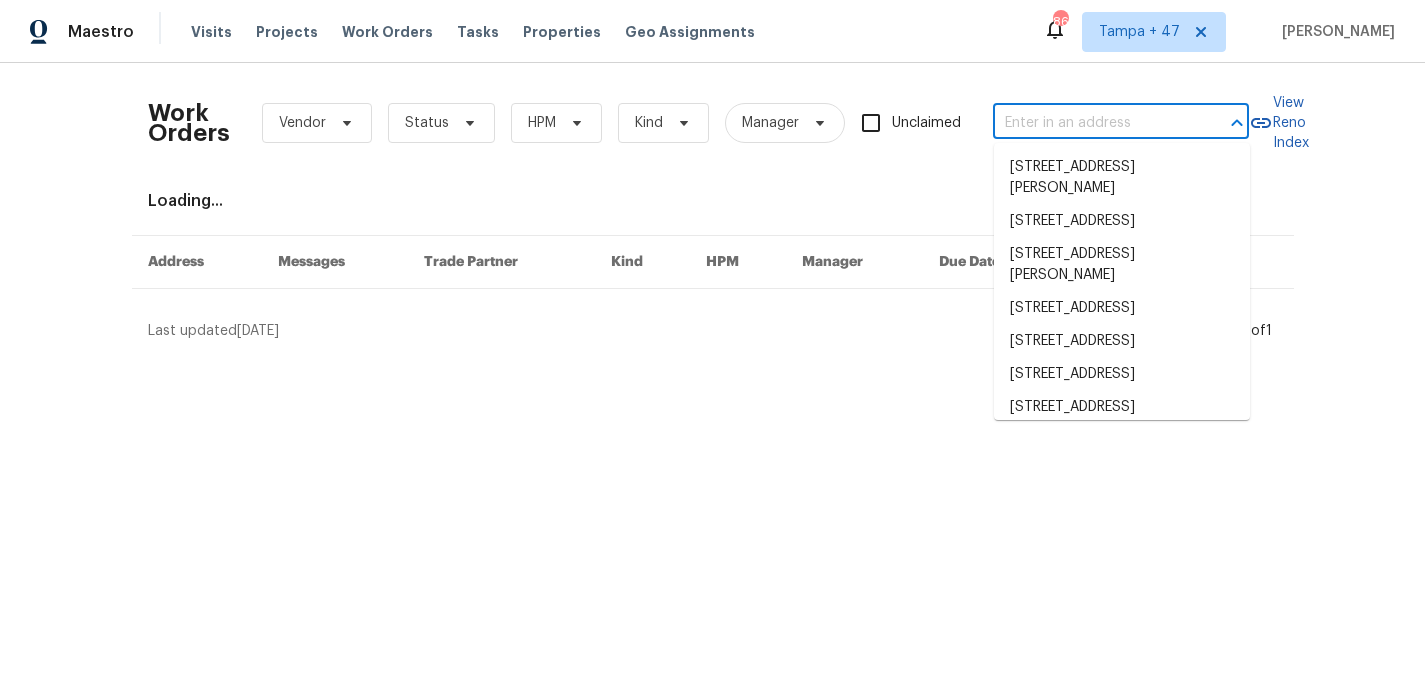 click at bounding box center [1093, 123] 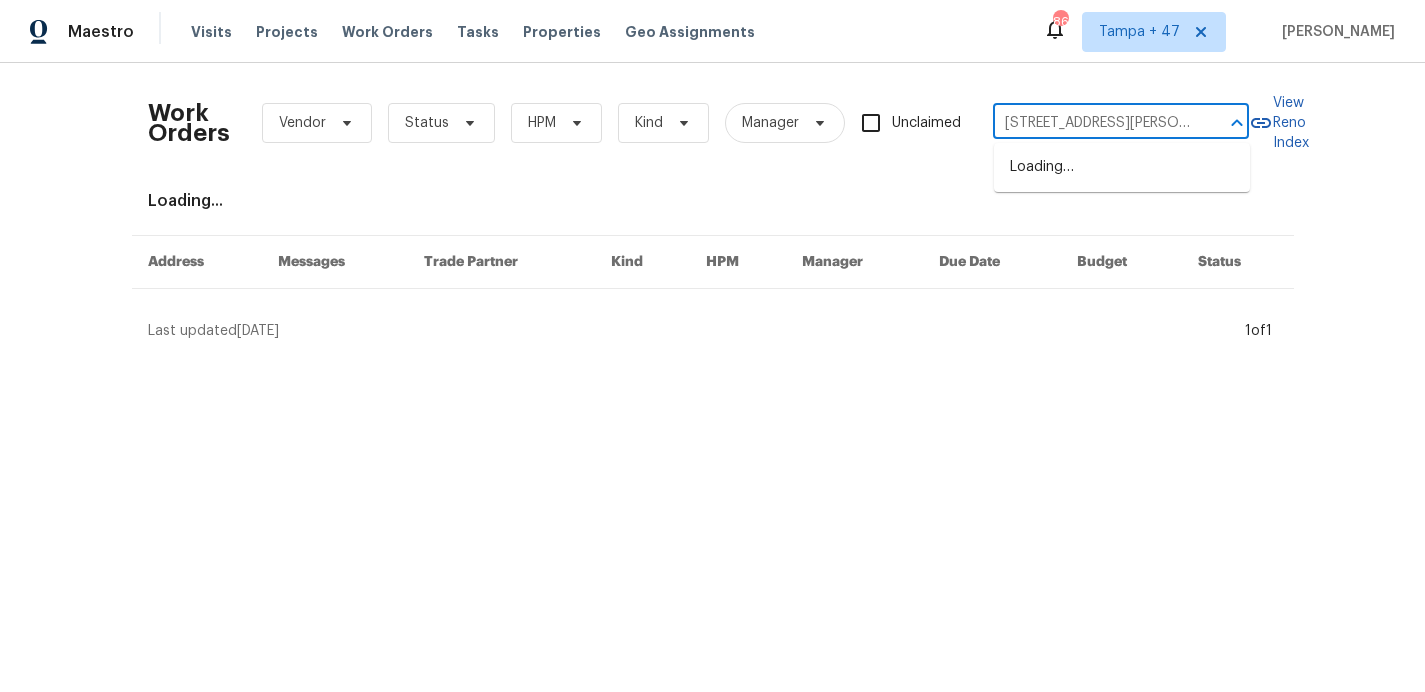 scroll, scrollTop: 0, scrollLeft: 79, axis: horizontal 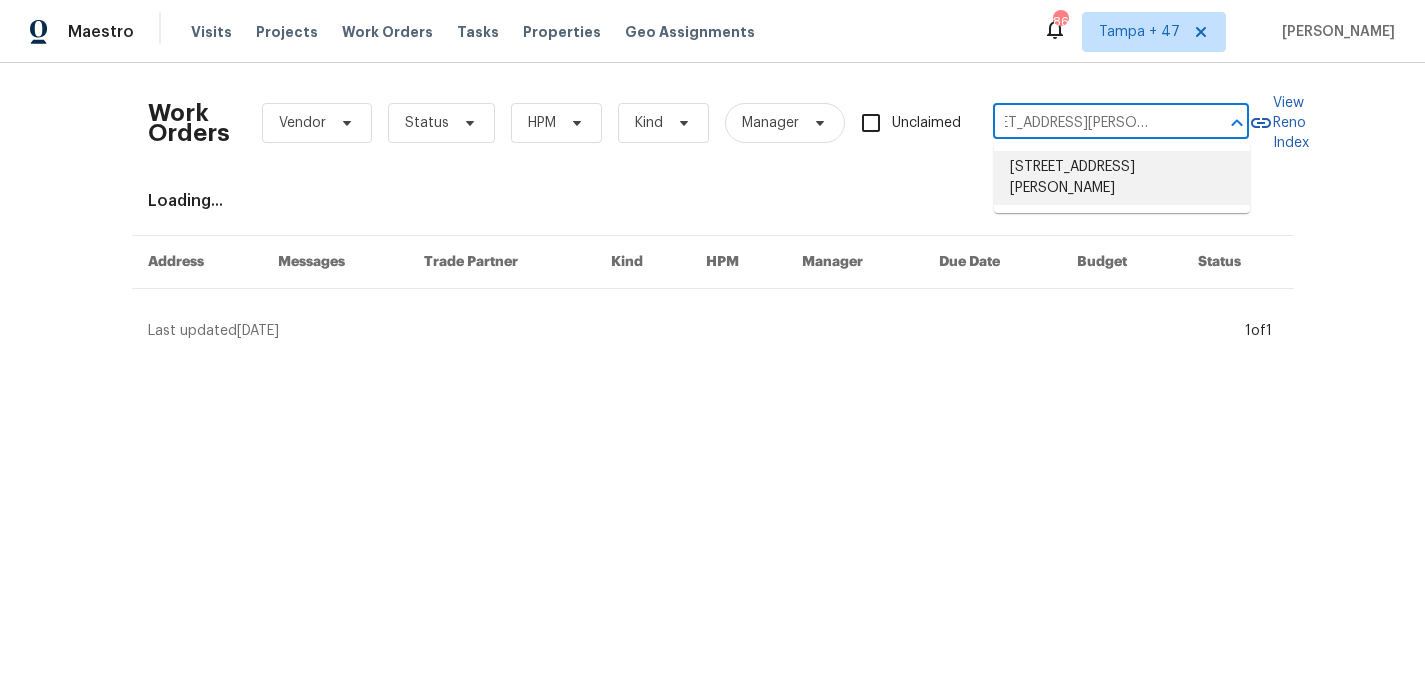 click on "5716 Glenmullen Pl, Alexandria, VA 22303" at bounding box center (1122, 178) 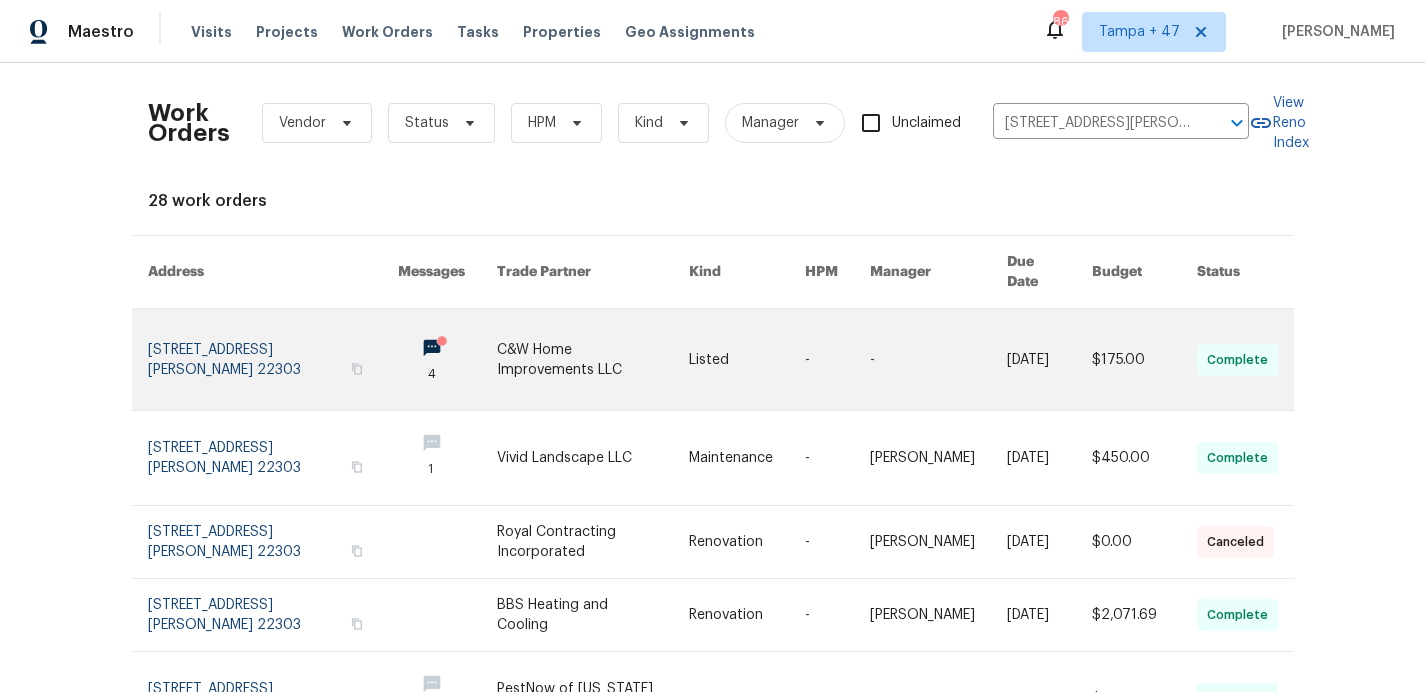 click at bounding box center [273, 359] 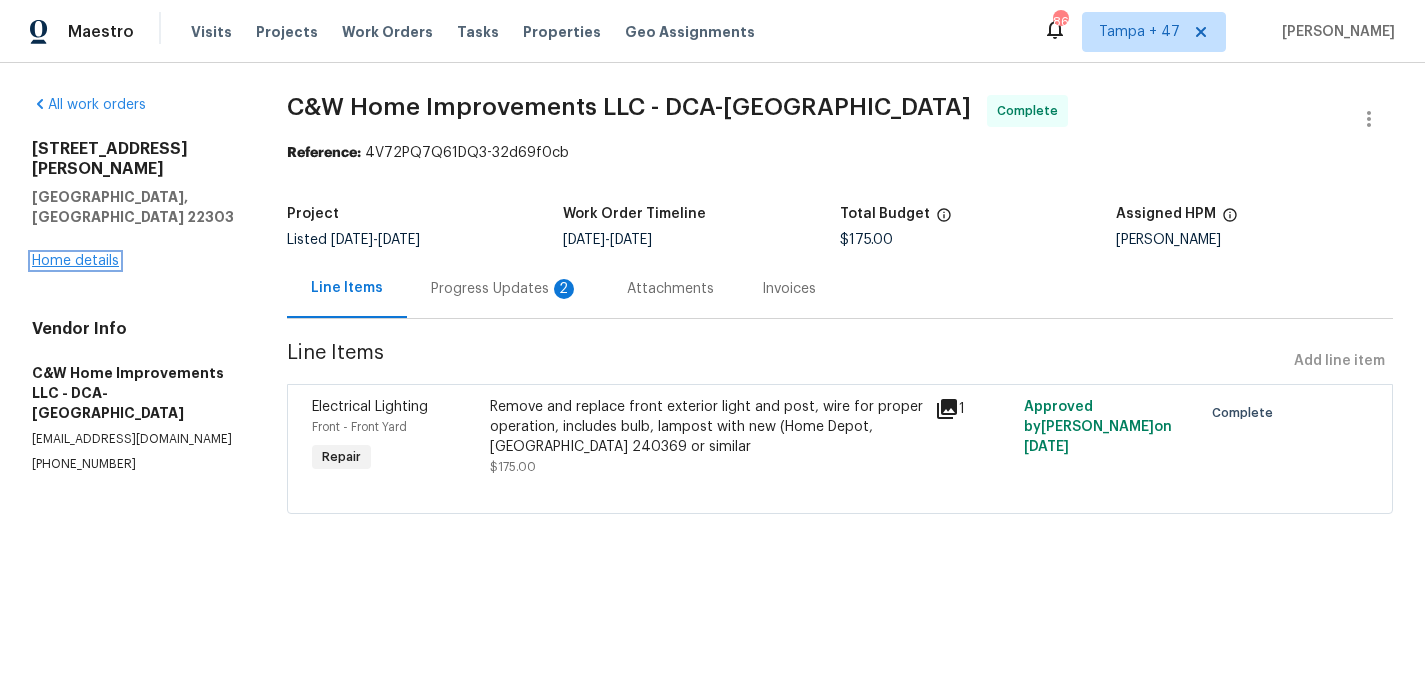 click on "Home details" at bounding box center [75, 261] 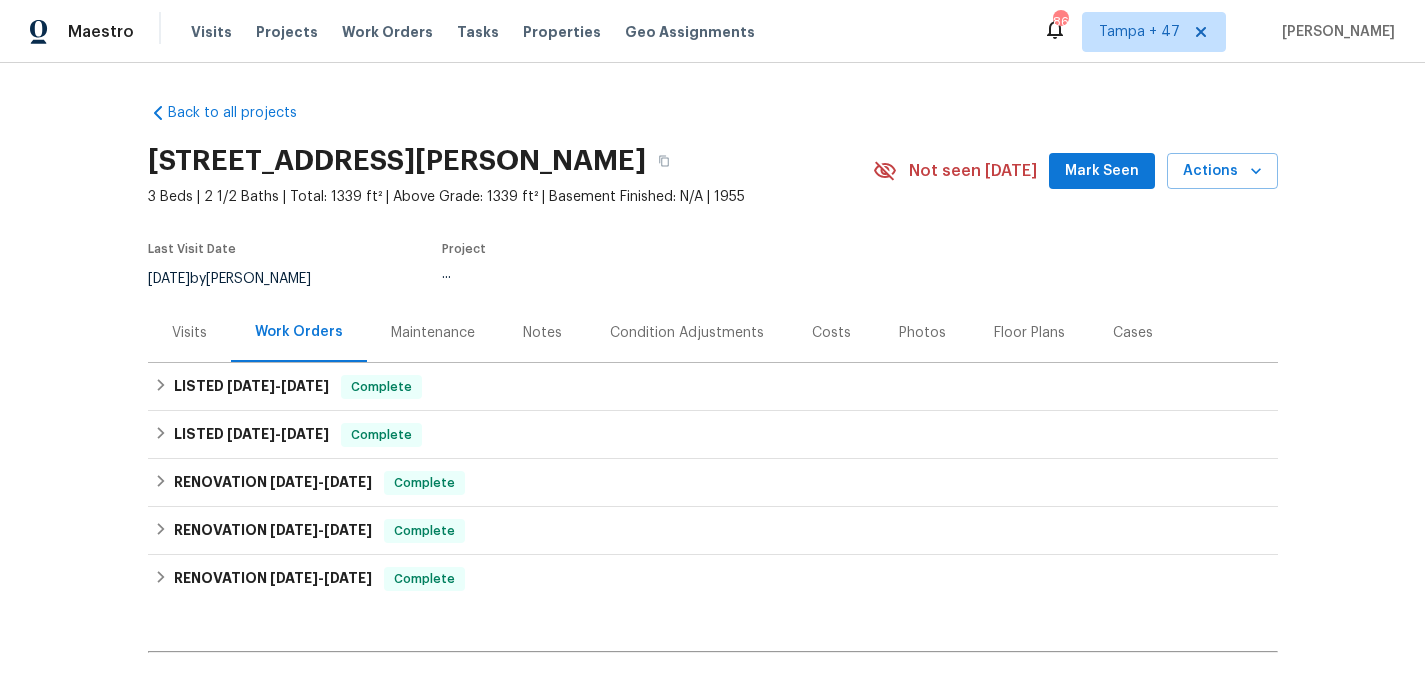 scroll, scrollTop: 117, scrollLeft: 0, axis: vertical 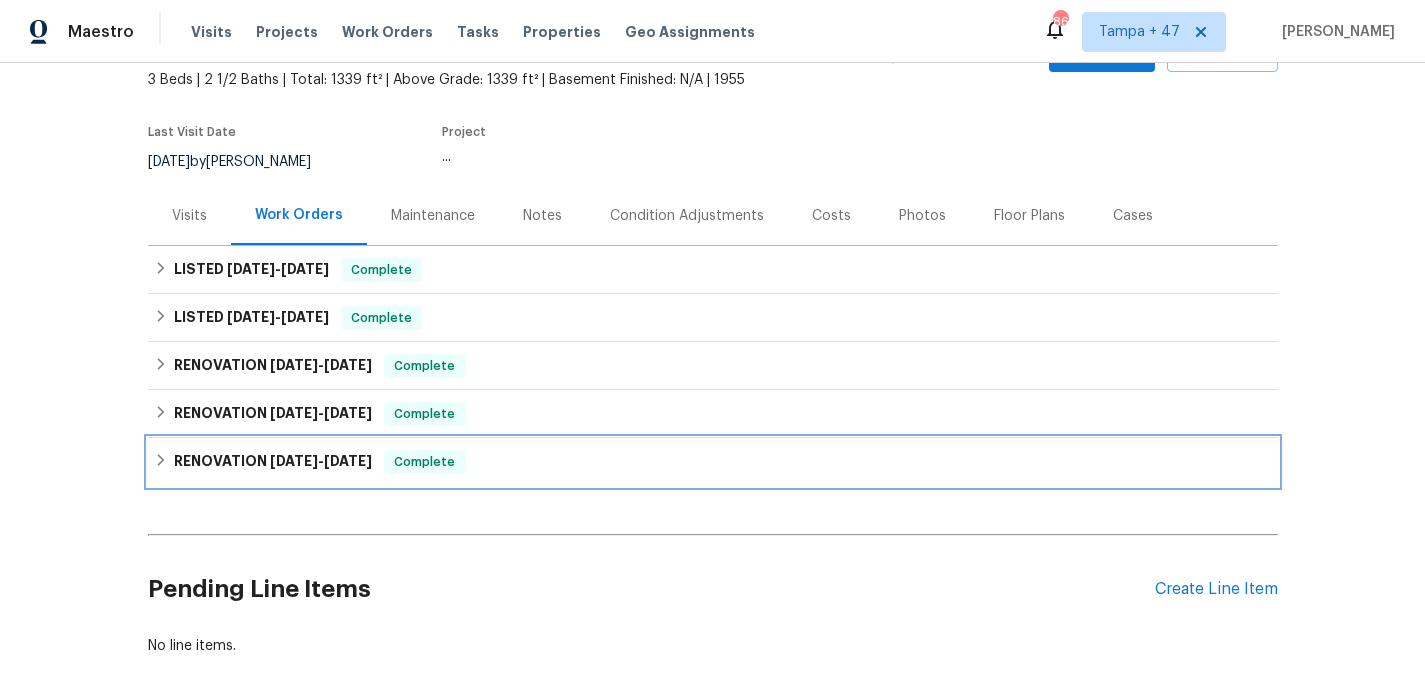 click on "RENOVATION   12/11/24  -  4/10/25 Complete" at bounding box center (713, 462) 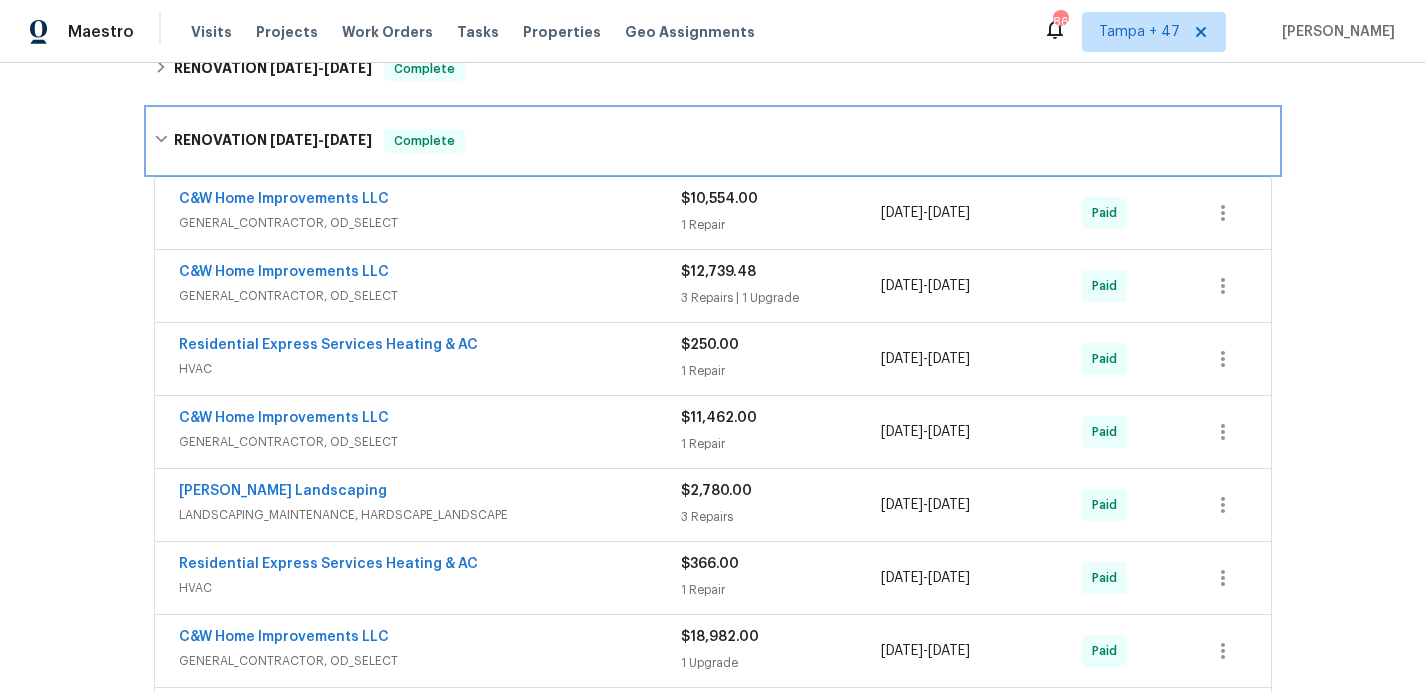 scroll, scrollTop: 655, scrollLeft: 0, axis: vertical 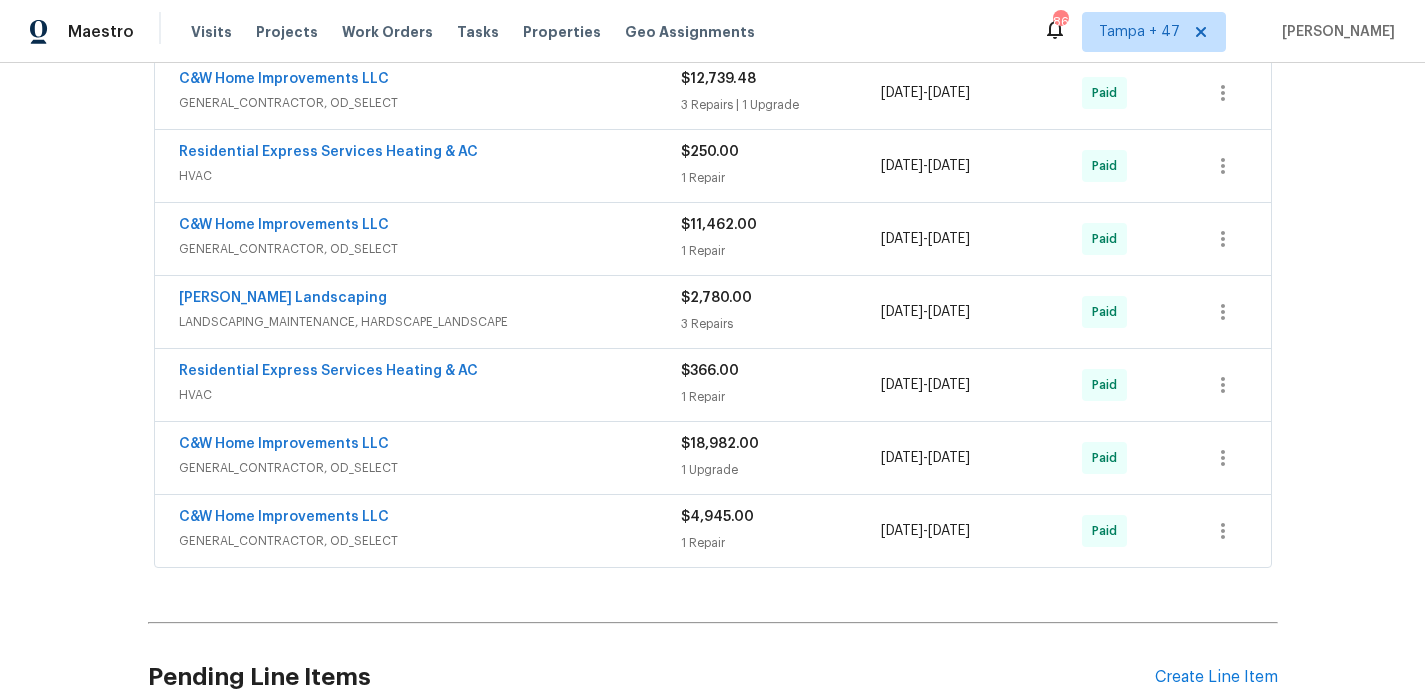 click on "C&W Home Improvements LLC" at bounding box center (430, 519) 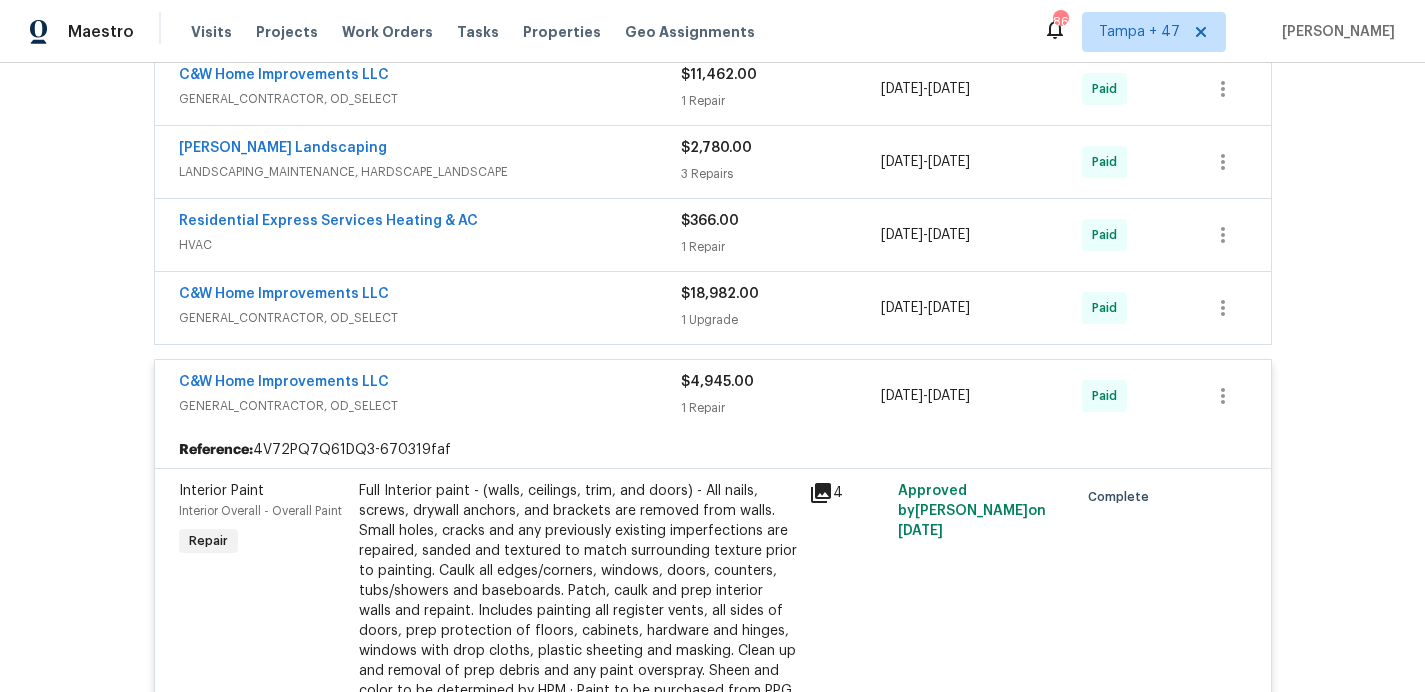 scroll, scrollTop: 811, scrollLeft: 0, axis: vertical 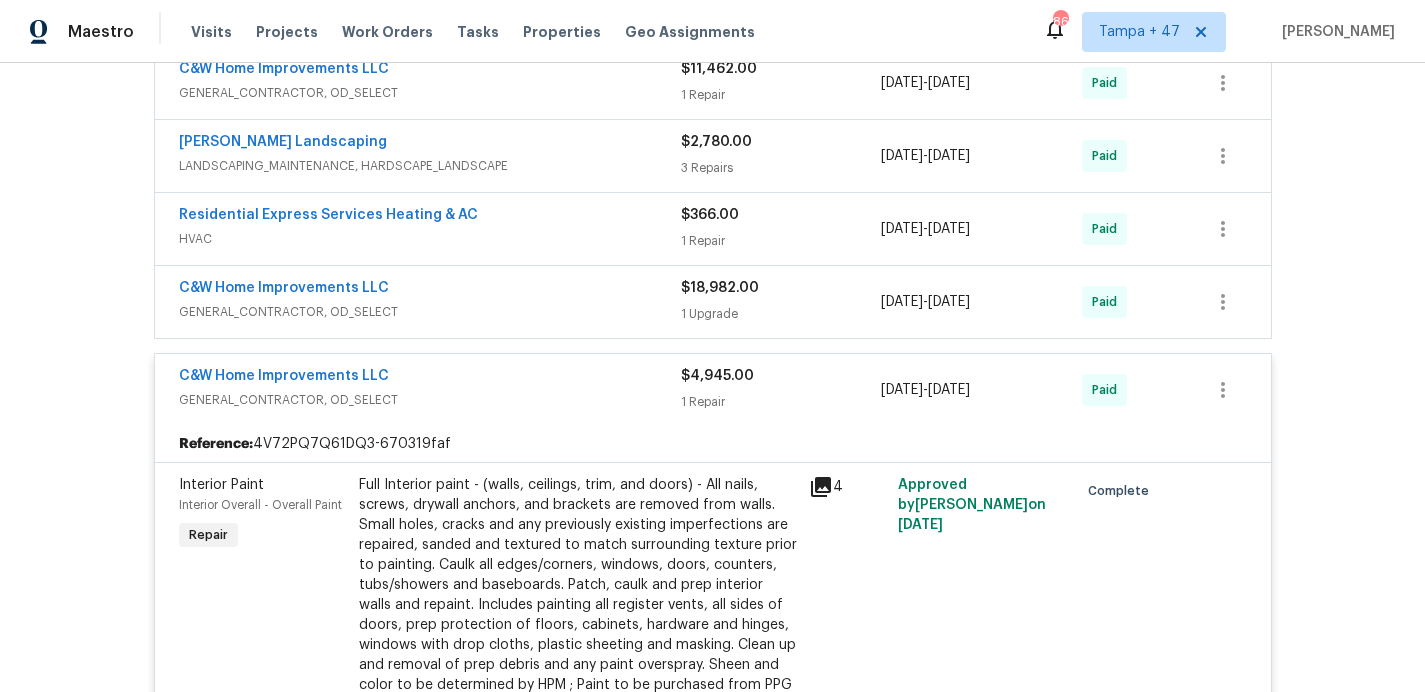 click on "C&W Home Improvements LLC" at bounding box center [430, 290] 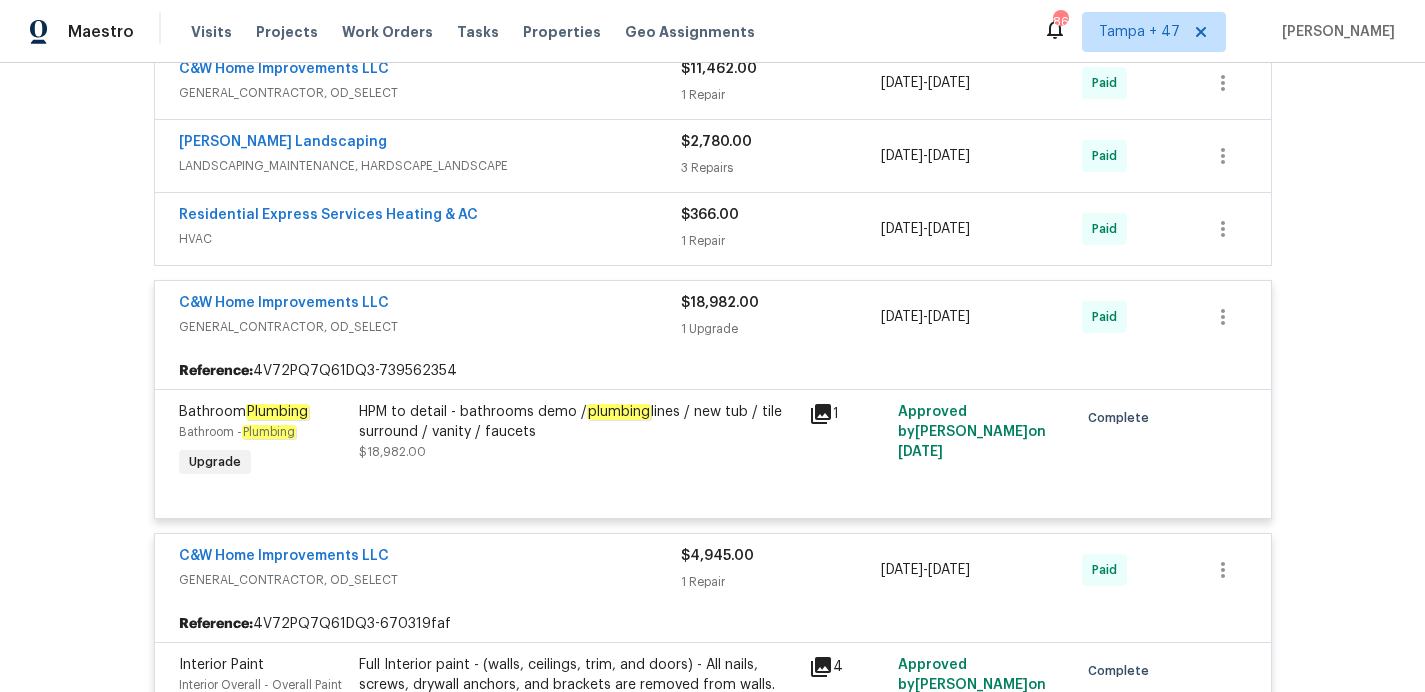 click on "Residential Express Services Heating & AC" at bounding box center [430, 217] 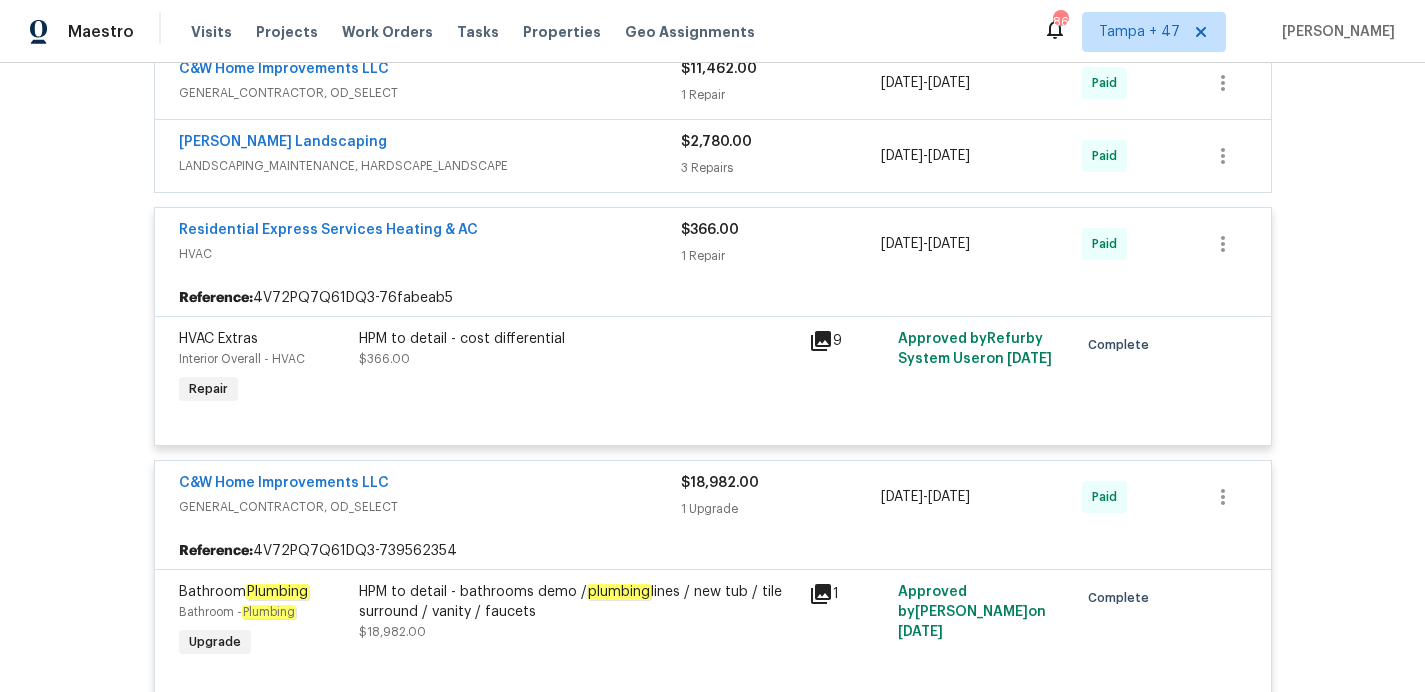 click on "Manzano Landscaping" at bounding box center [430, 144] 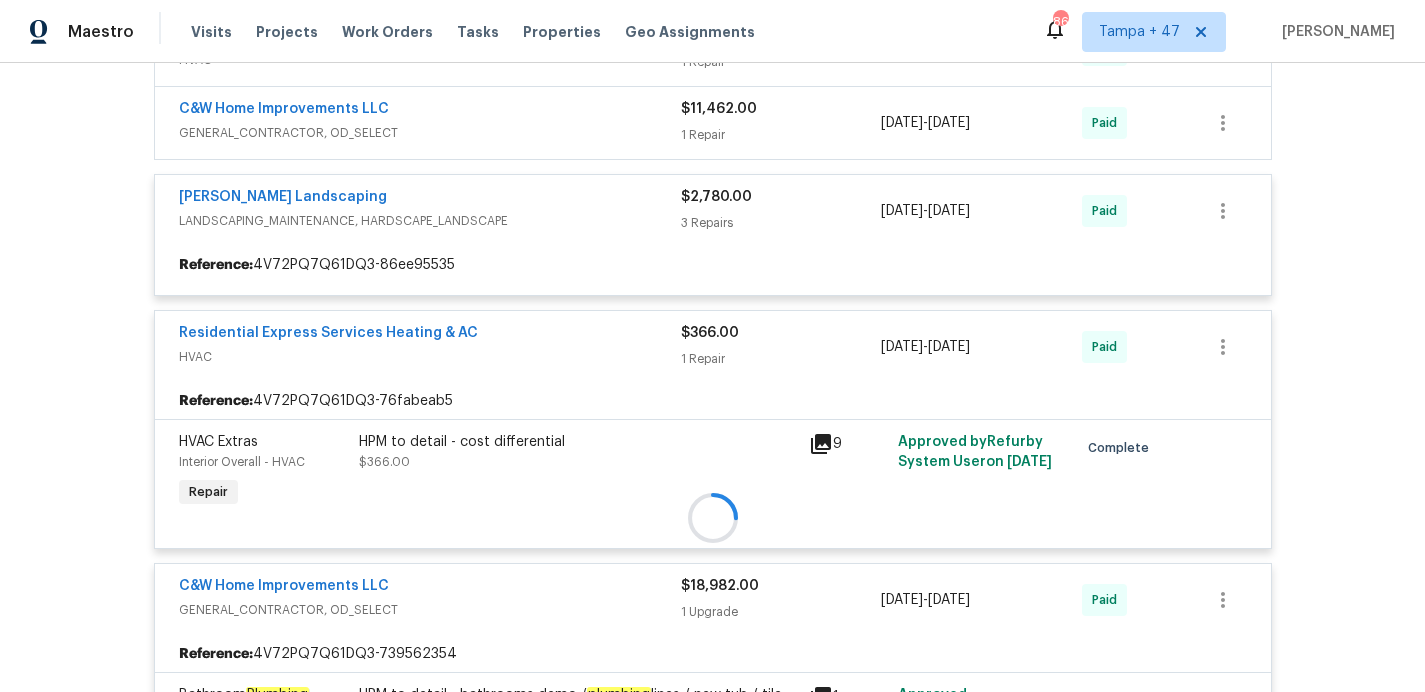 scroll, scrollTop: 769, scrollLeft: 0, axis: vertical 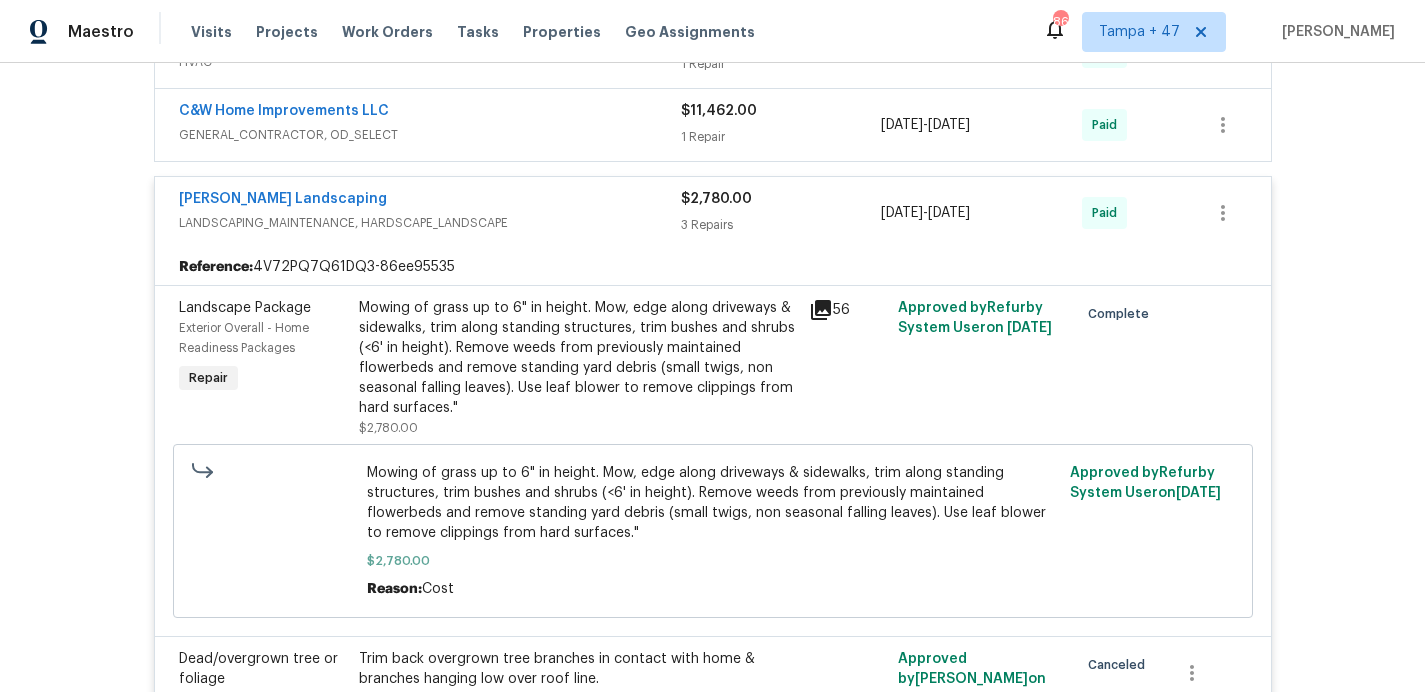 click on "GENERAL_CONTRACTOR, OD_SELECT" at bounding box center (430, 135) 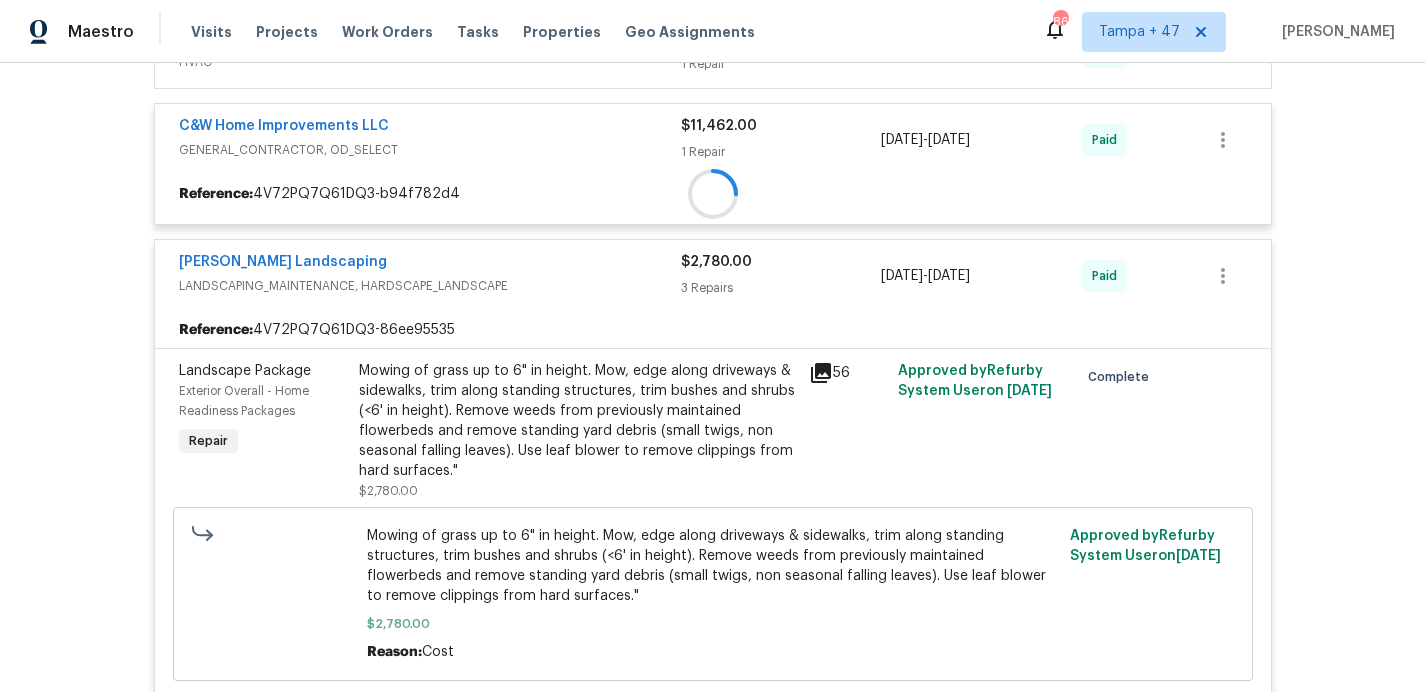 scroll, scrollTop: 644, scrollLeft: 0, axis: vertical 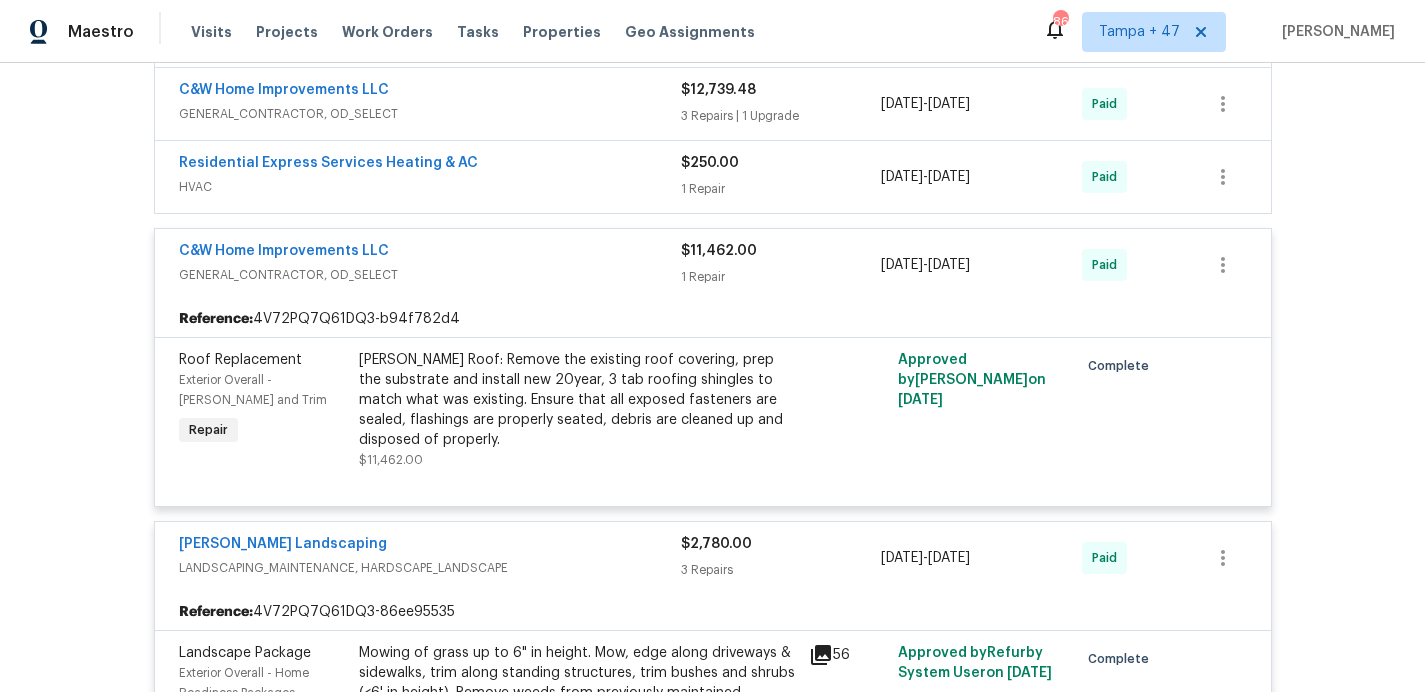 click on "HVAC" at bounding box center [430, 187] 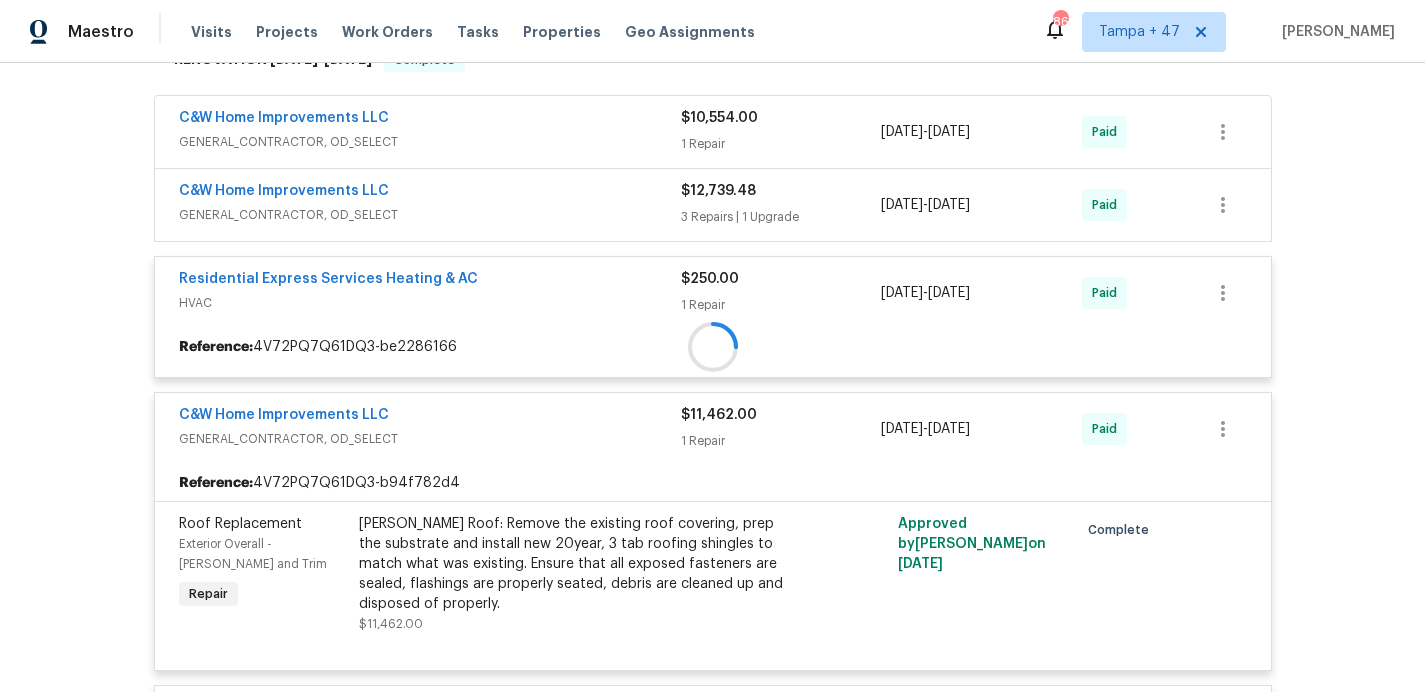 scroll, scrollTop: 524, scrollLeft: 0, axis: vertical 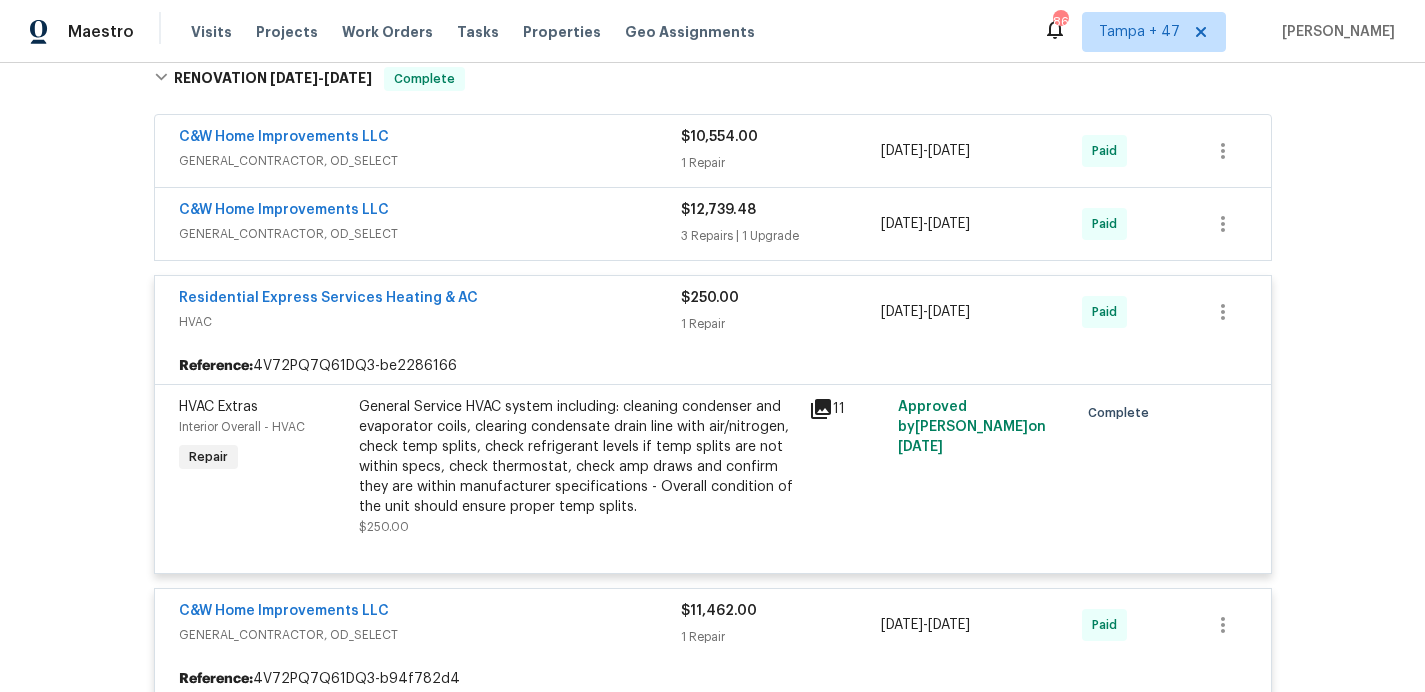 click on "GENERAL_CONTRACTOR, OD_SELECT" at bounding box center [430, 234] 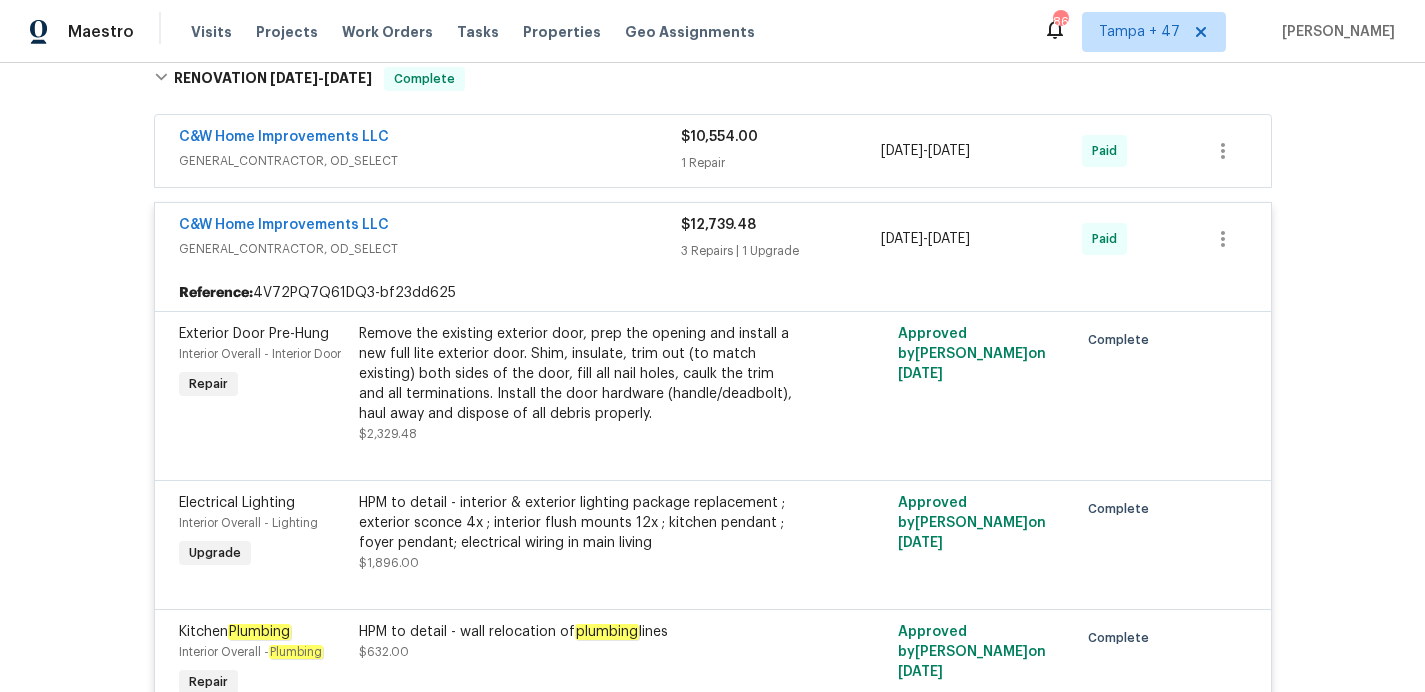 click on "GENERAL_CONTRACTOR, OD_SELECT" at bounding box center [430, 161] 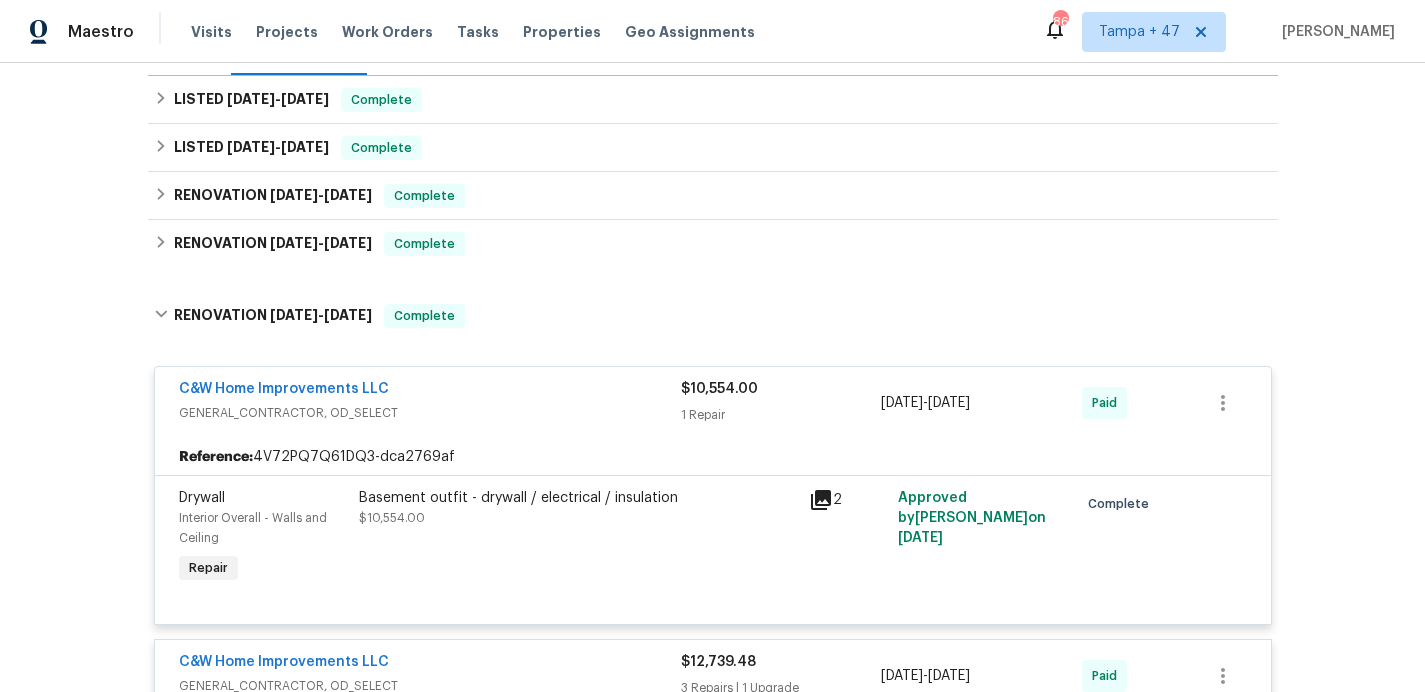 scroll, scrollTop: 168, scrollLeft: 0, axis: vertical 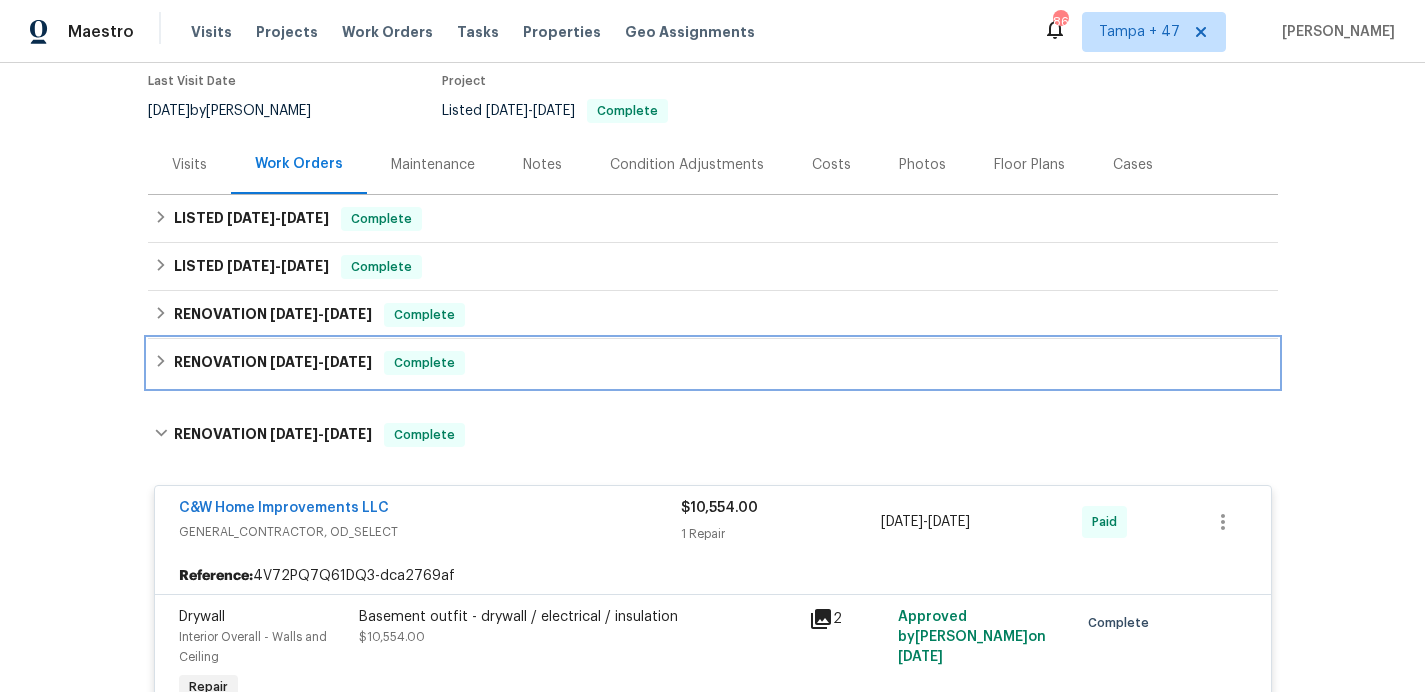 click on "RENOVATION   5/20/25  -  5/21/25 Complete" at bounding box center [713, 363] 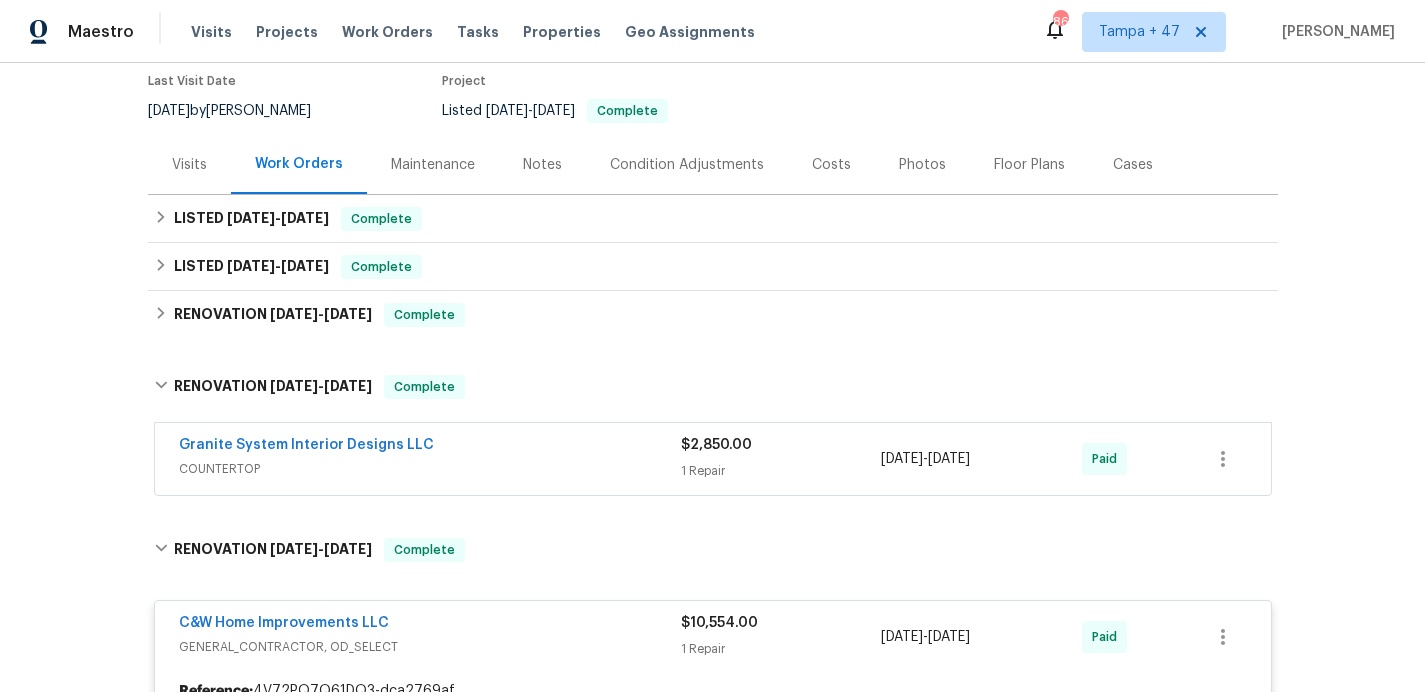 click on "Granite System Interior Designs LLC" at bounding box center [430, 447] 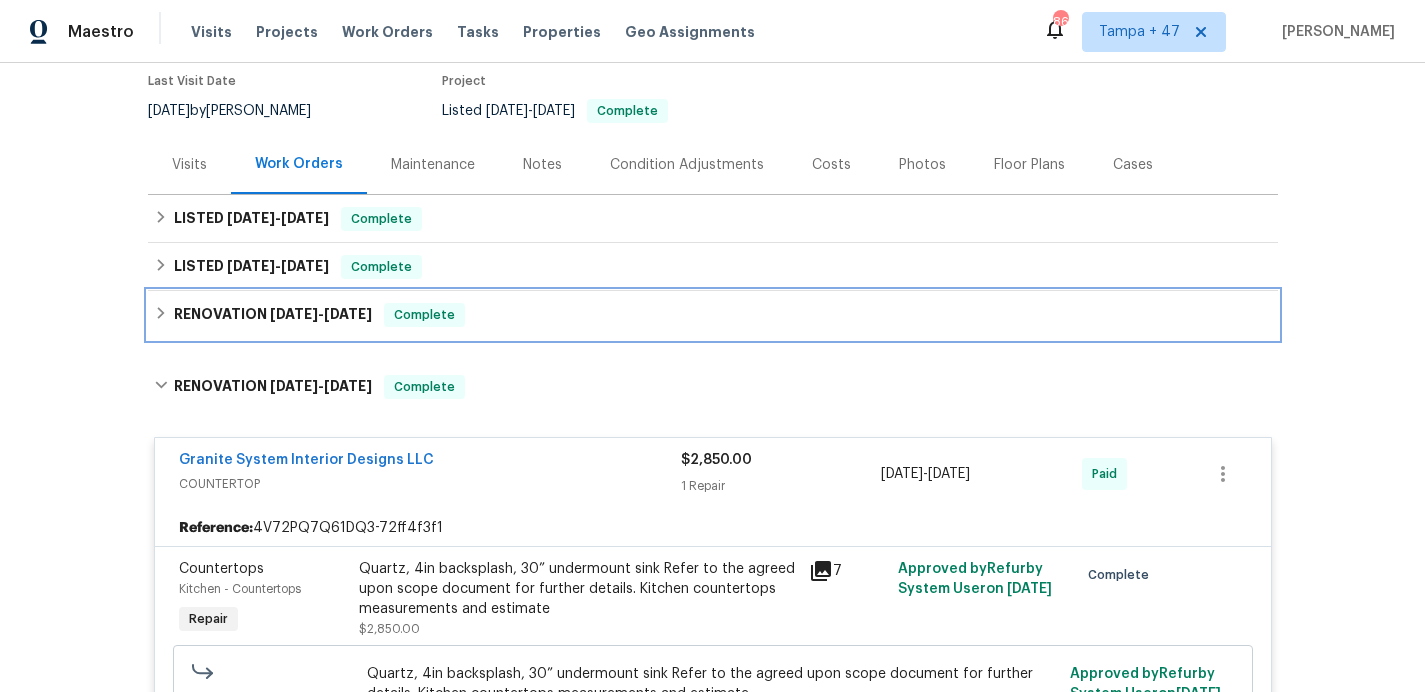 click on "RENOVATION   5/22/25  -  7/1/25 Complete" at bounding box center (713, 315) 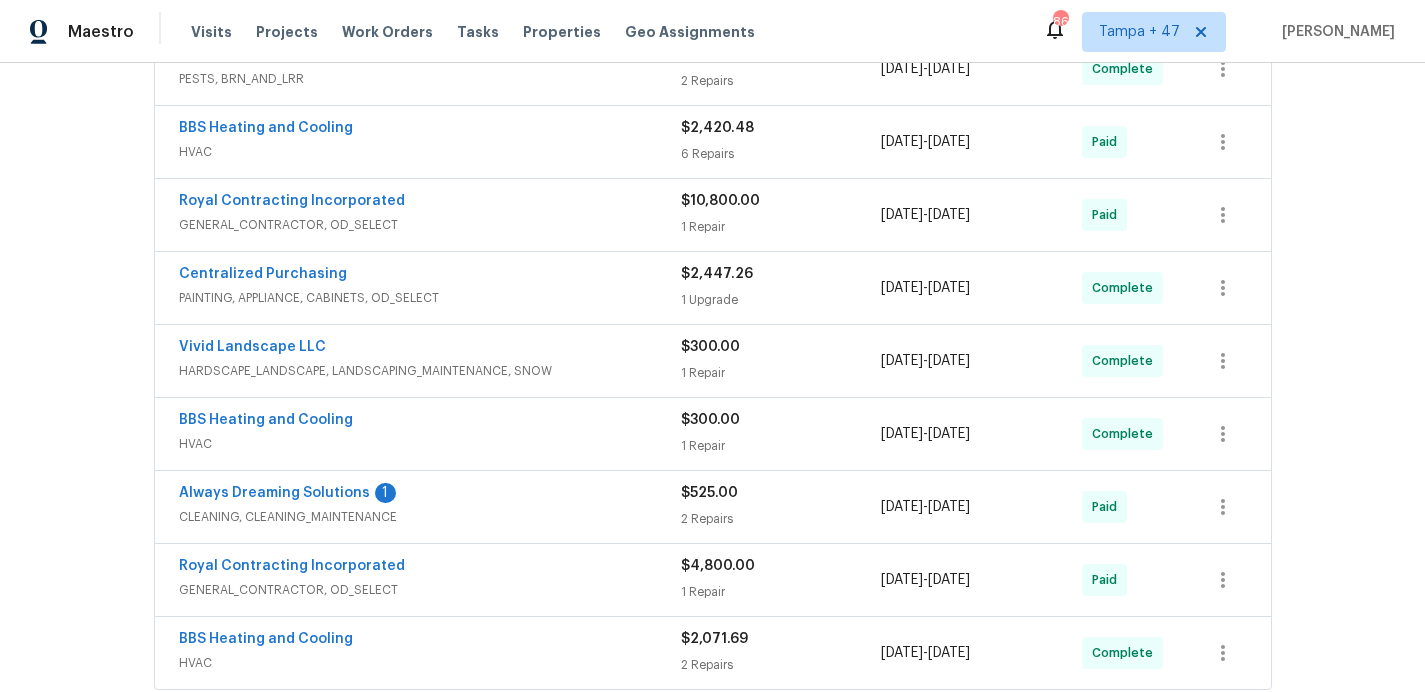 scroll, scrollTop: 928, scrollLeft: 0, axis: vertical 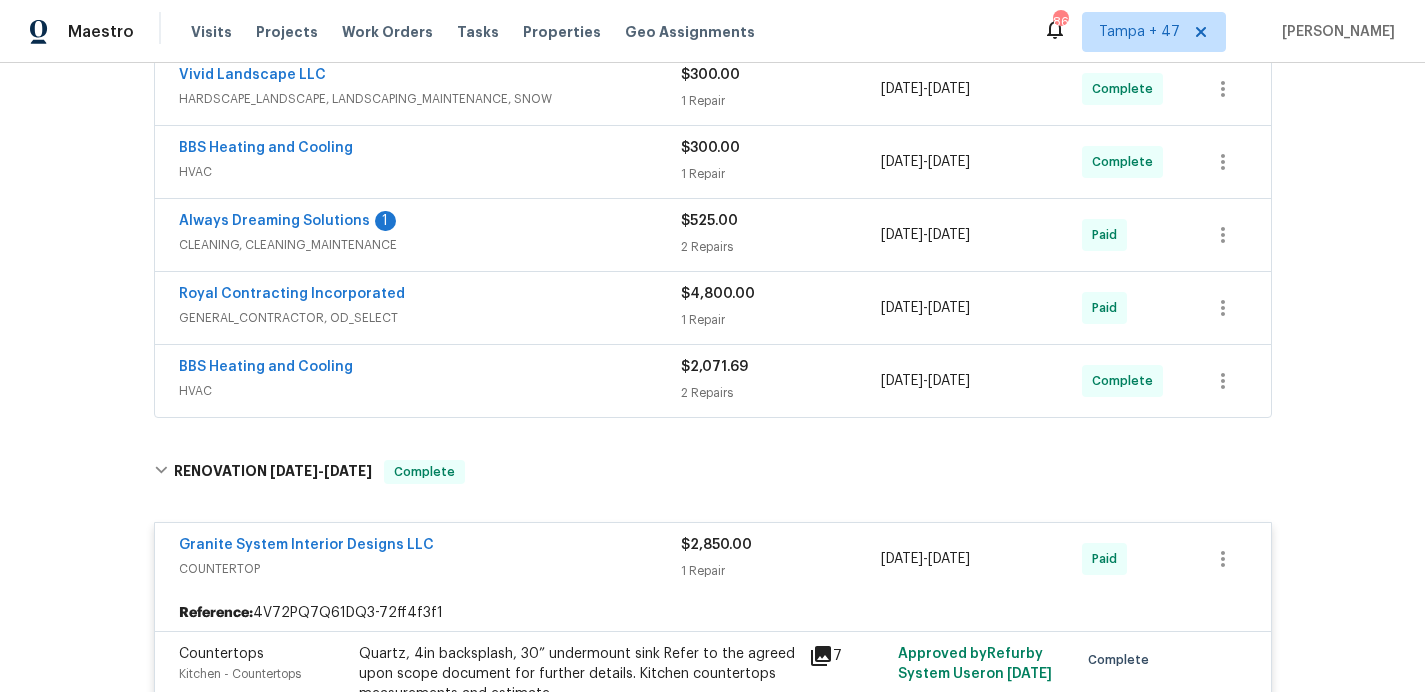 click on "HVAC" at bounding box center [430, 391] 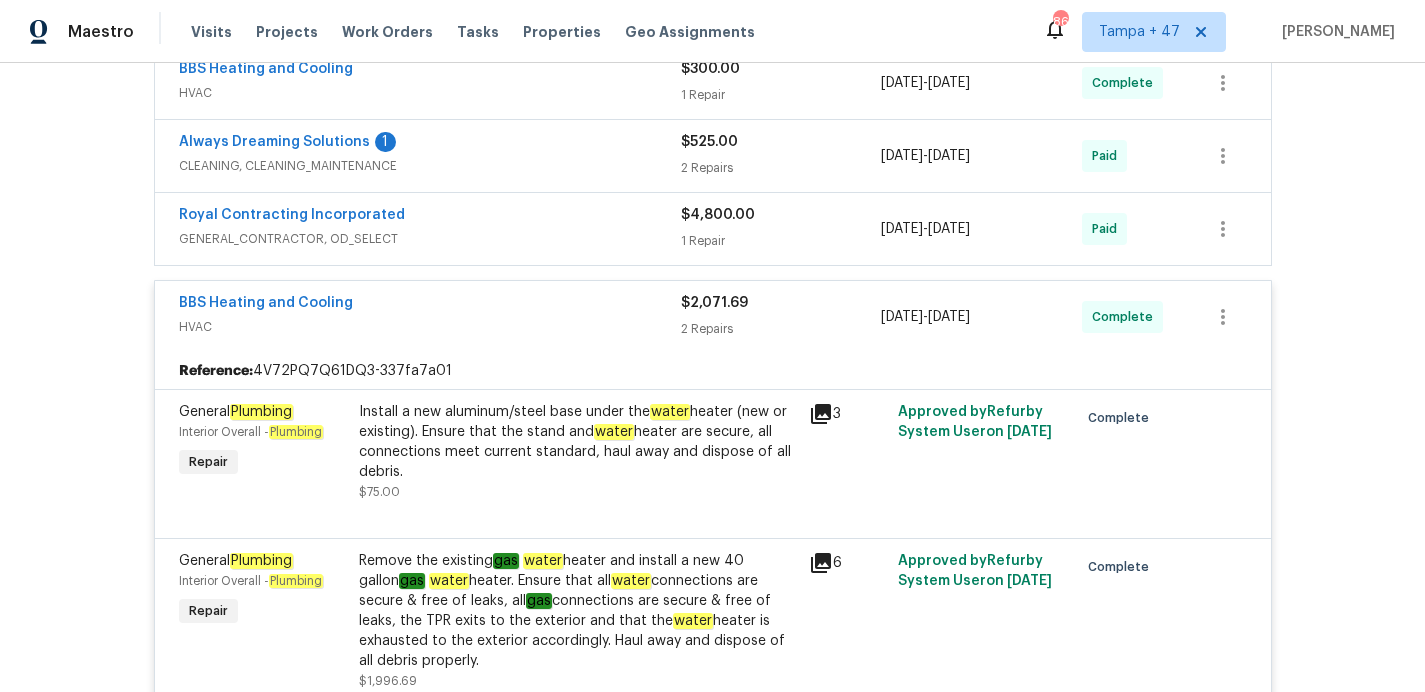 scroll, scrollTop: 1029, scrollLeft: 0, axis: vertical 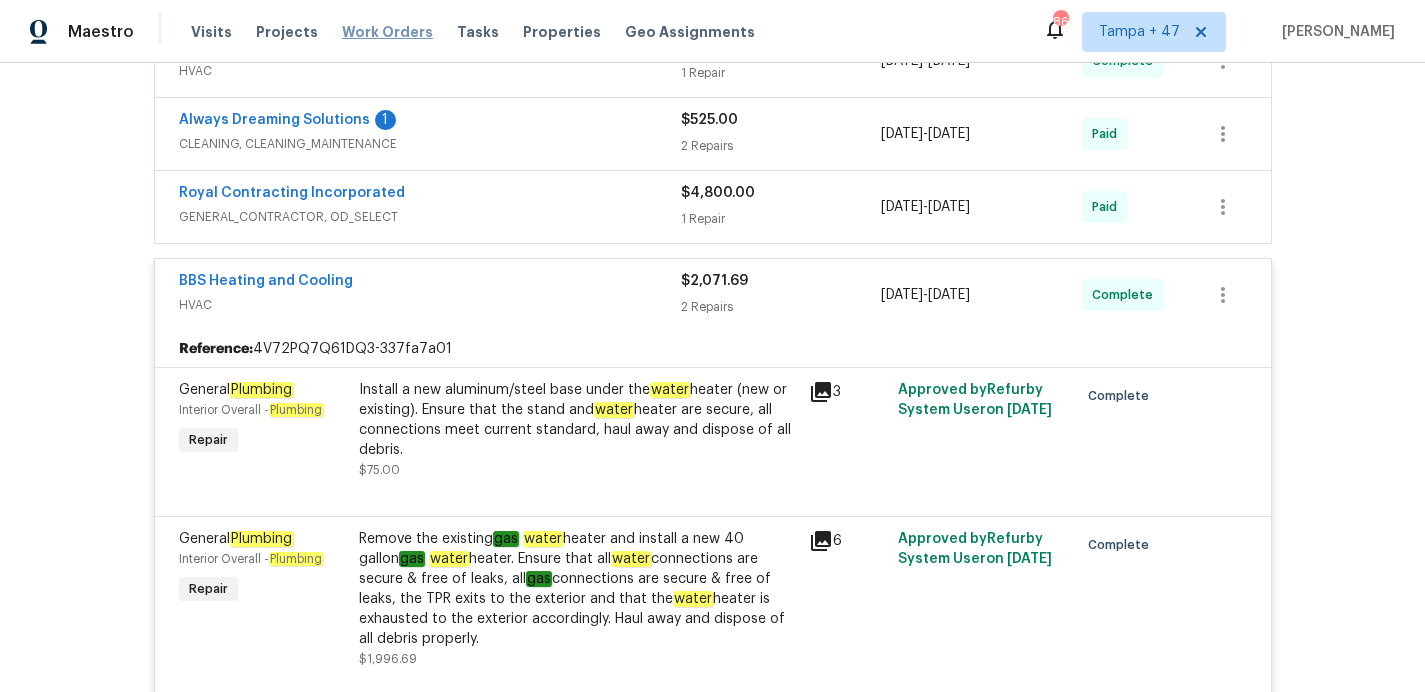 click on "Work Orders" at bounding box center [387, 32] 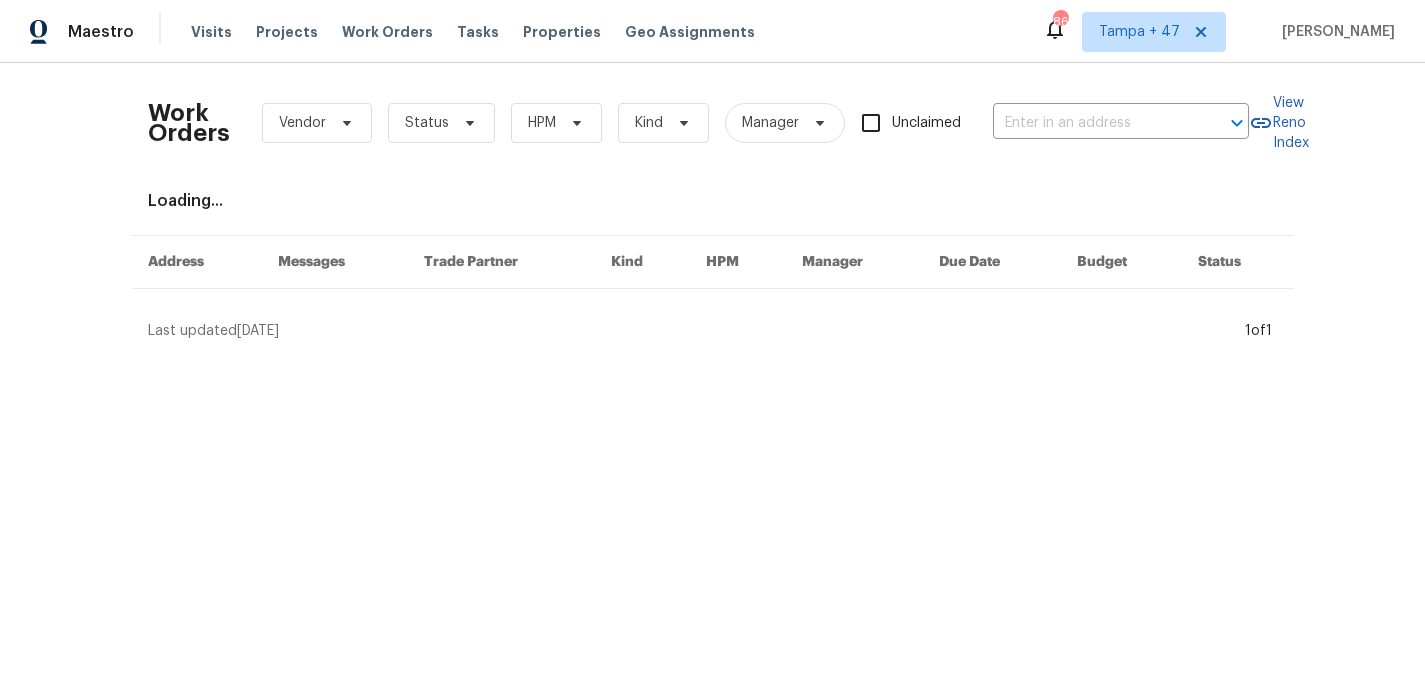click on "Work Orders Vendor Status HPM Kind Manager Unclaimed ​" at bounding box center (698, 123) 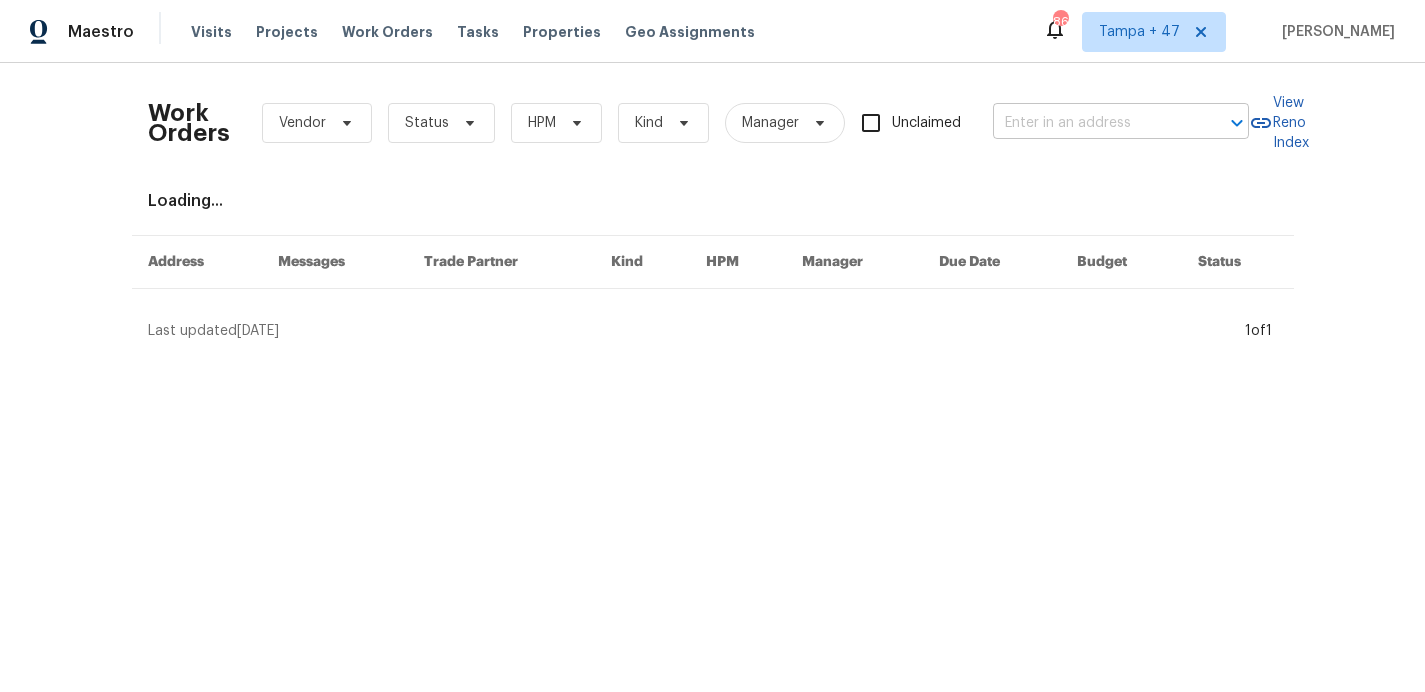 click at bounding box center (1093, 123) 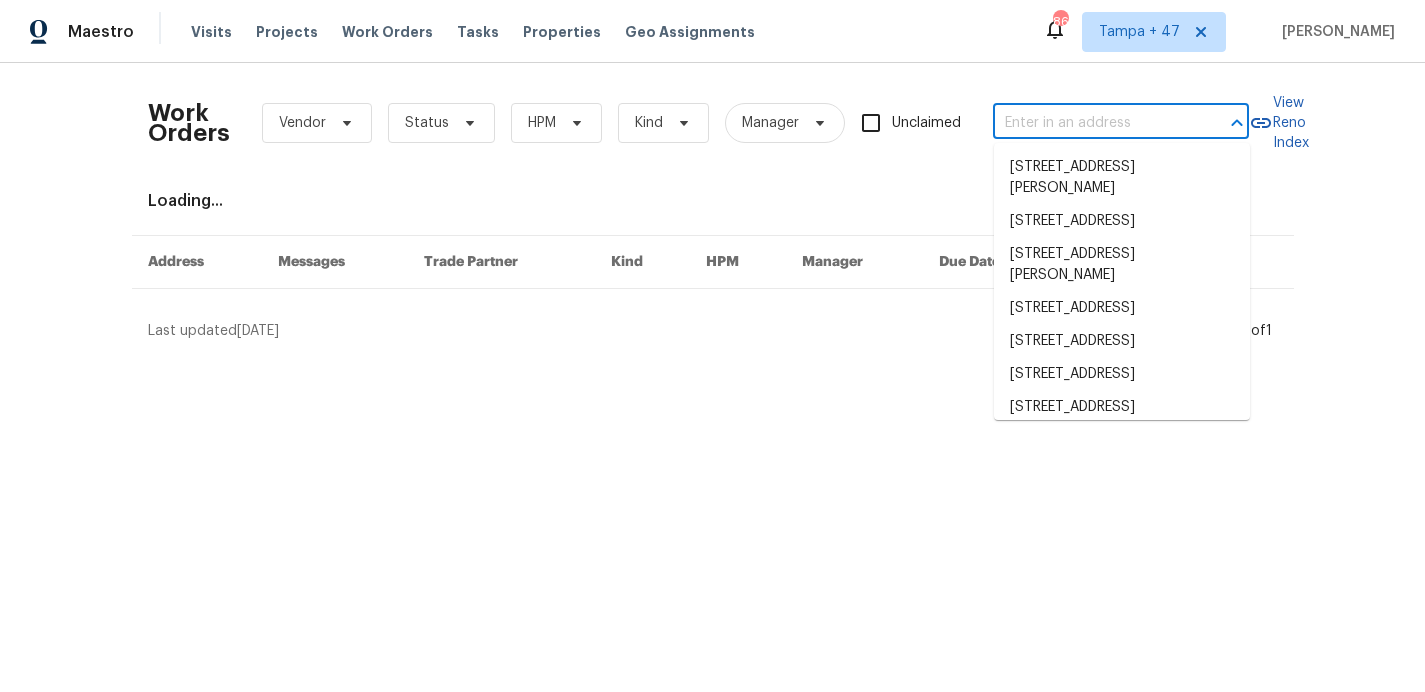 paste on "13123 Copper Brook Way Herndon, VA 20171" 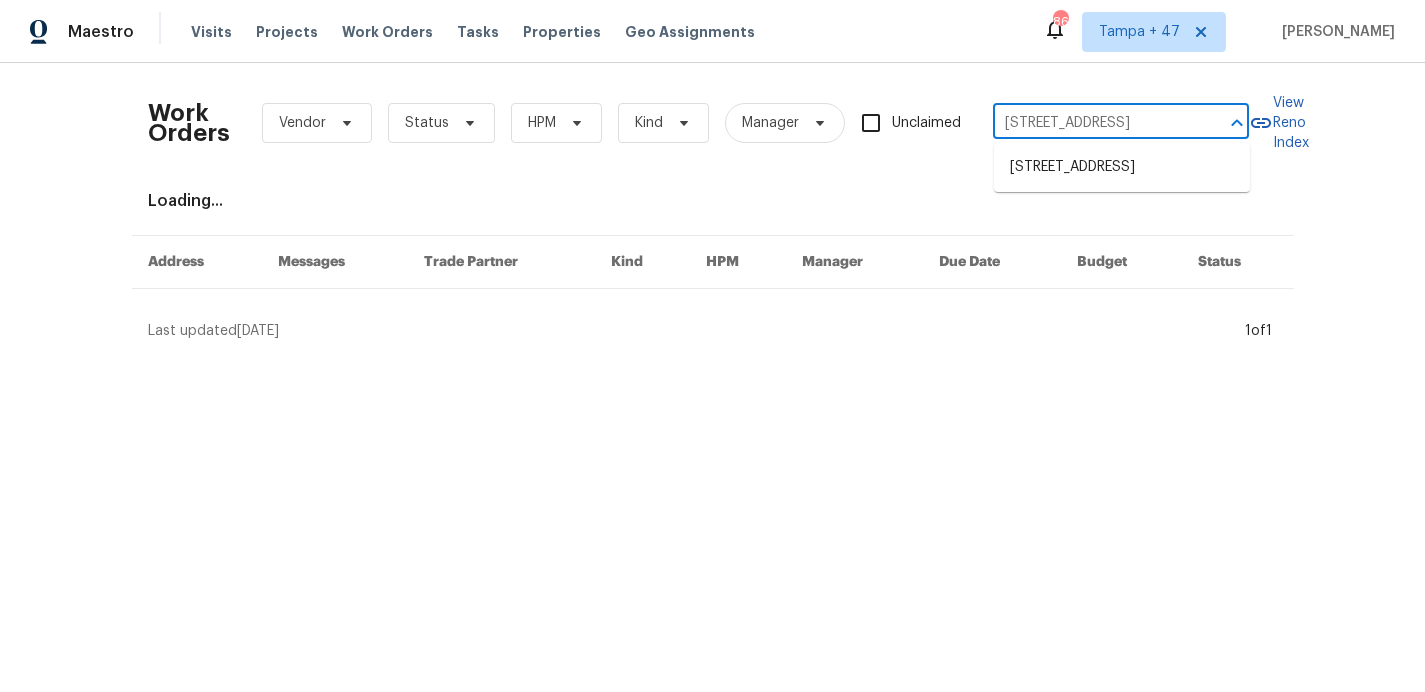 scroll, scrollTop: 0, scrollLeft: 99, axis: horizontal 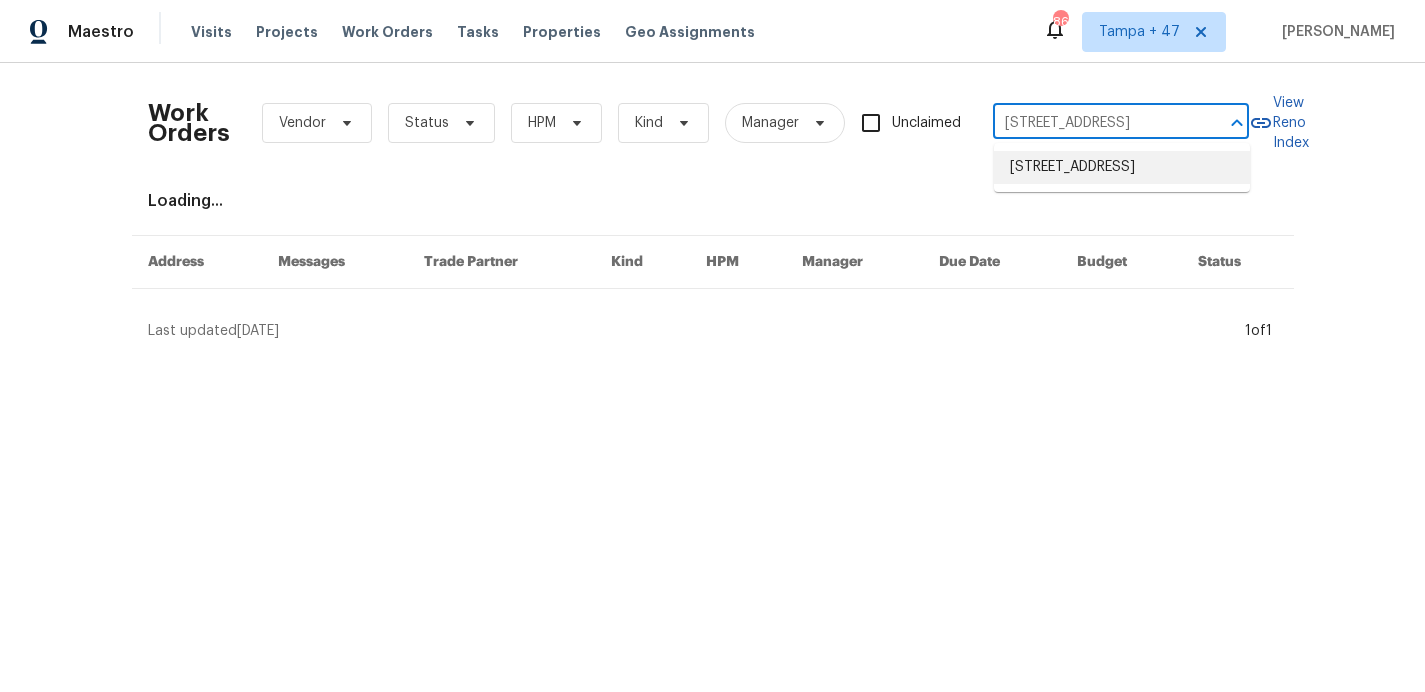 click on "13123 Copper Brook Way, Herndon, VA 20171" at bounding box center (1122, 167) 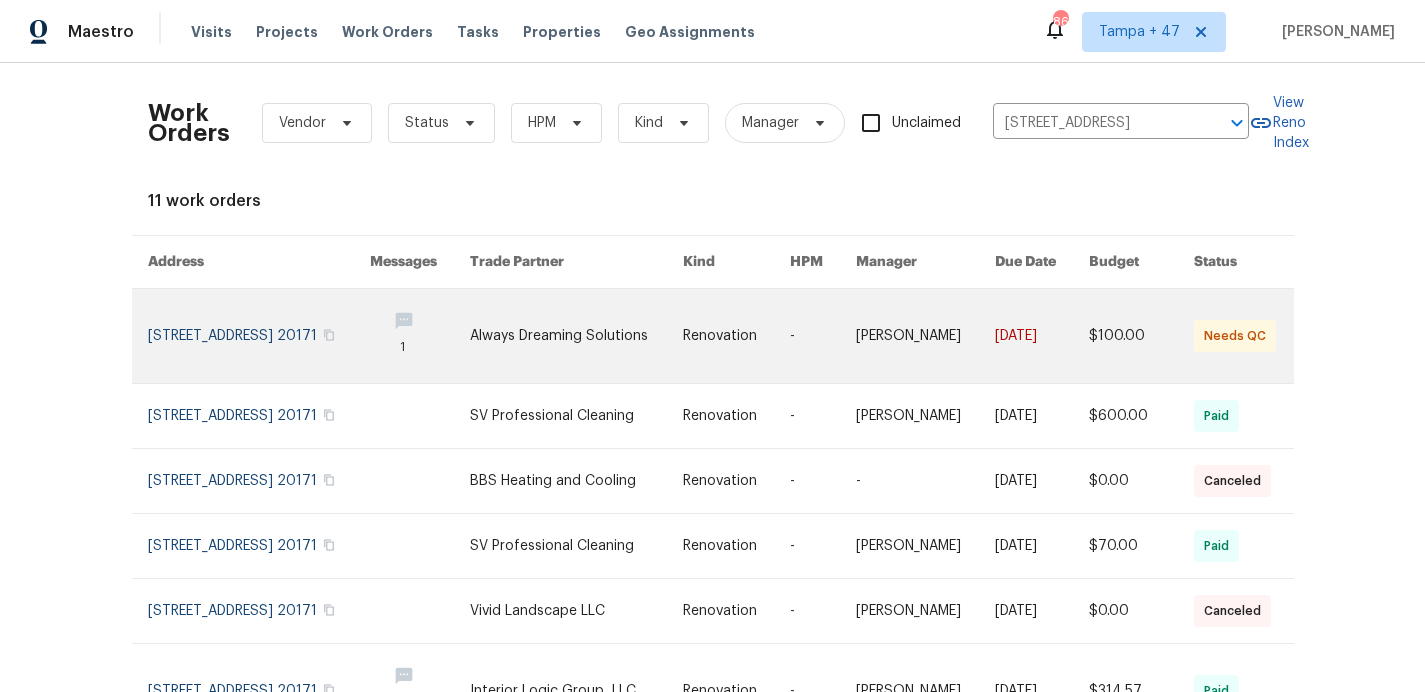 click at bounding box center [259, 336] 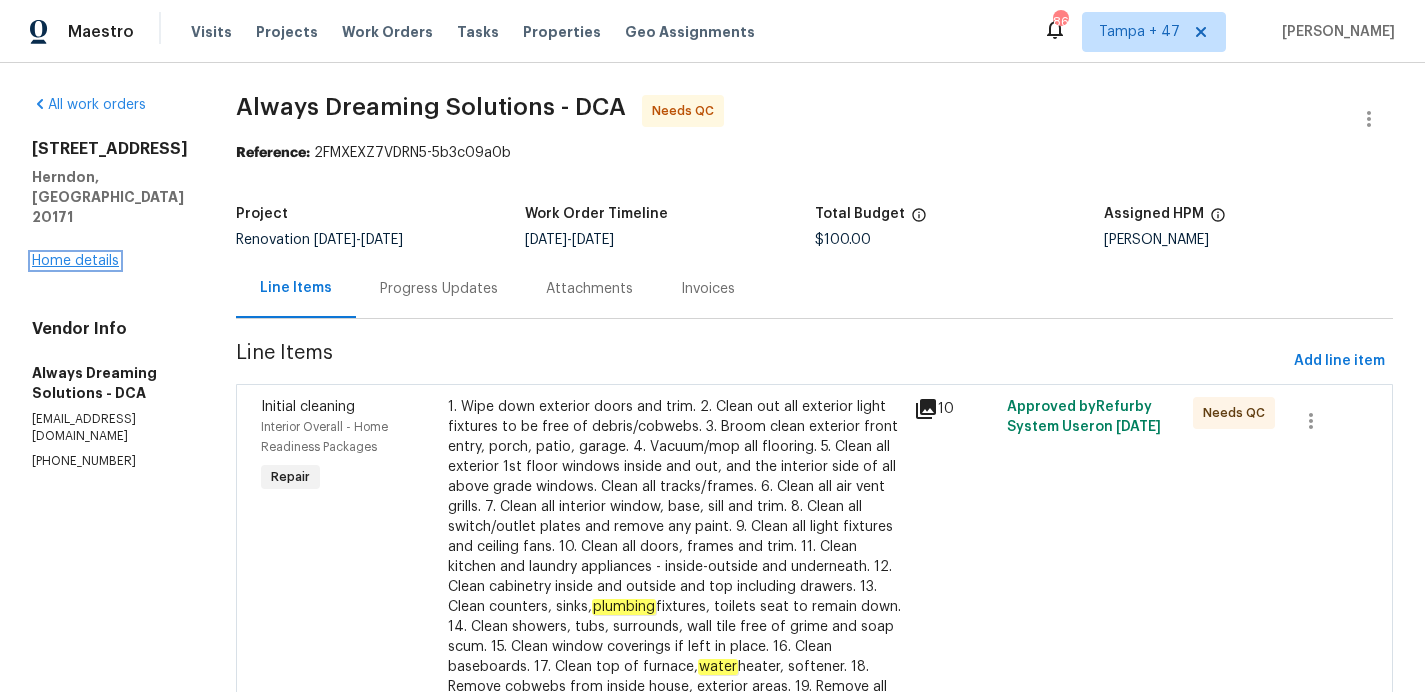 click on "Home details" at bounding box center [75, 261] 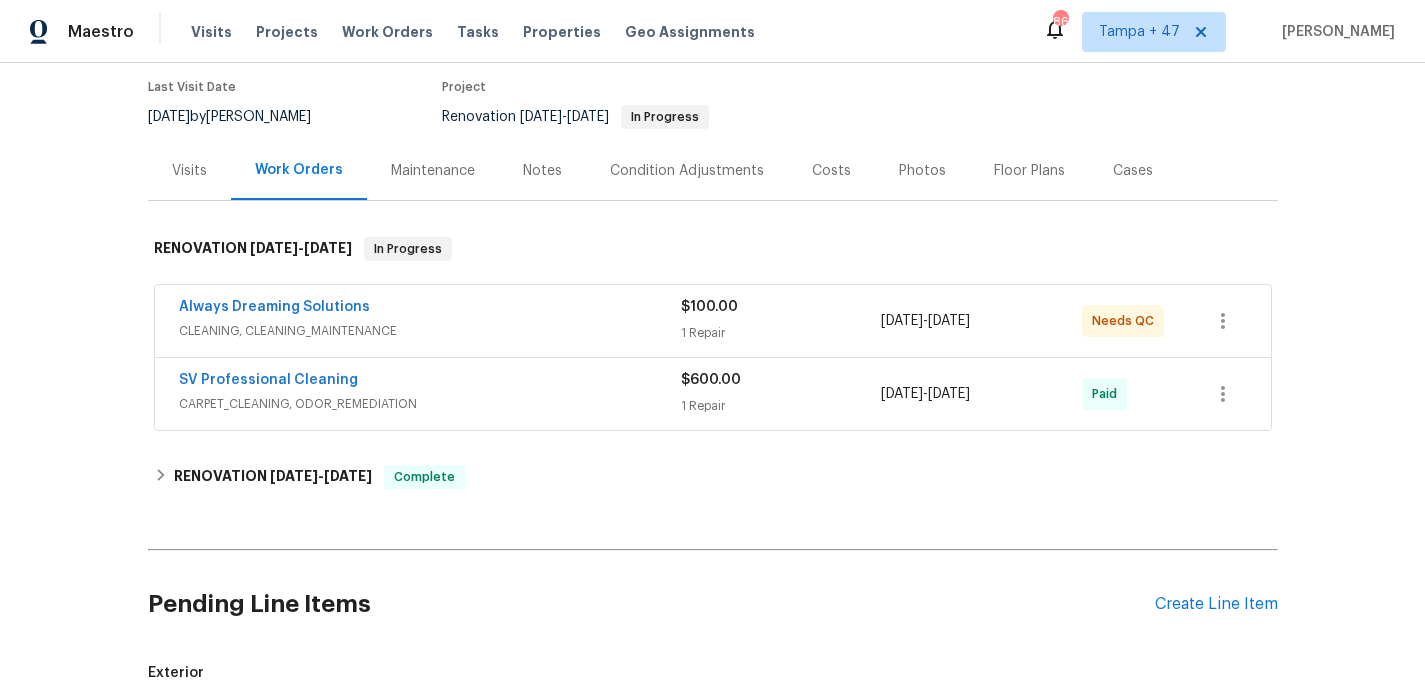 scroll, scrollTop: 379, scrollLeft: 0, axis: vertical 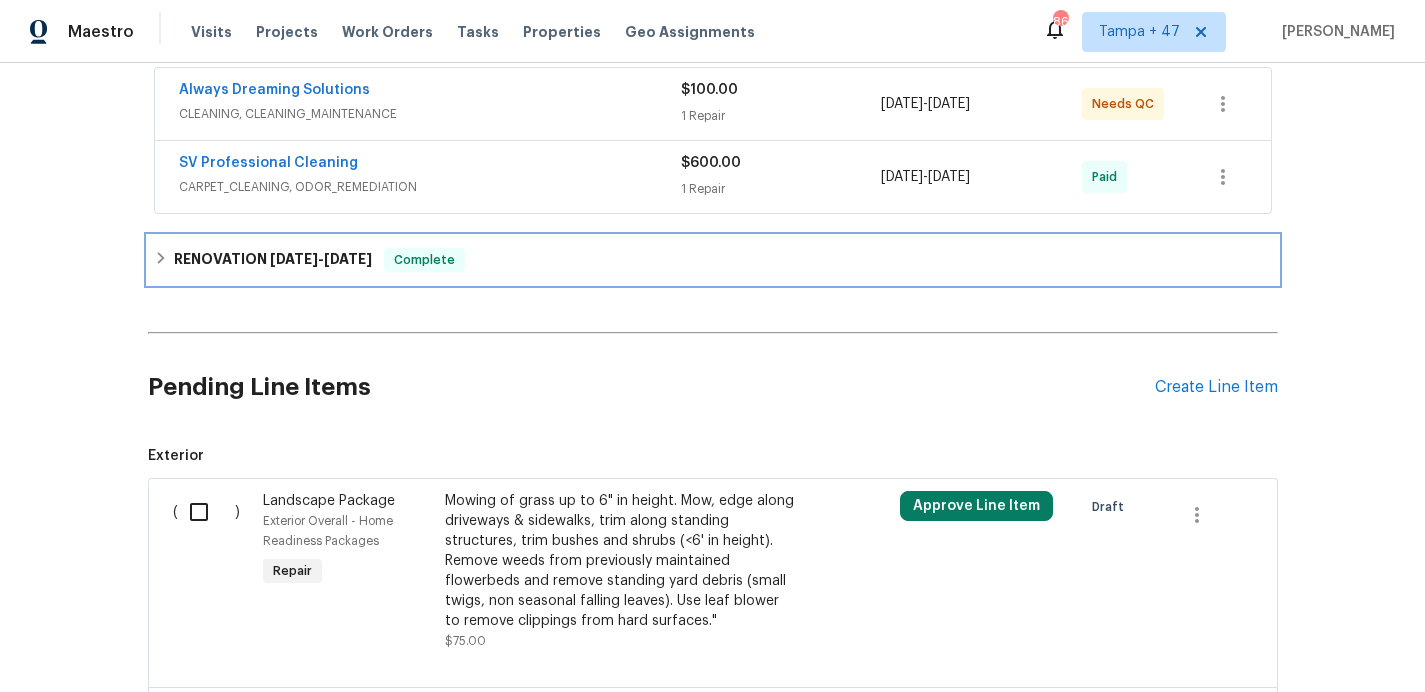 click on "RENOVATION   5/23/25  -  6/2/25 Complete" at bounding box center [713, 260] 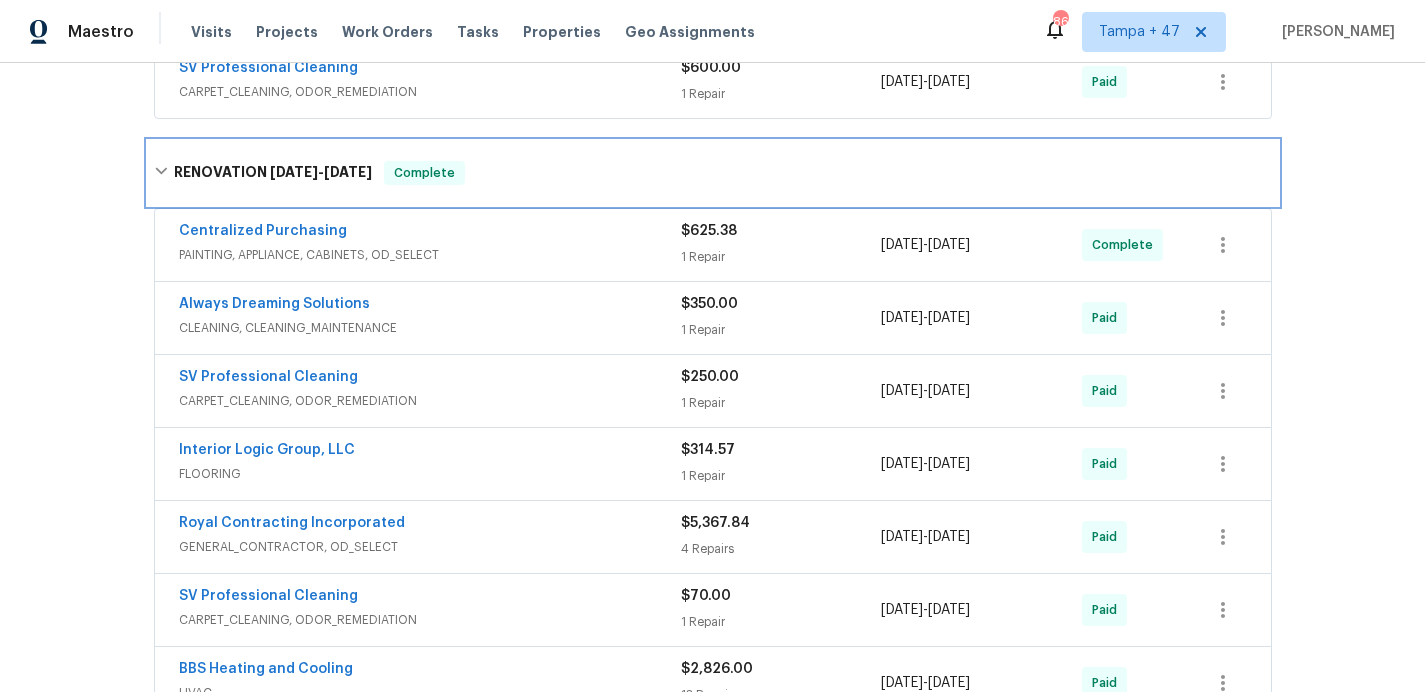 scroll, scrollTop: 663, scrollLeft: 0, axis: vertical 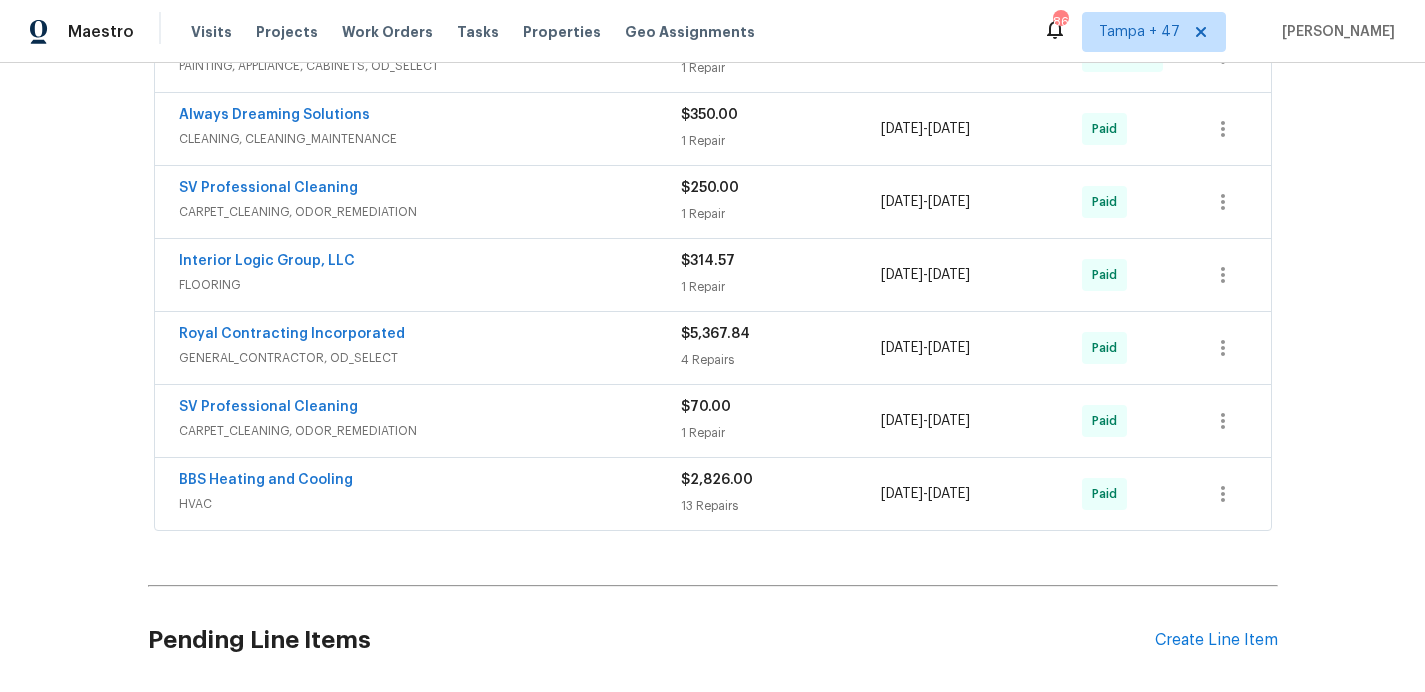 click on "BBS Heating and Cooling" at bounding box center (430, 482) 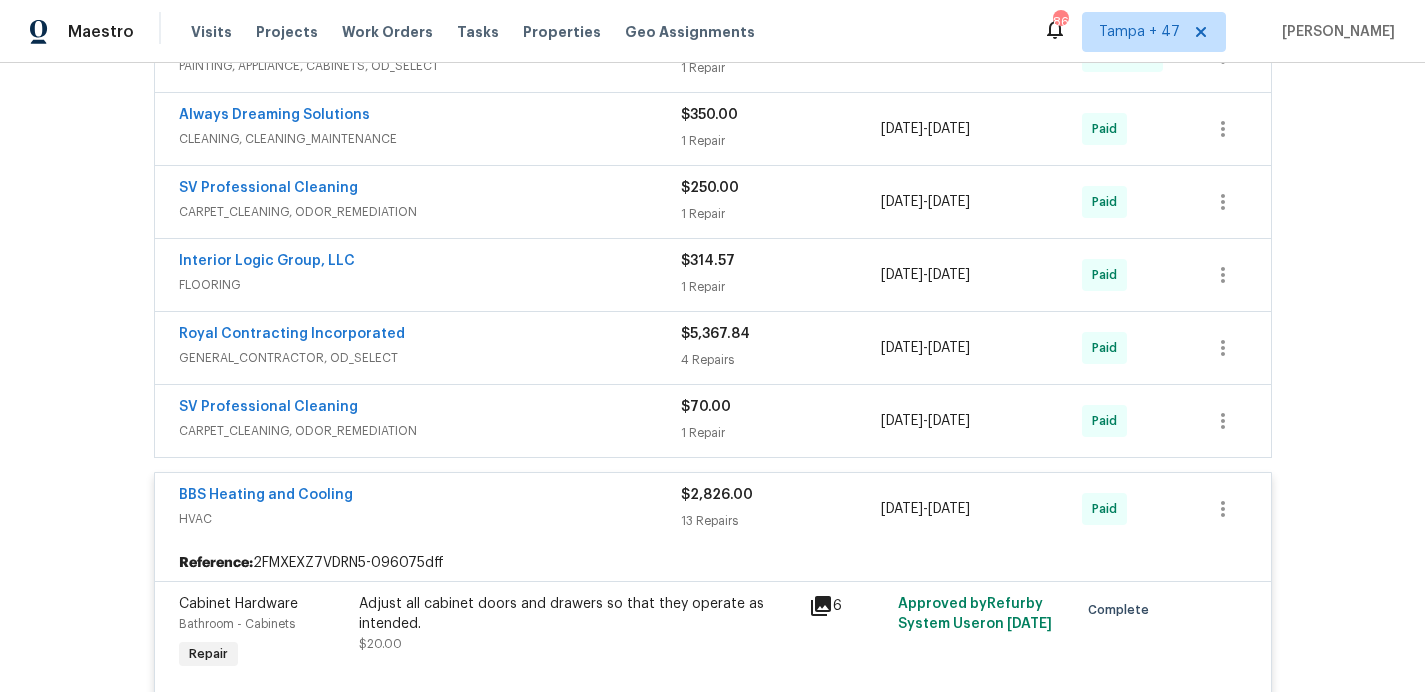 click on "SV Professional Cleaning" at bounding box center (430, 409) 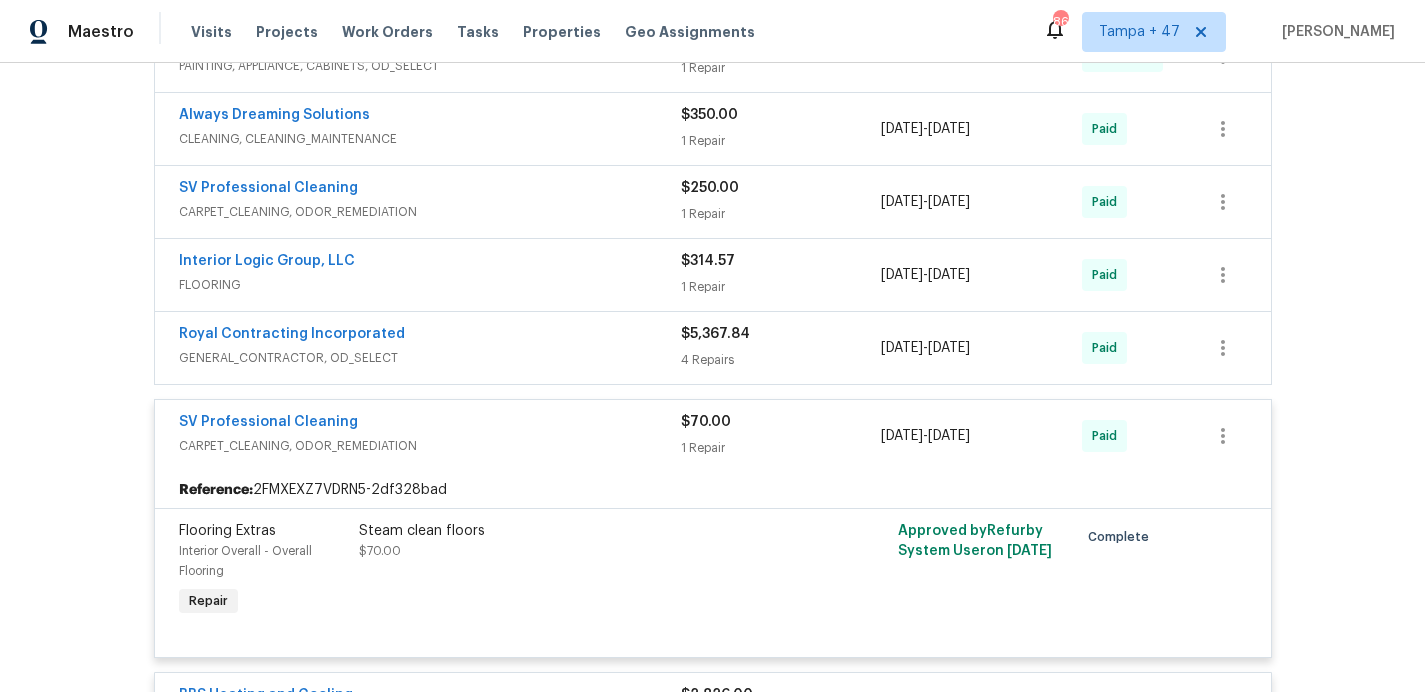 click on "Royal Contracting Incorporated" at bounding box center [430, 336] 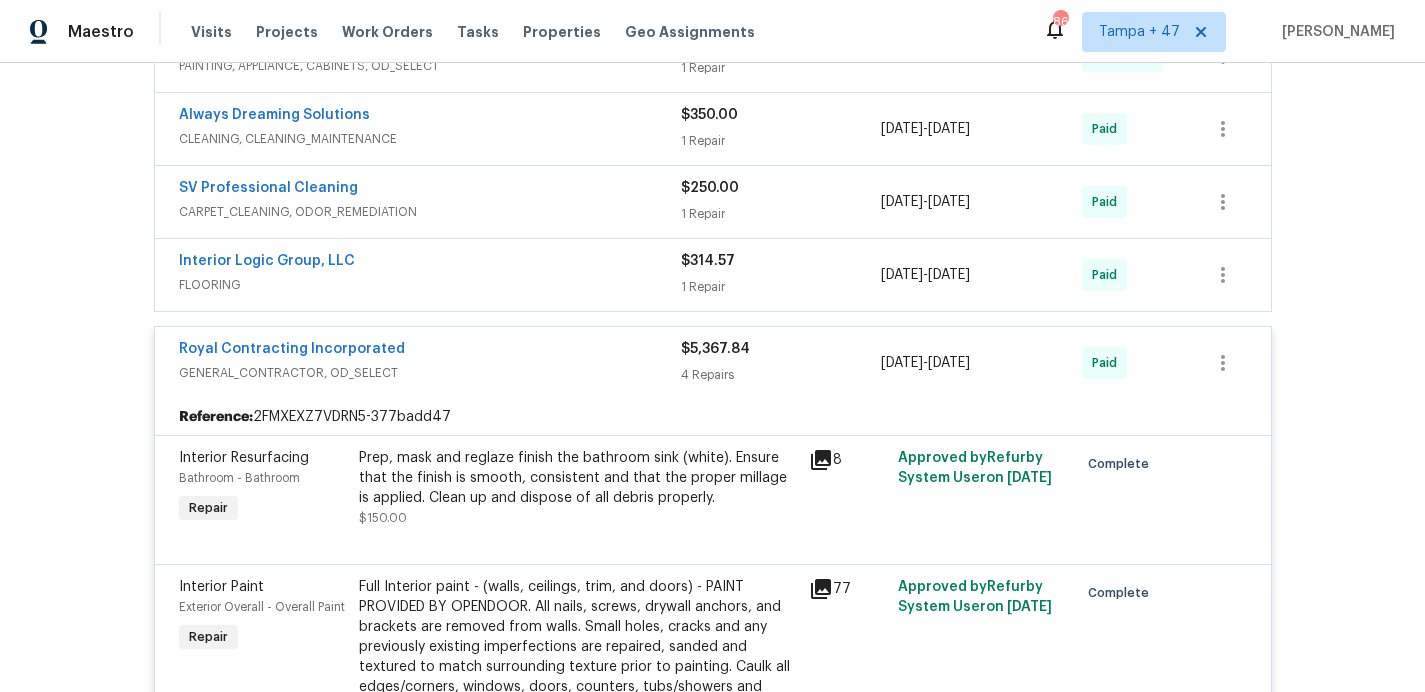 click on "Interior Logic Group, LLC" at bounding box center [430, 263] 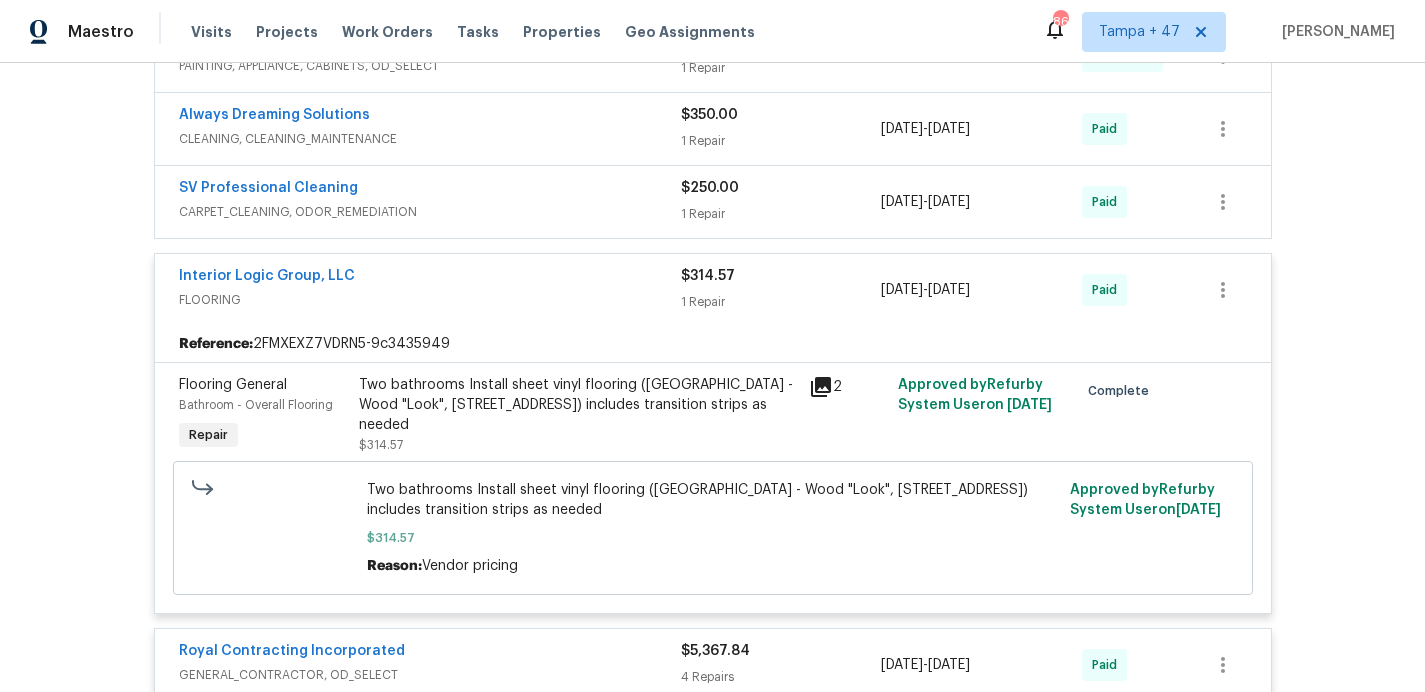 click on "SV Professional Cleaning" at bounding box center [430, 190] 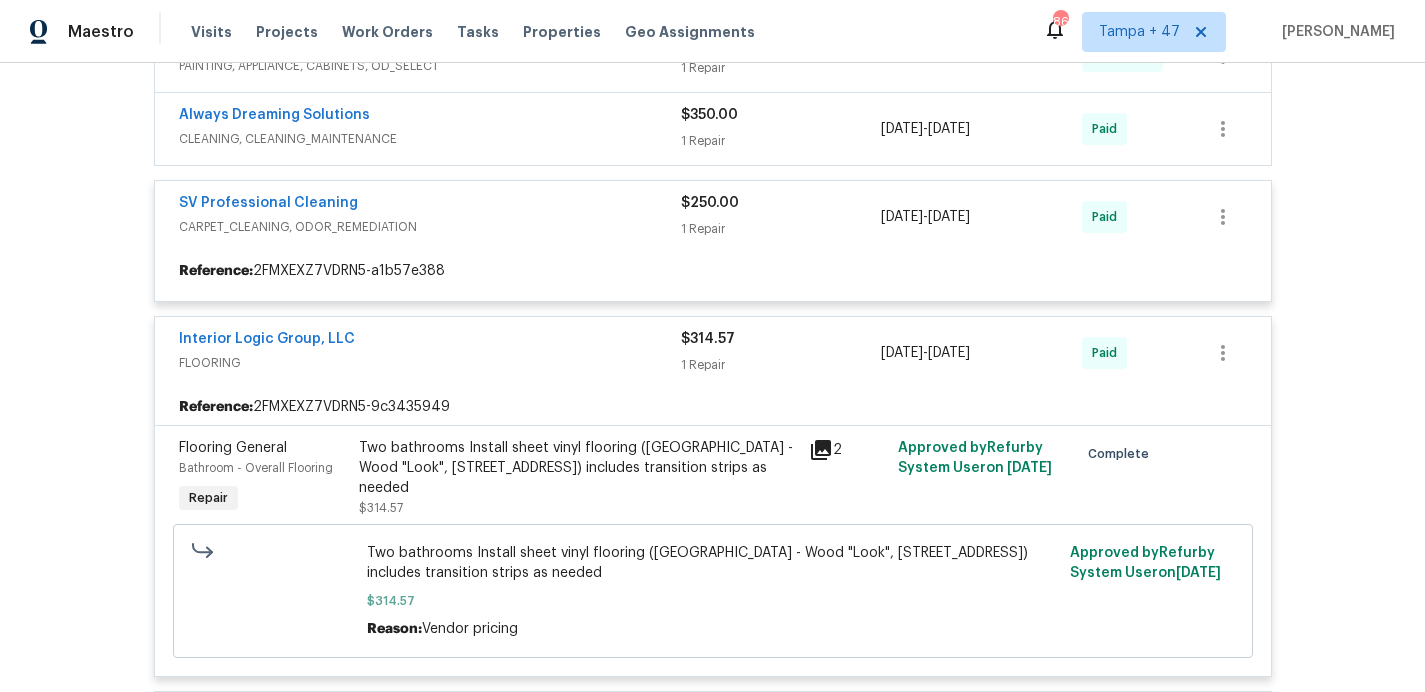 scroll, scrollTop: 614, scrollLeft: 0, axis: vertical 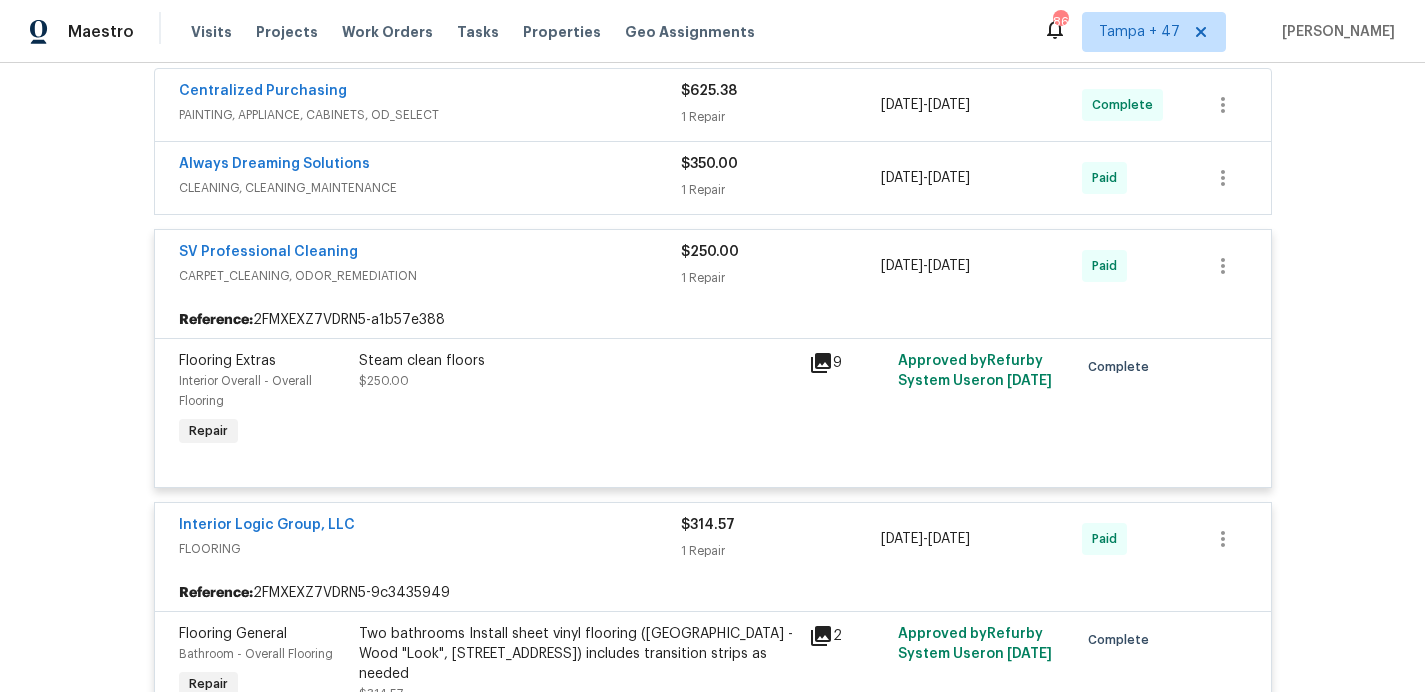 click on "CLEANING, CLEANING_MAINTENANCE" at bounding box center [430, 188] 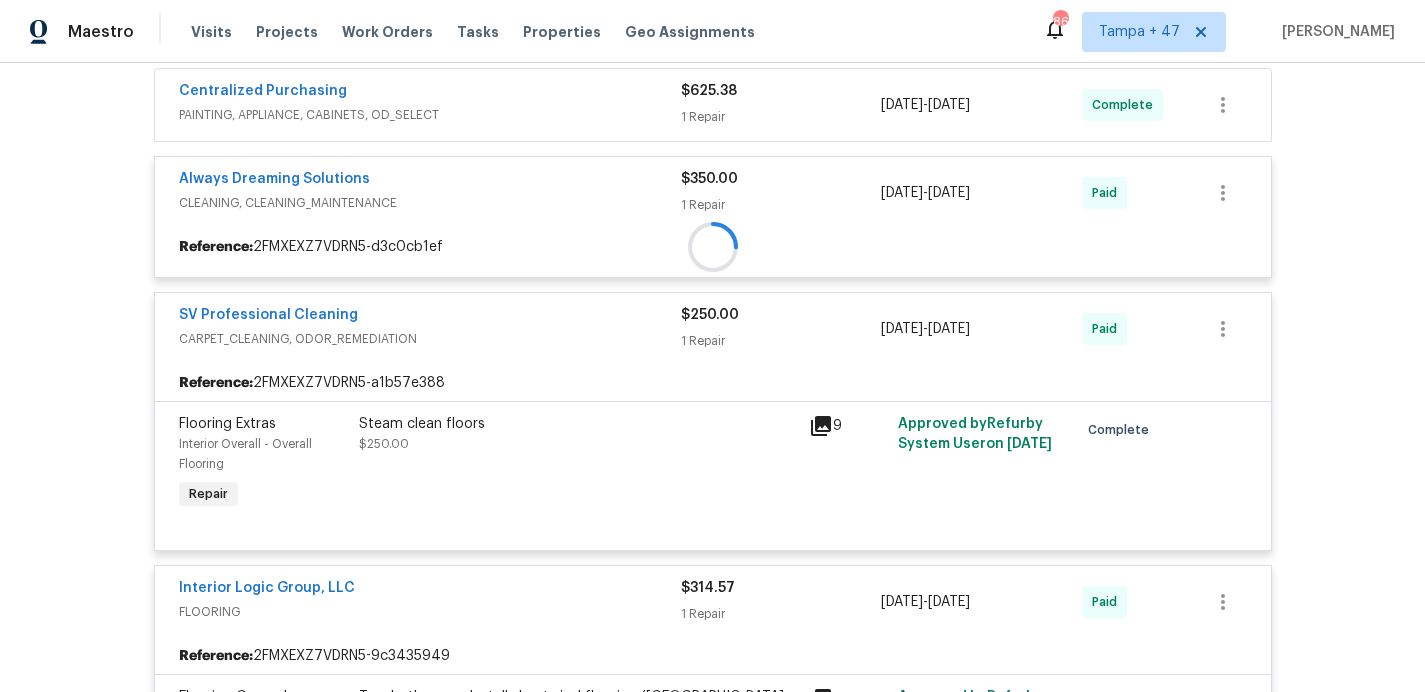 click at bounding box center (713, 247) 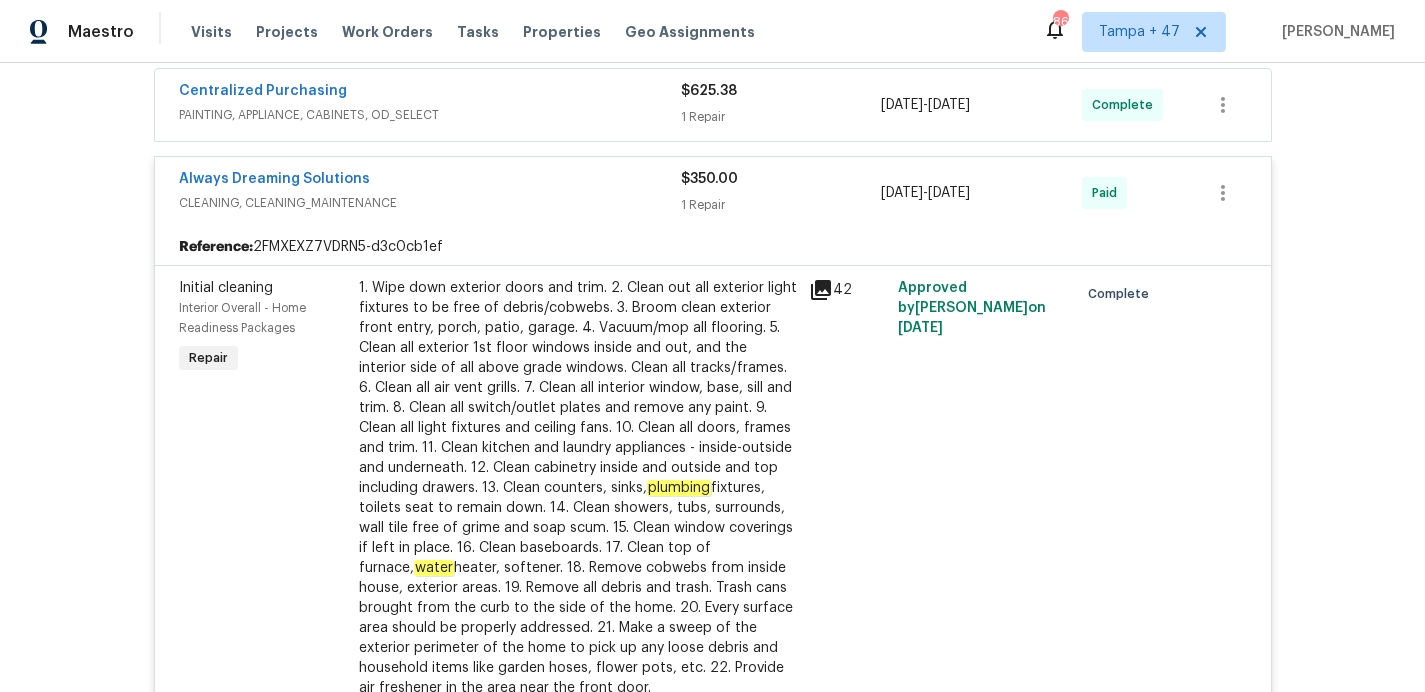 click on "Centralized Purchasing PAINTING, APPLIANCE, CABINETS, OD_SELECT" at bounding box center [430, 105] 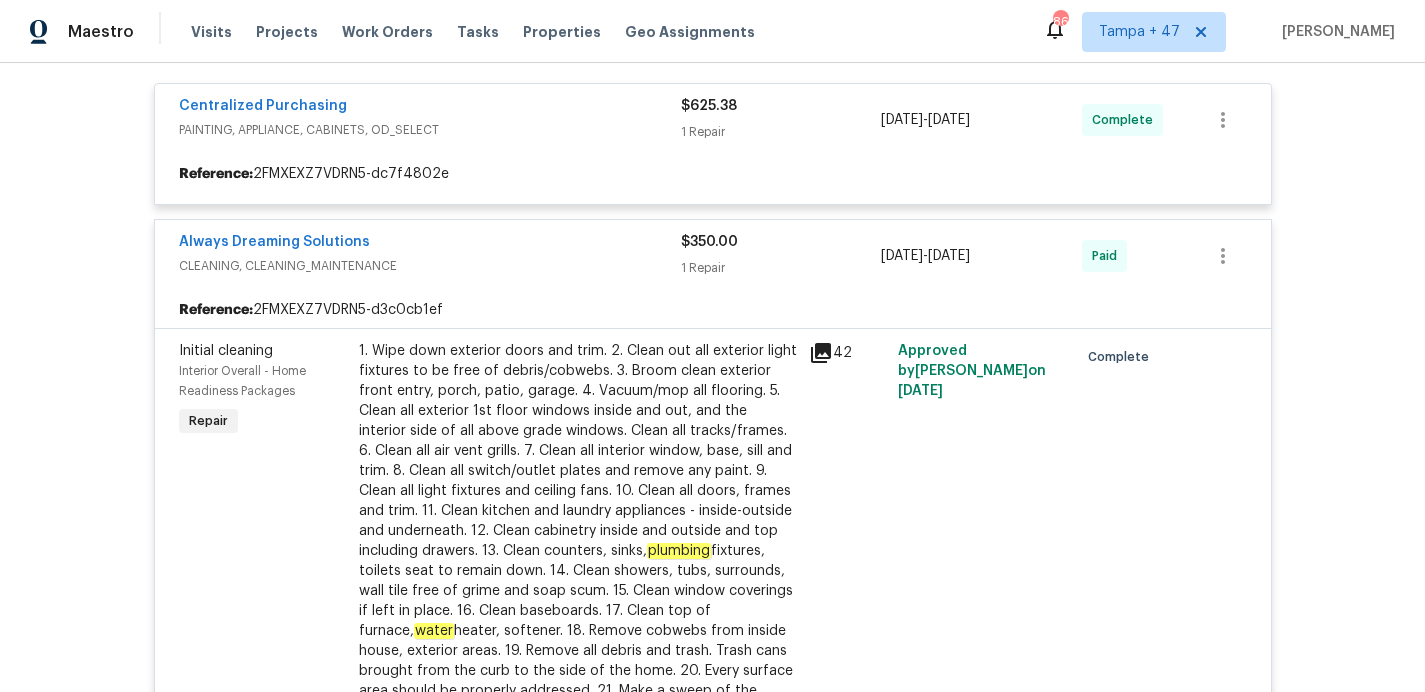 scroll, scrollTop: 356, scrollLeft: 0, axis: vertical 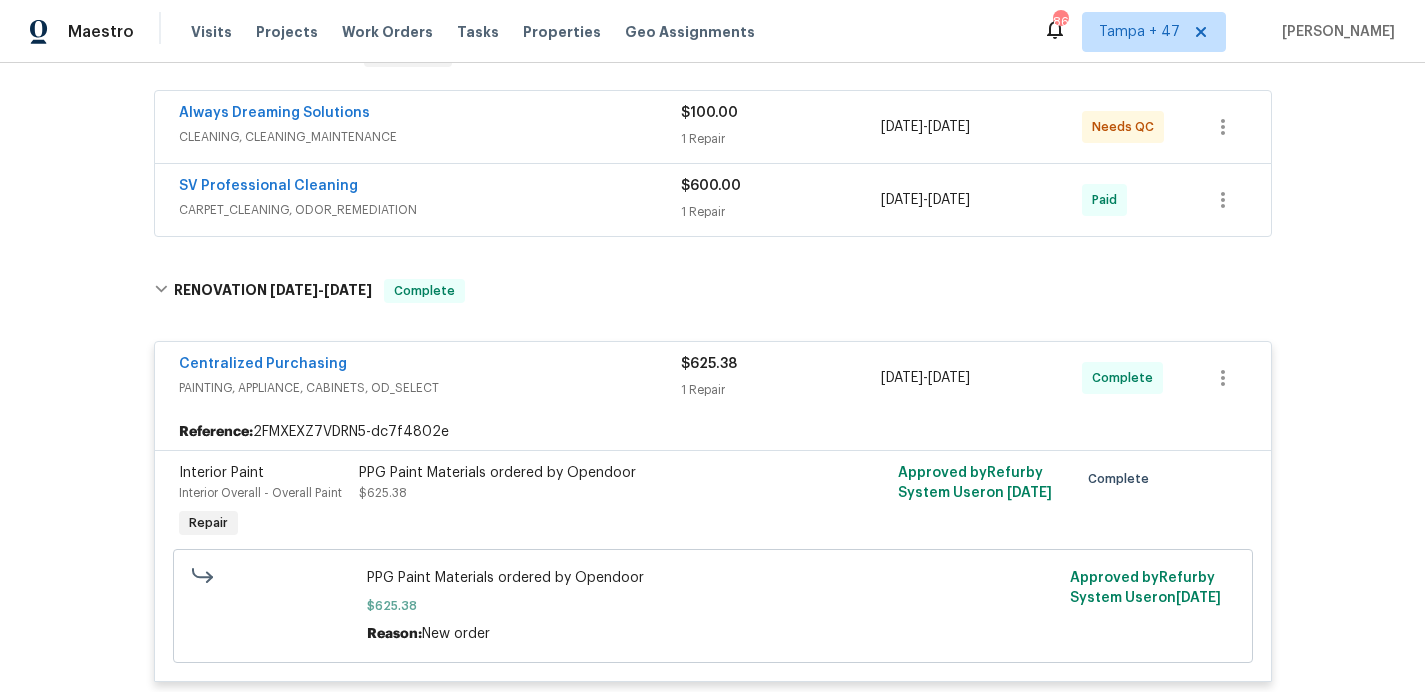 click on "CARPET_CLEANING, ODOR_REMEDIATION" at bounding box center (430, 210) 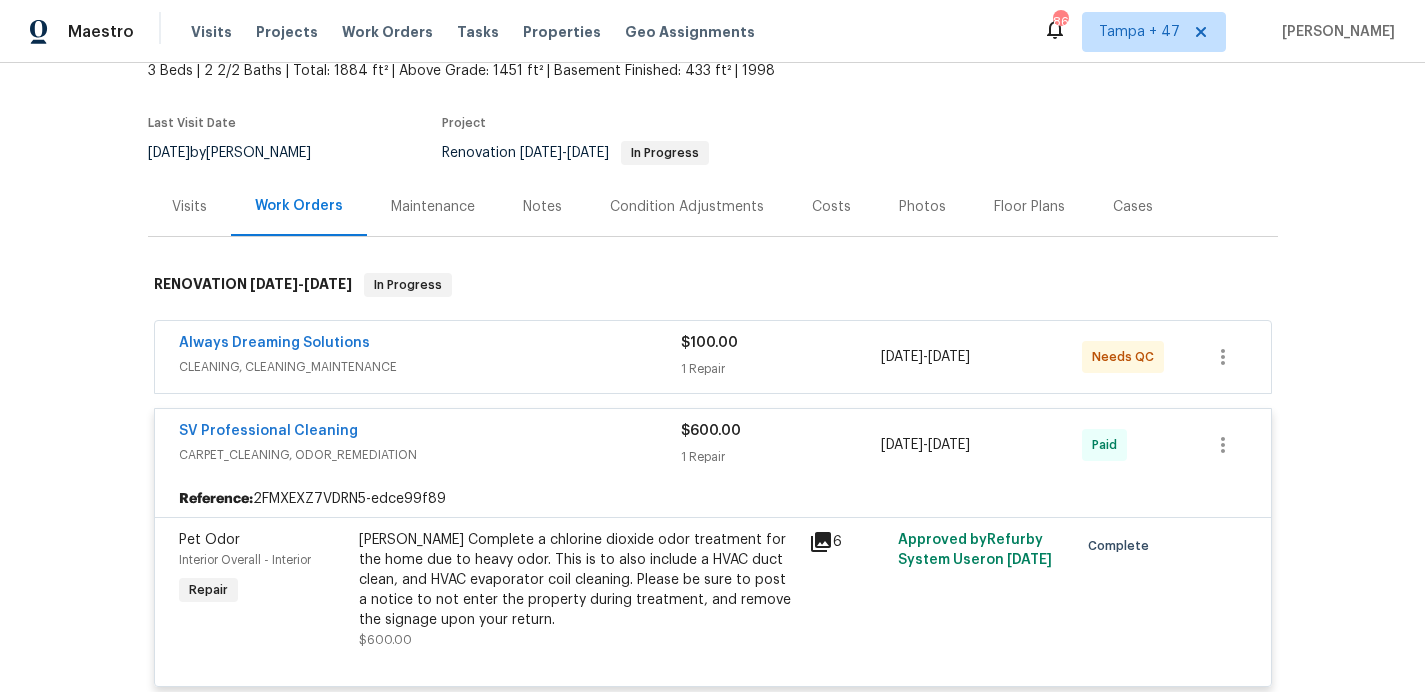 scroll, scrollTop: 287, scrollLeft: 0, axis: vertical 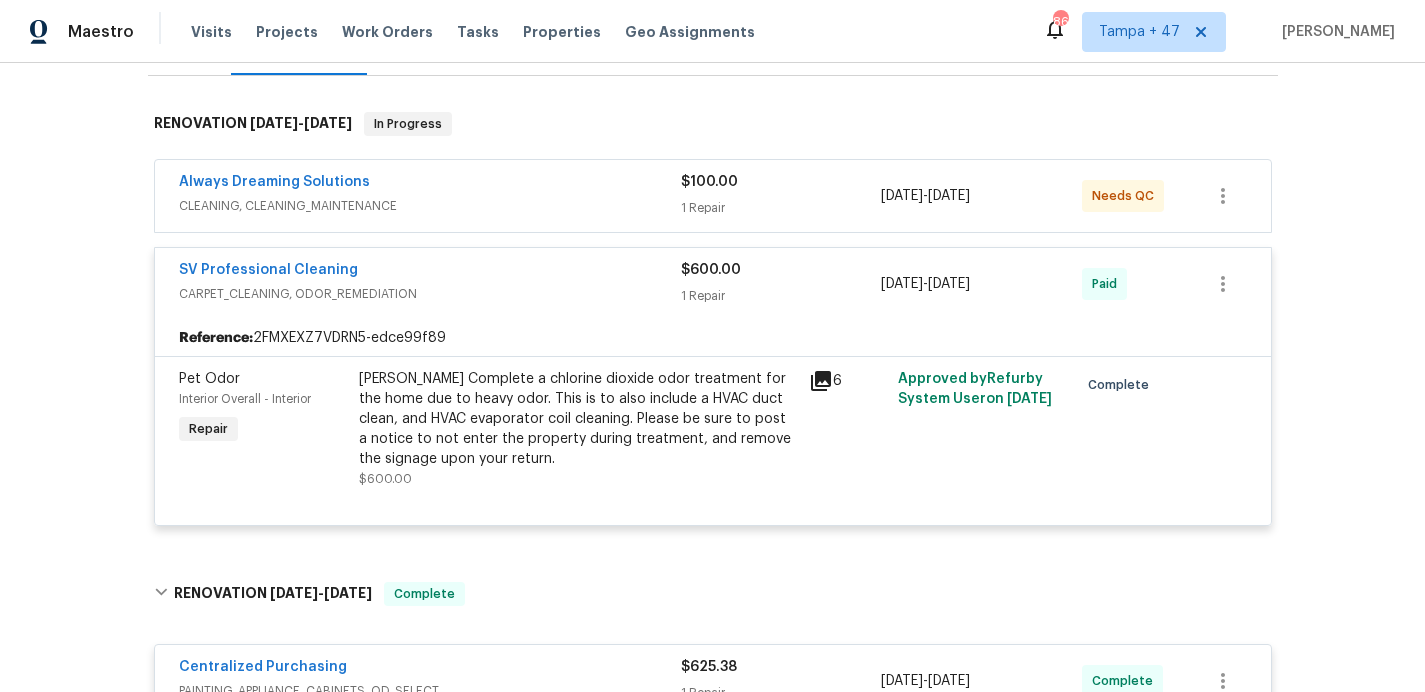 click on "CLEANING, CLEANING_MAINTENANCE" at bounding box center [430, 206] 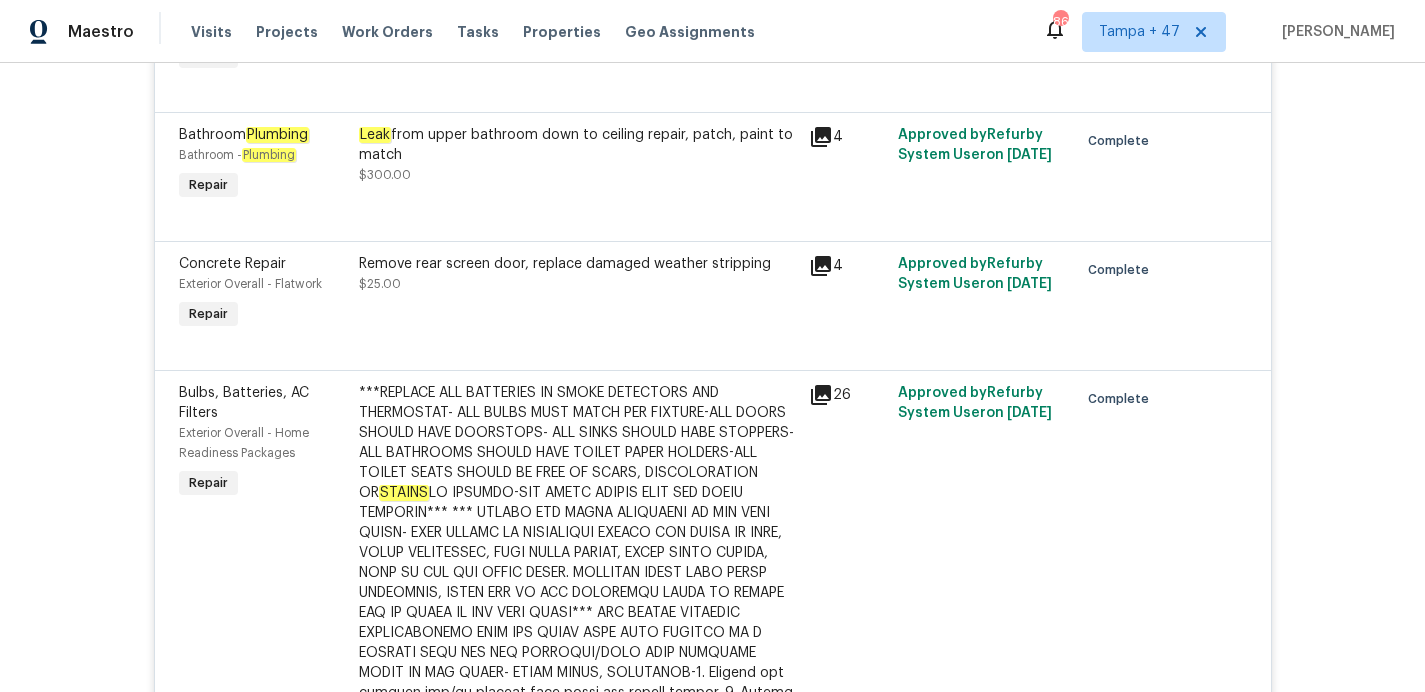 scroll, scrollTop: 4308, scrollLeft: 0, axis: vertical 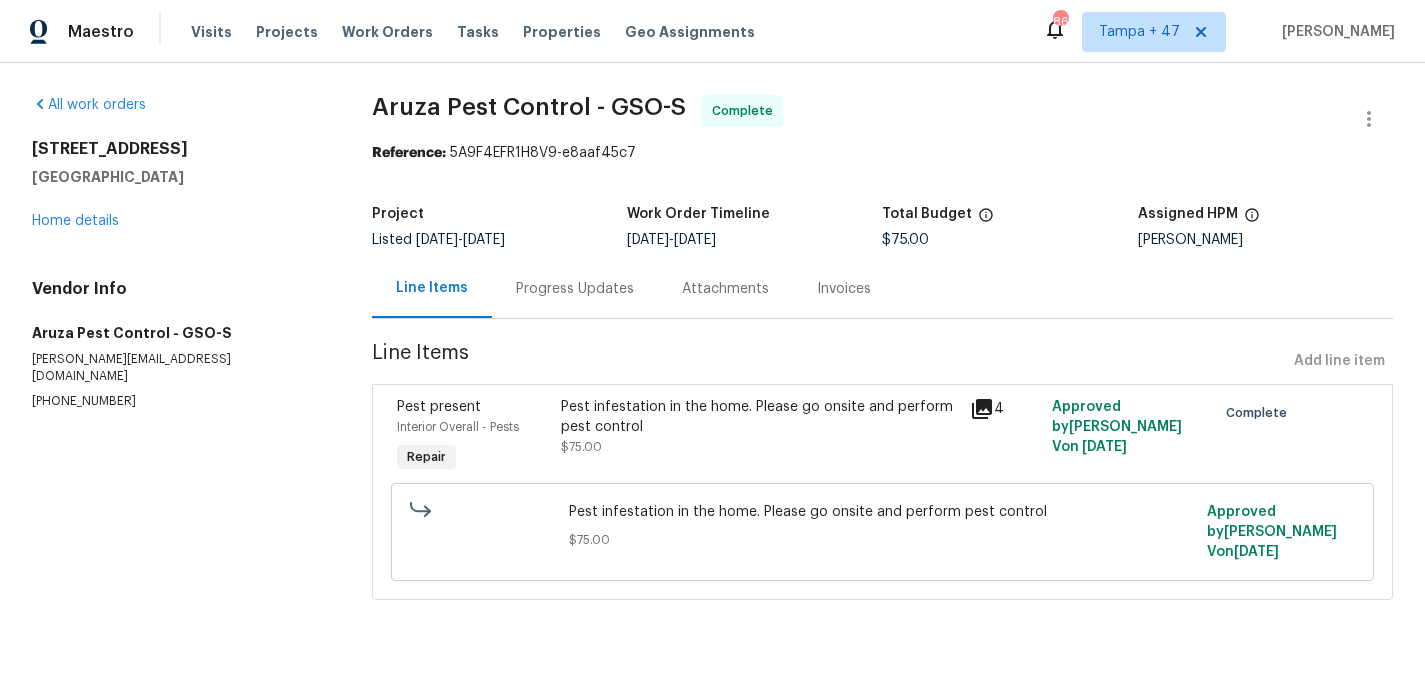 click on "Progress Updates" at bounding box center [575, 288] 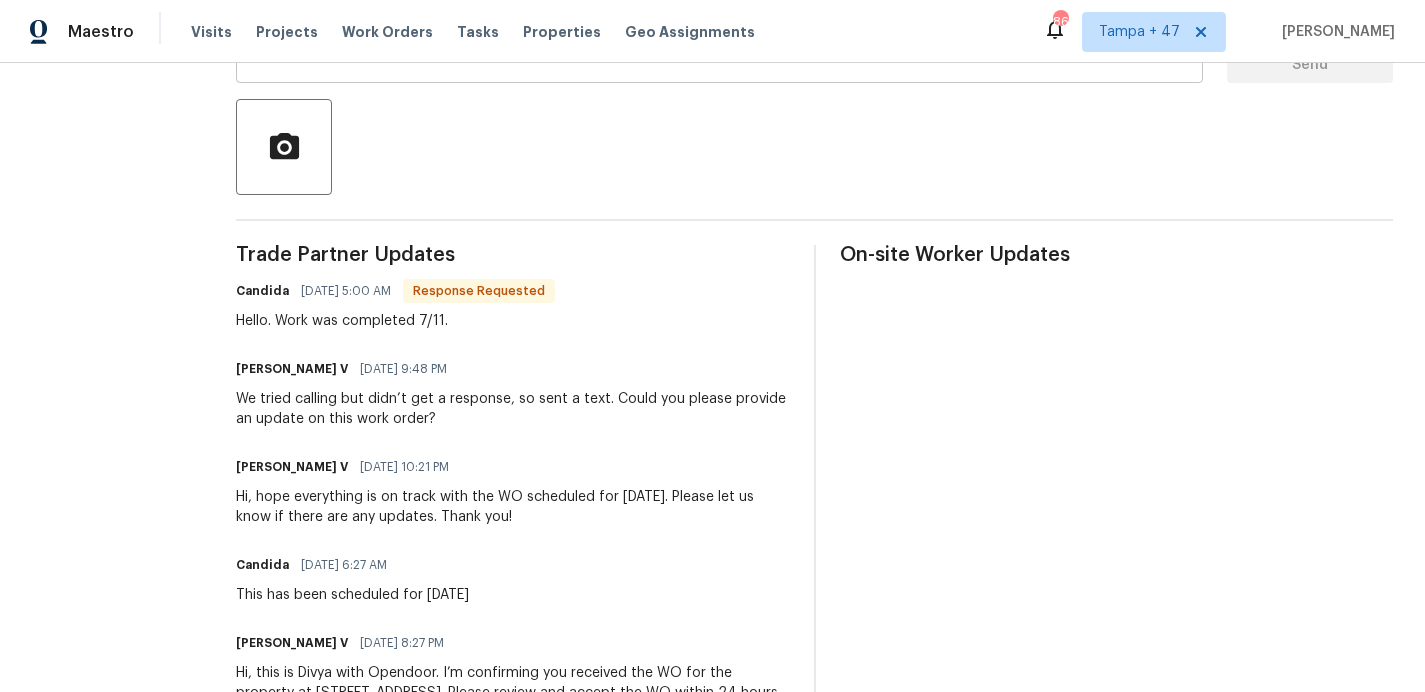 scroll, scrollTop: 561, scrollLeft: 0, axis: vertical 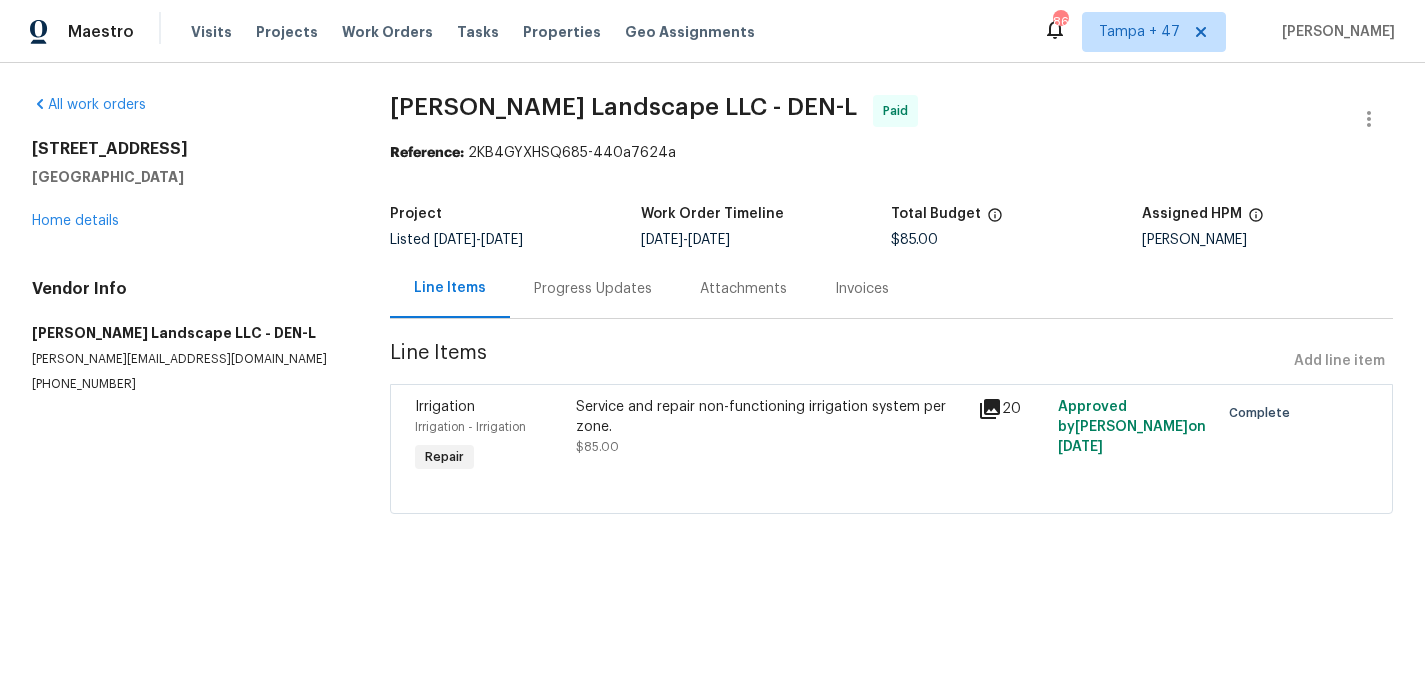 click on "Progress Updates" at bounding box center (593, 288) 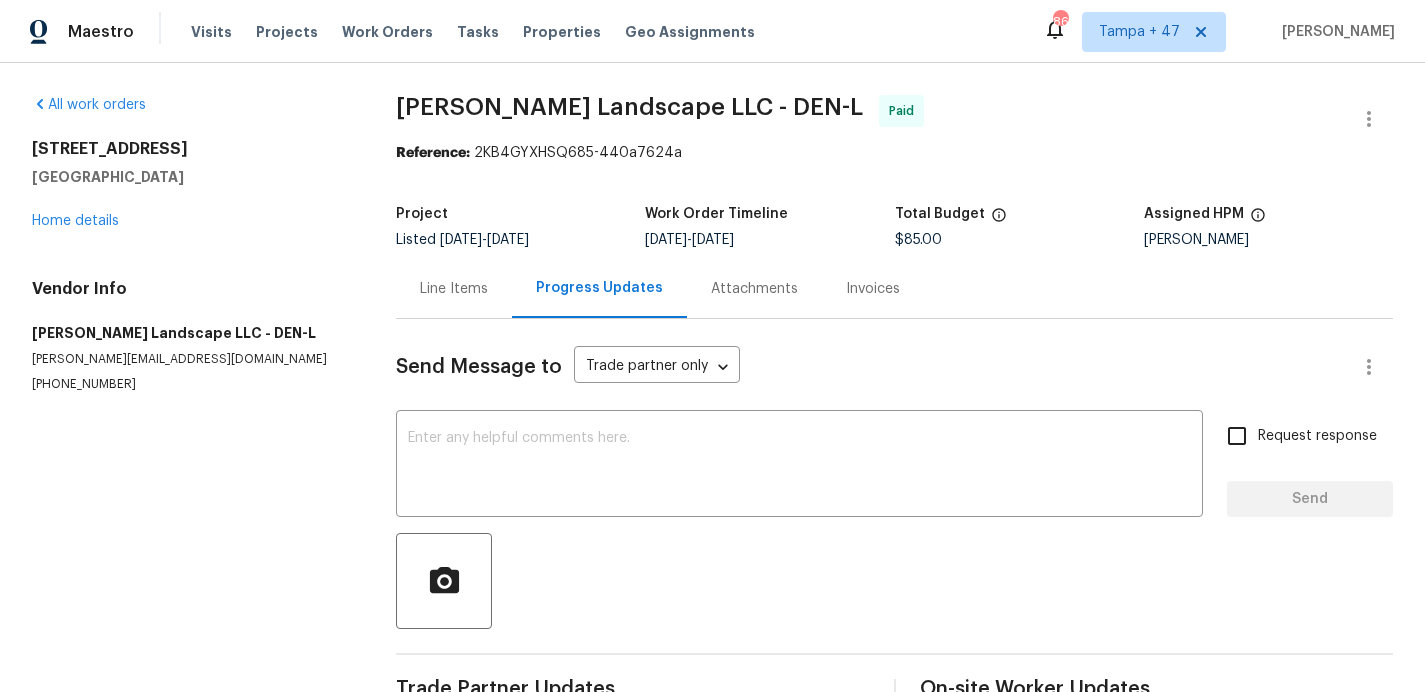 scroll, scrollTop: 51, scrollLeft: 0, axis: vertical 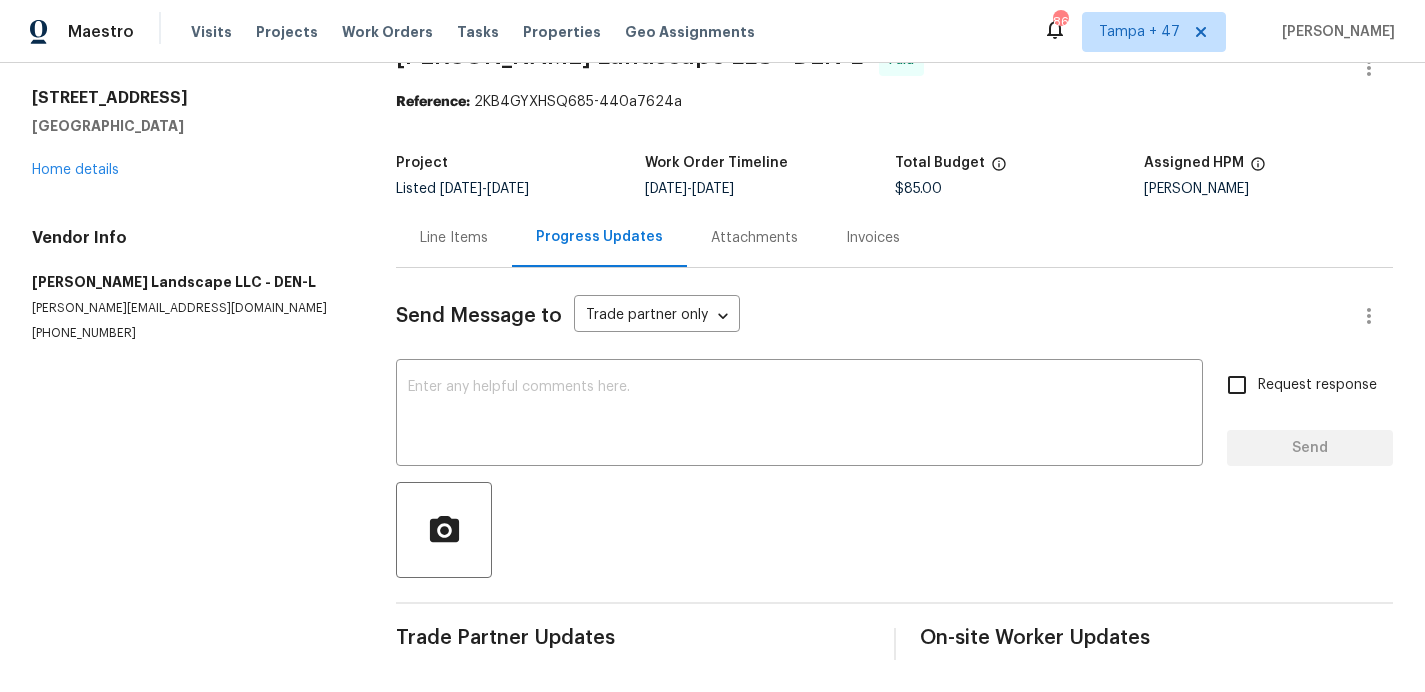 click on "Invoices" at bounding box center (873, 237) 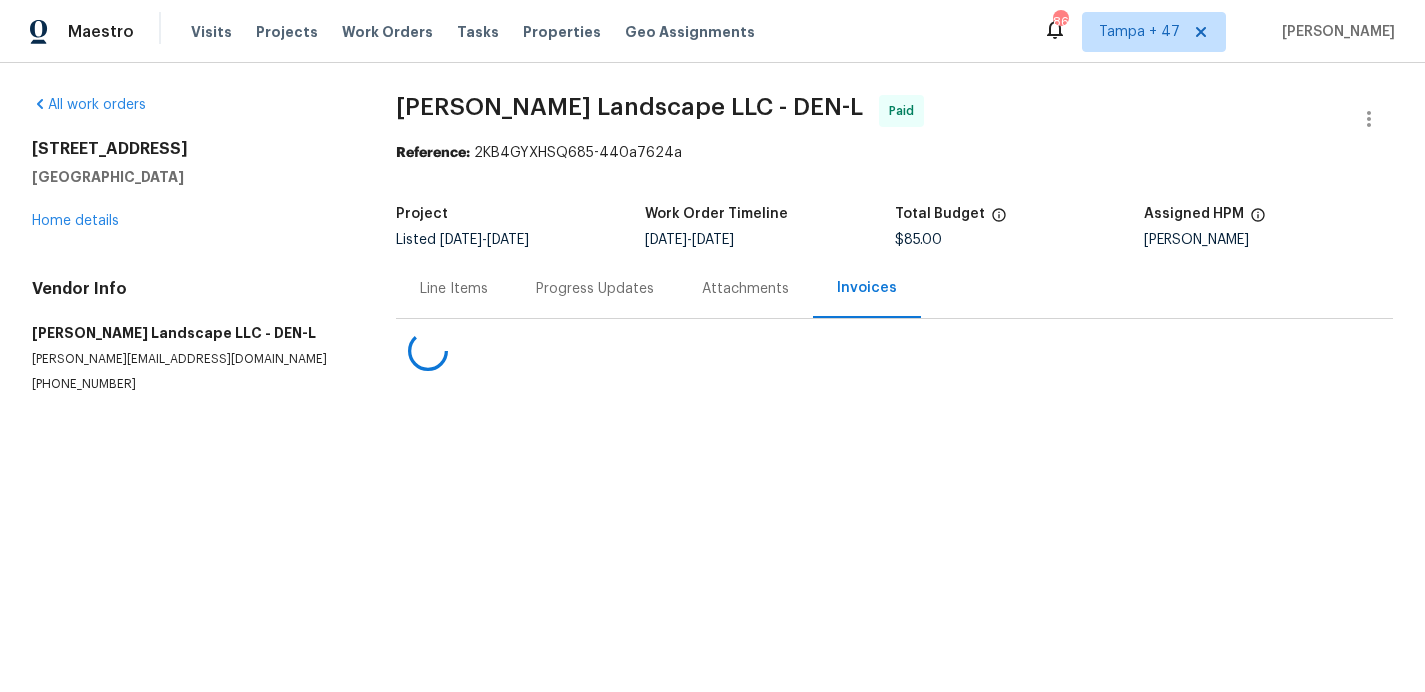 scroll, scrollTop: 0, scrollLeft: 0, axis: both 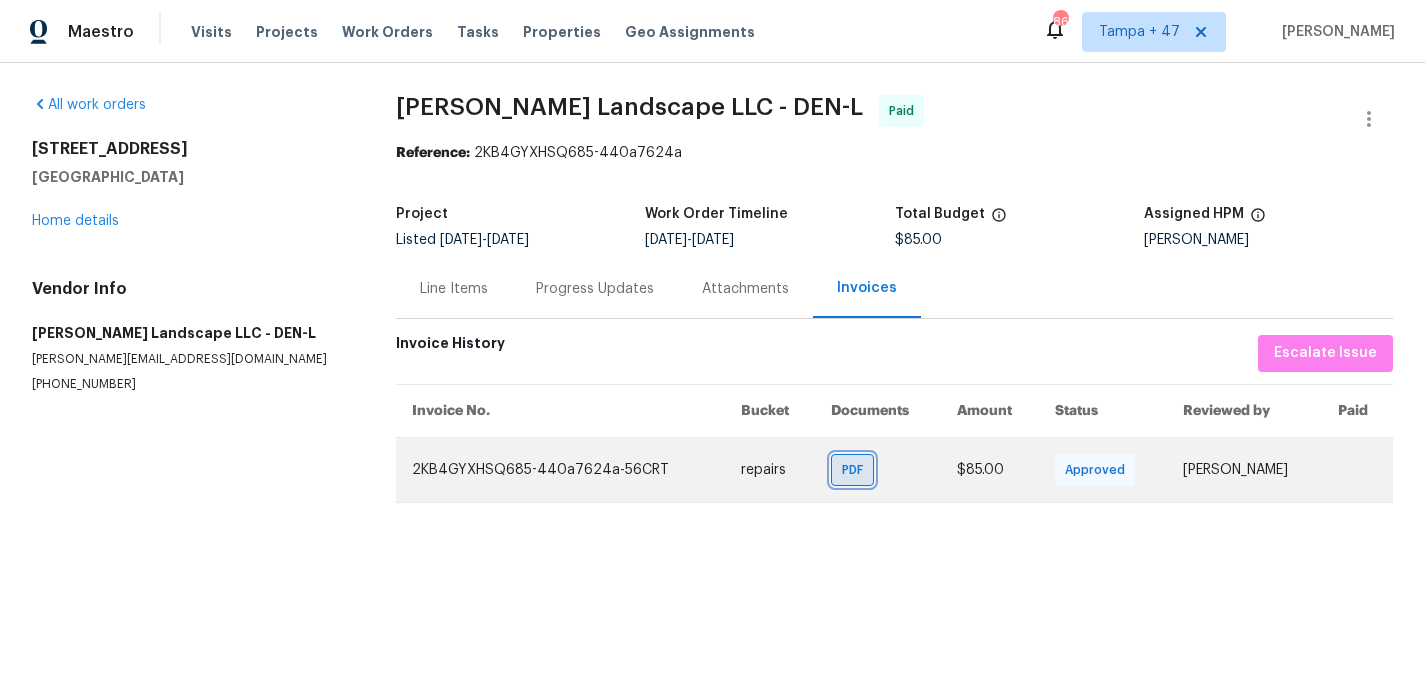 click on "PDF" at bounding box center [852, 470] 